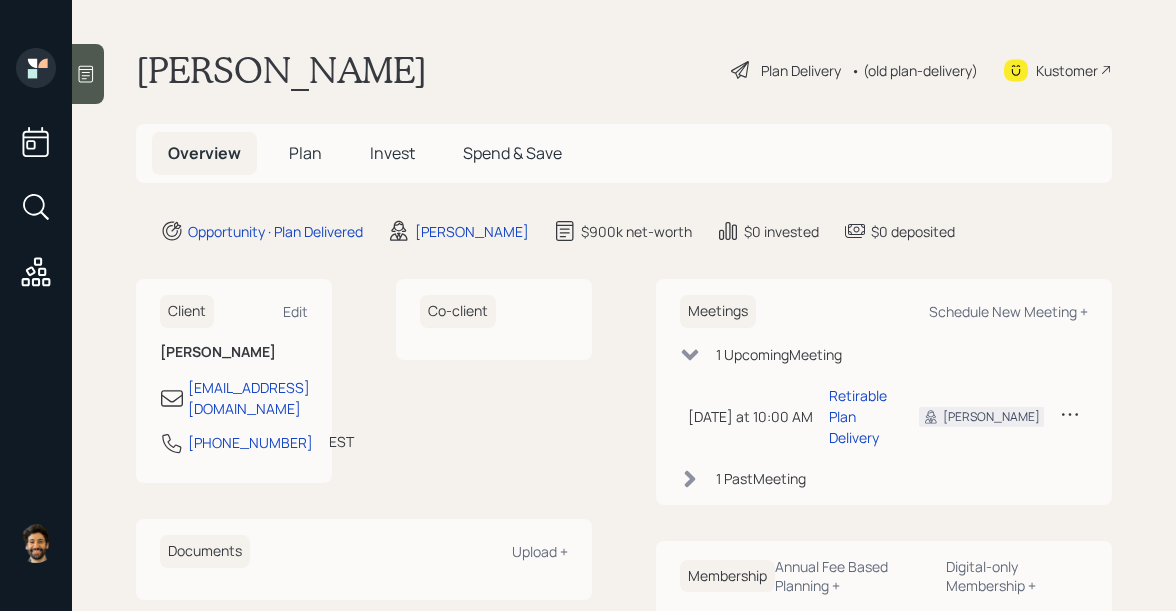scroll, scrollTop: 0, scrollLeft: 0, axis: both 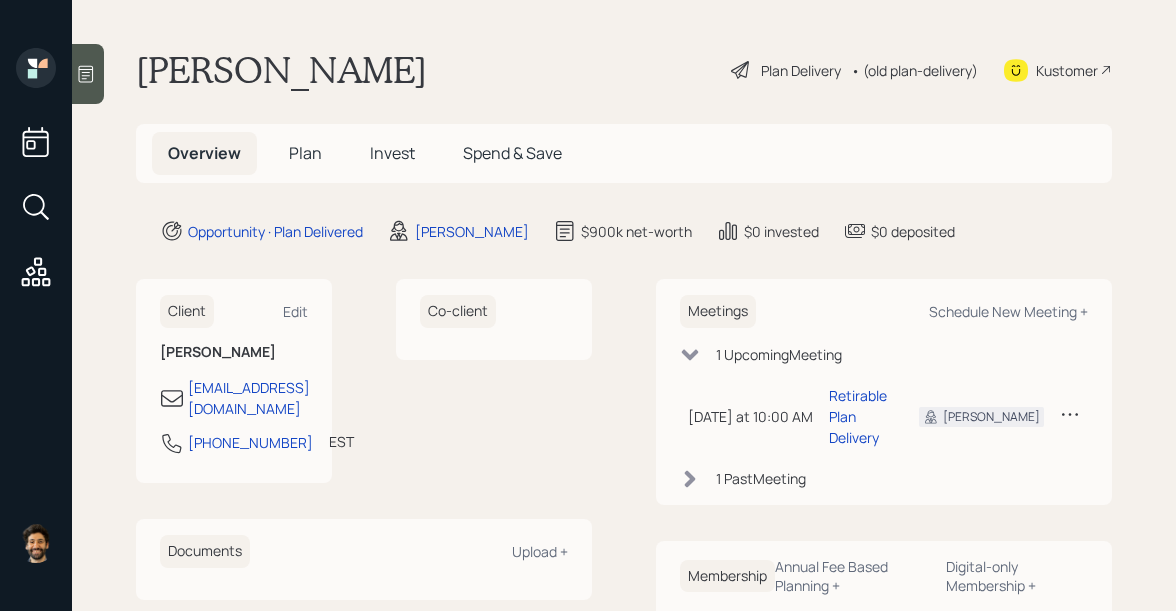 click on "Plan" at bounding box center (305, 153) 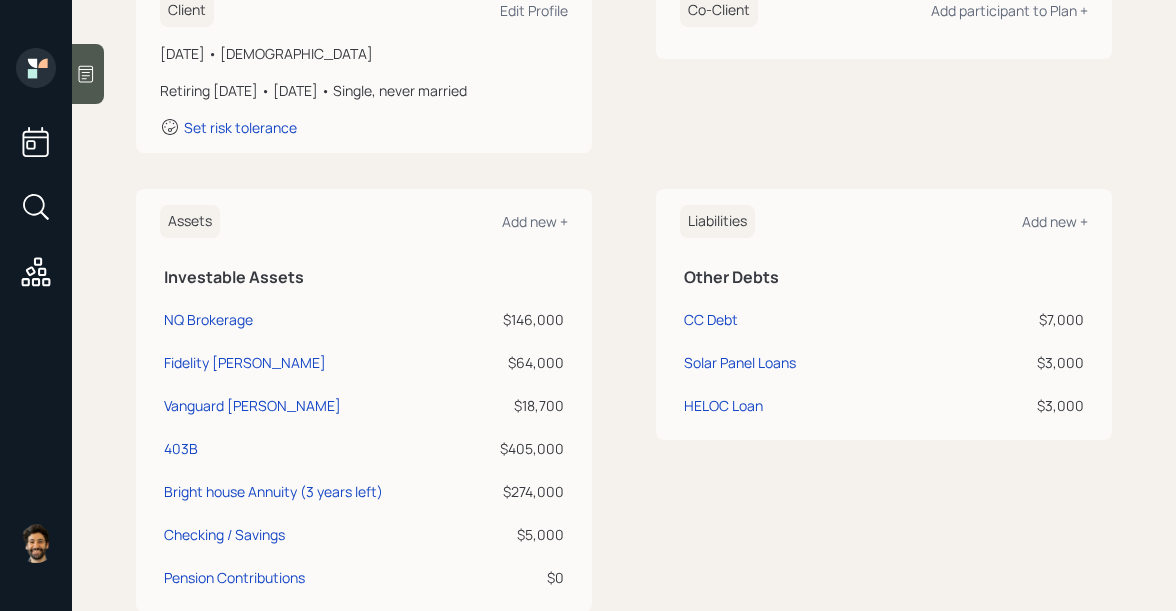 scroll, scrollTop: 323, scrollLeft: 0, axis: vertical 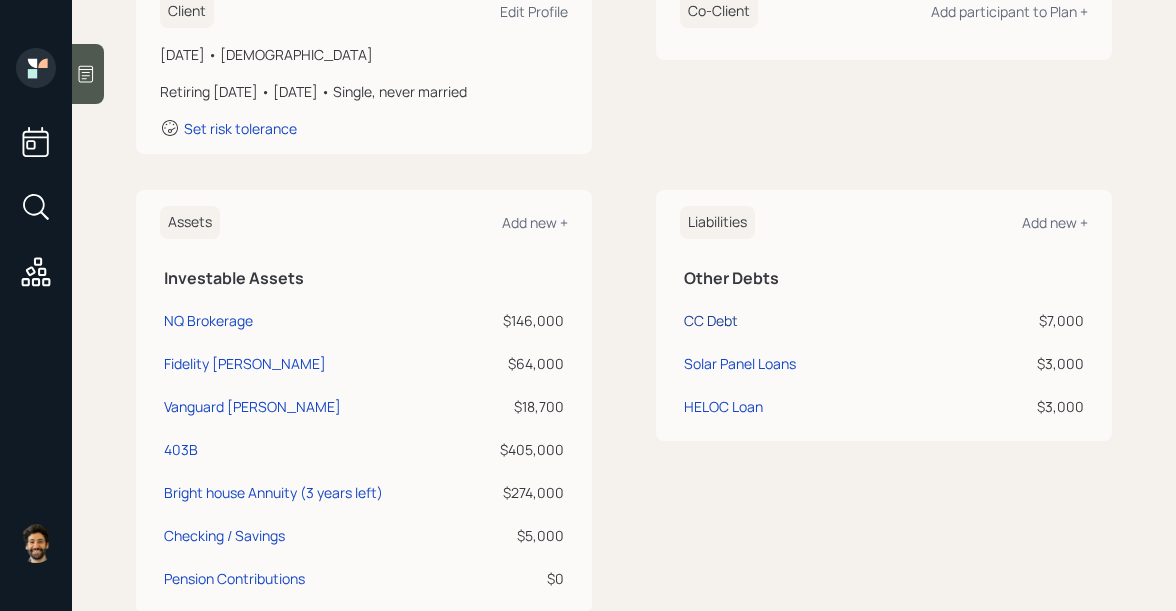 click on "CC Debt" at bounding box center (711, 320) 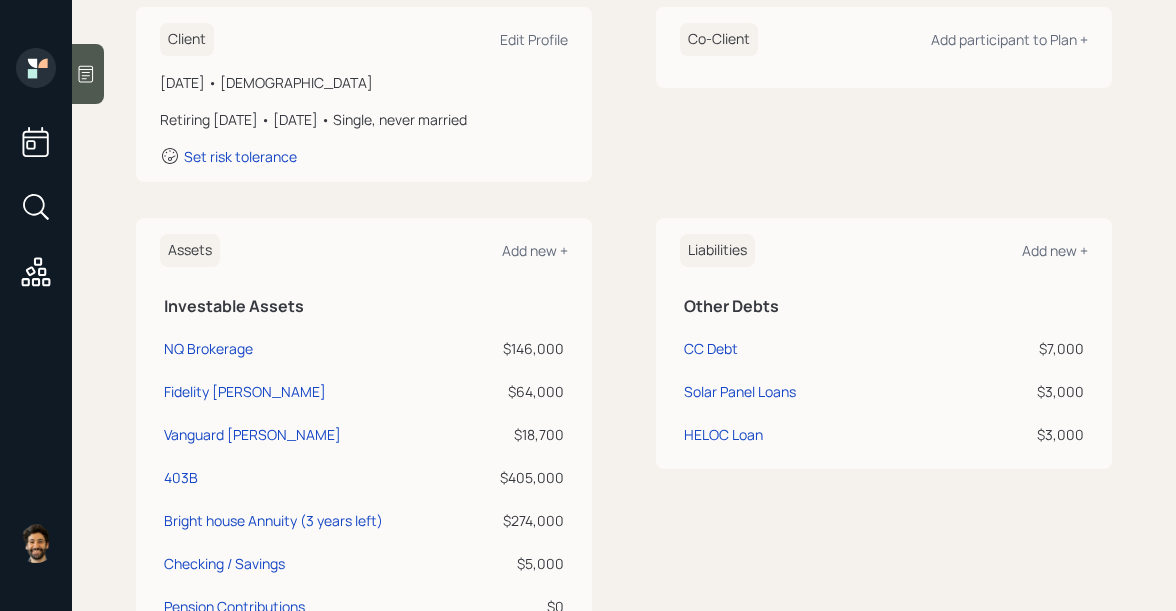 scroll, scrollTop: 364, scrollLeft: 0, axis: vertical 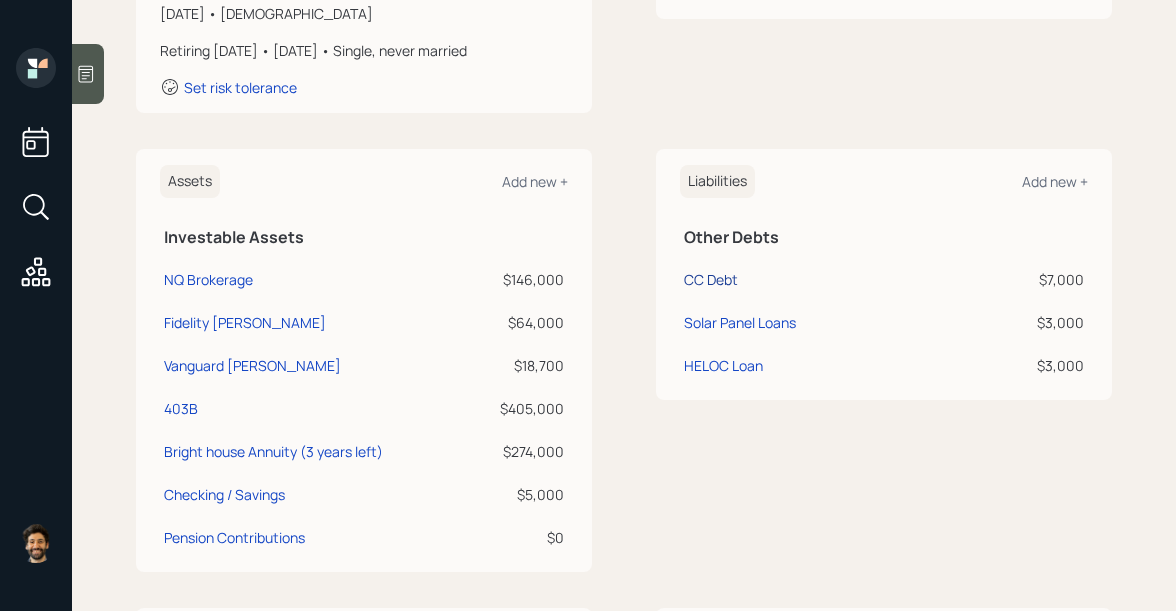 click on "CC Debt" at bounding box center (711, 279) 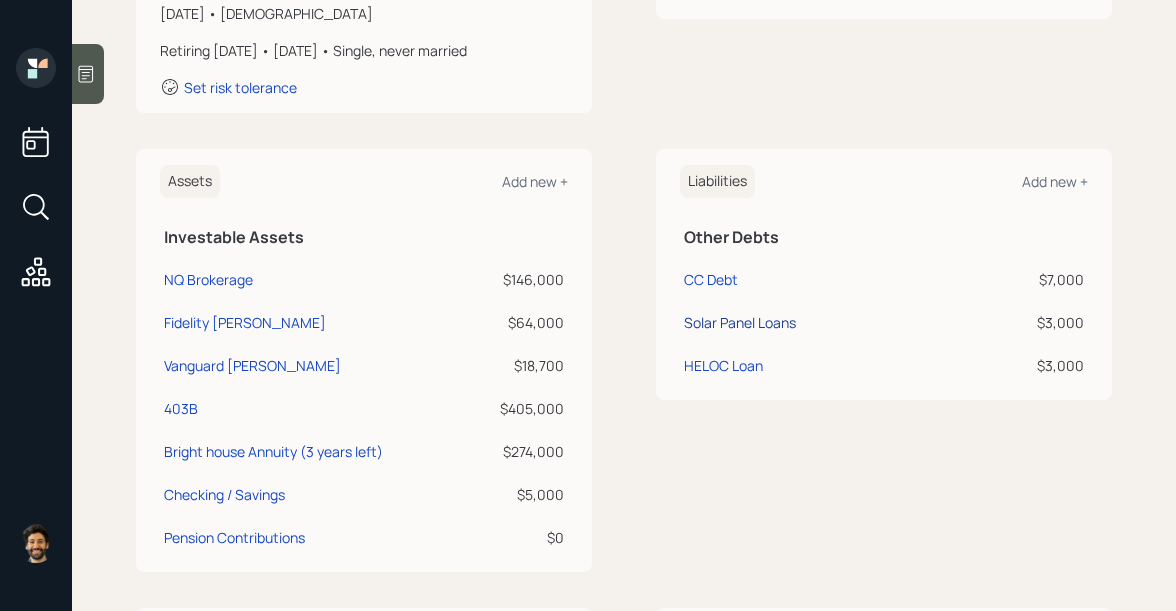 click on "Solar Panel Loans" at bounding box center (740, 322) 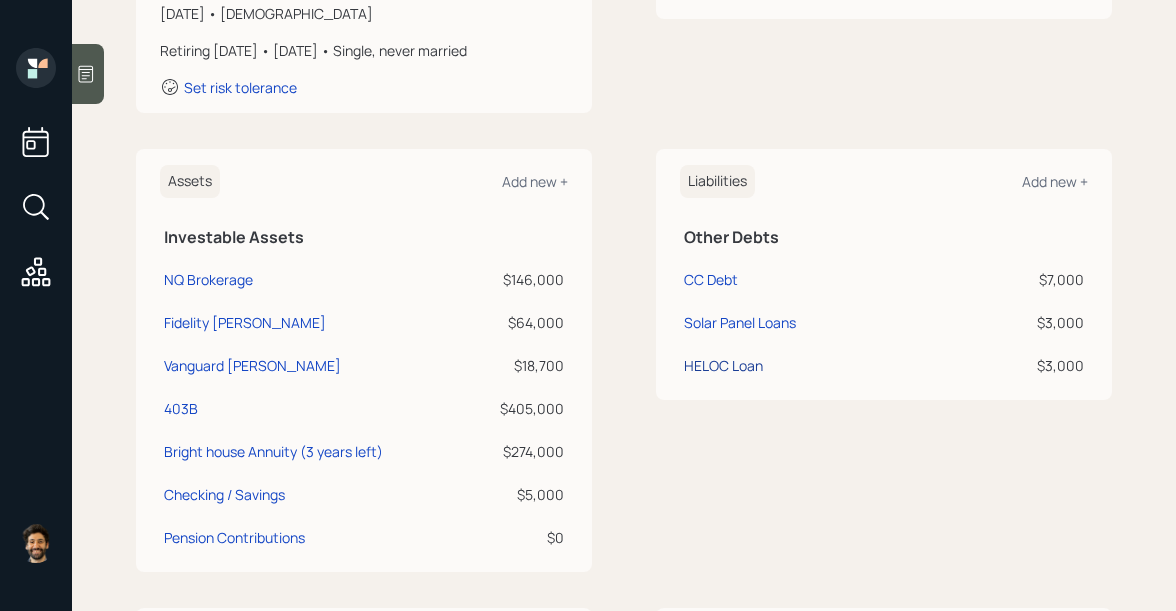 click on "HELOC Loan" at bounding box center [723, 365] 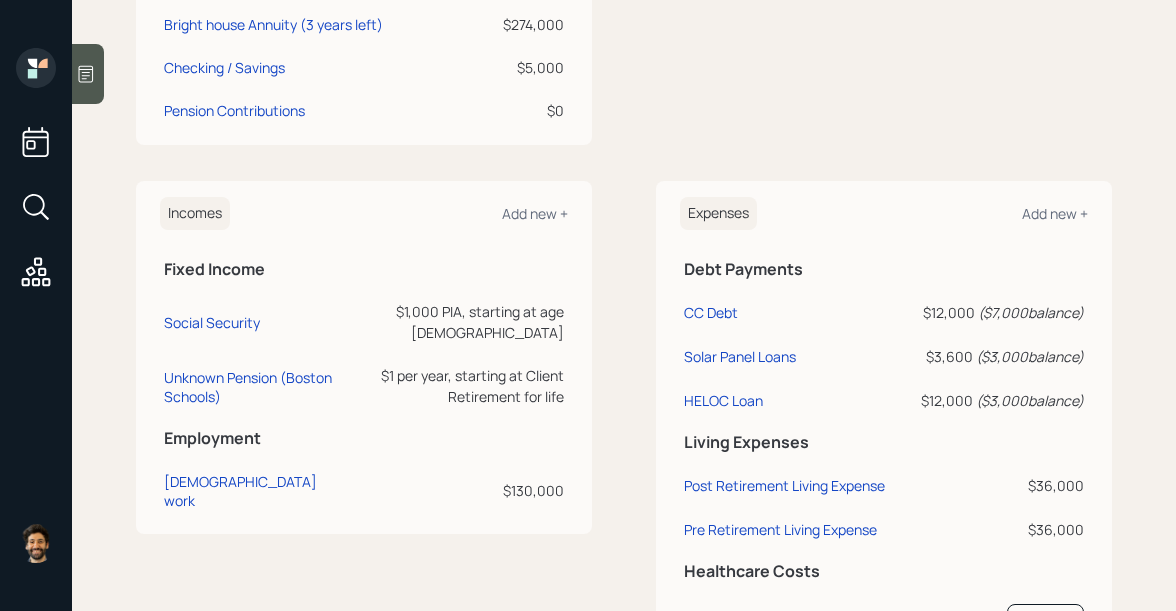 scroll, scrollTop: 892, scrollLeft: 0, axis: vertical 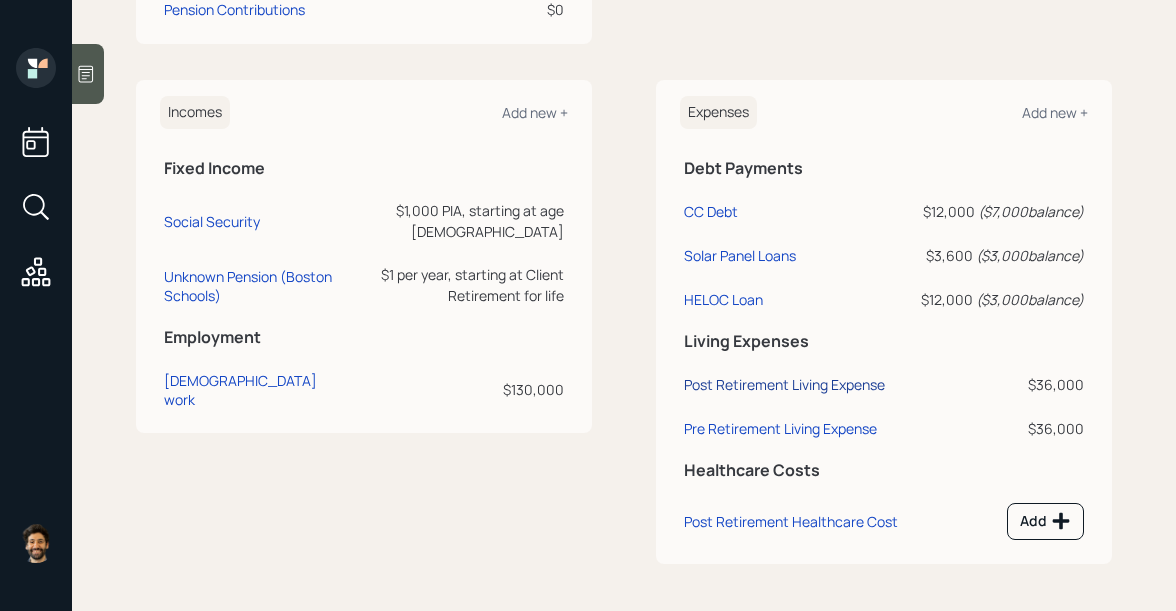 click on "Post Retirement Living Expense" at bounding box center [784, 384] 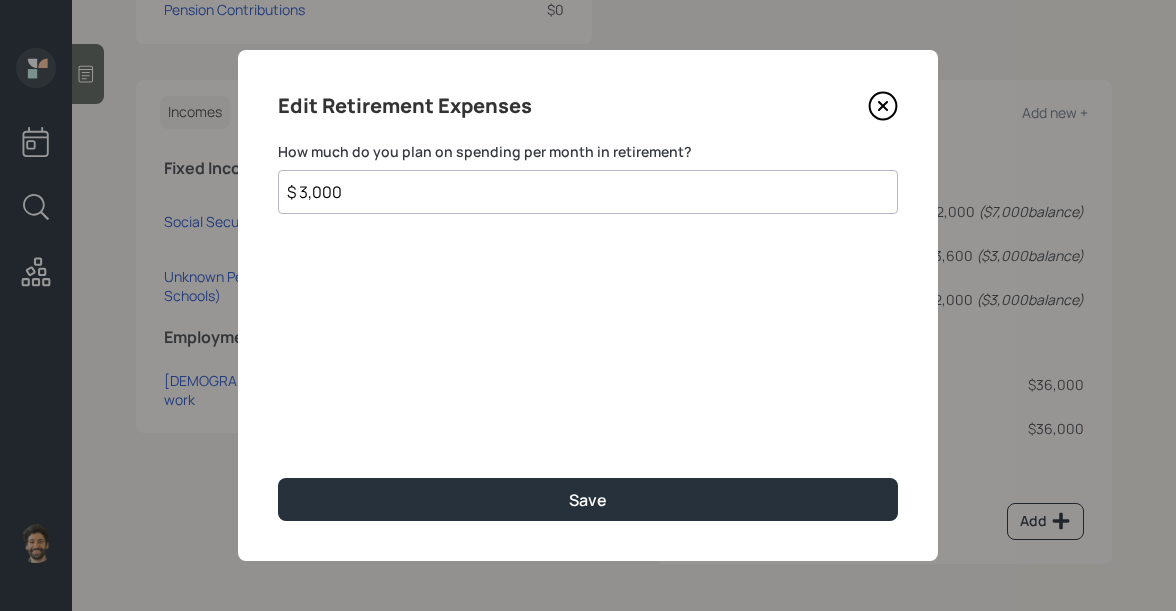 click on "$ 3,000" at bounding box center (588, 192) 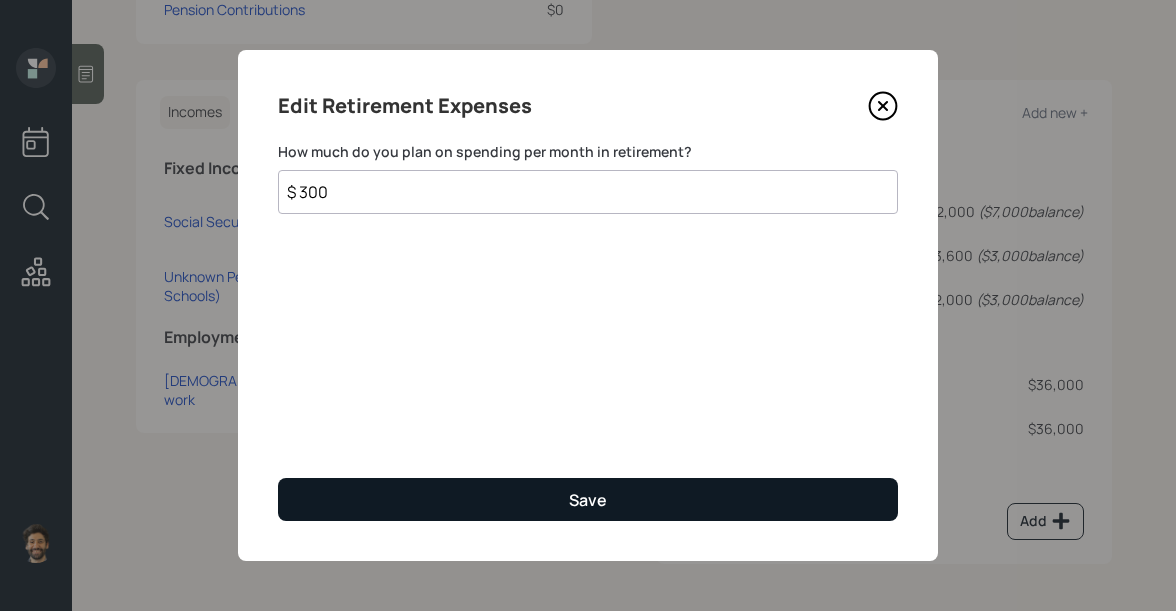 type on "$ 300" 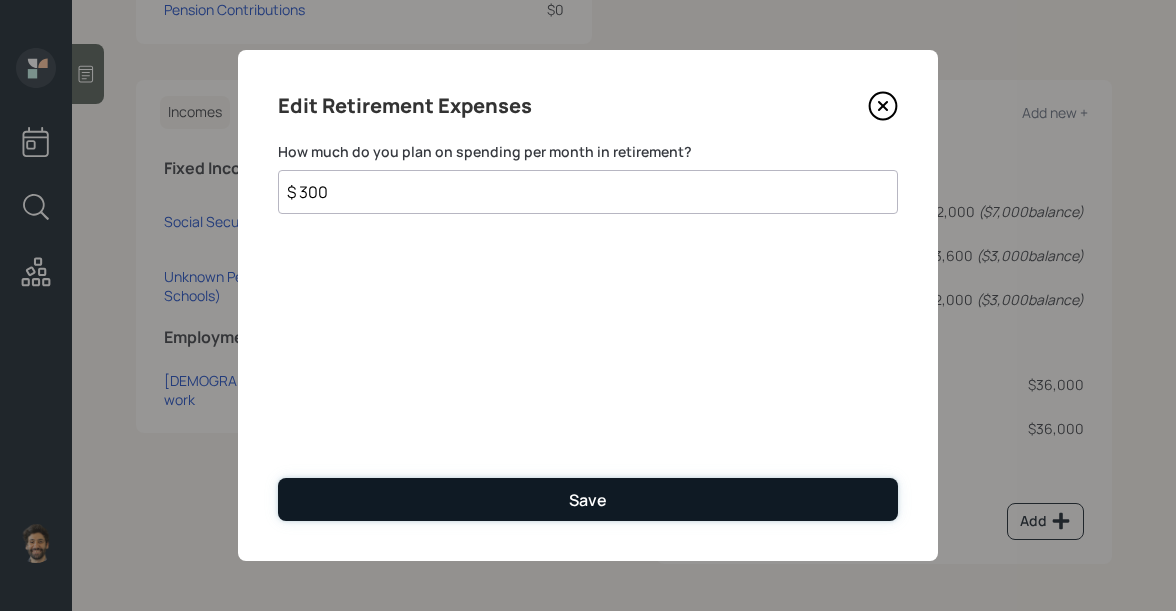 click on "Save" at bounding box center [588, 499] 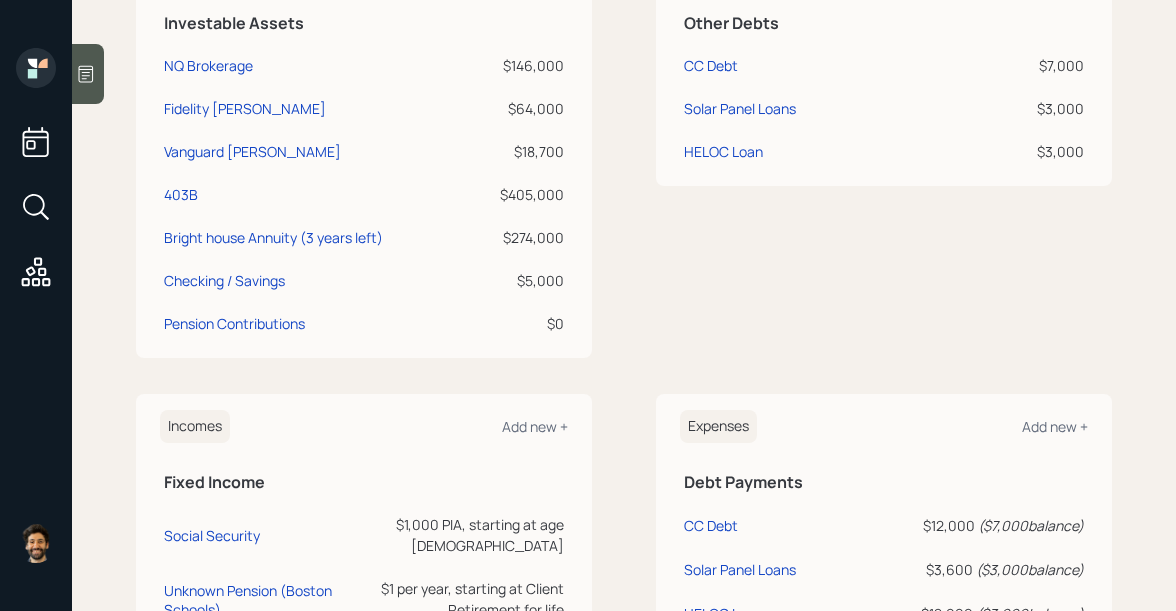 scroll, scrollTop: 892, scrollLeft: 0, axis: vertical 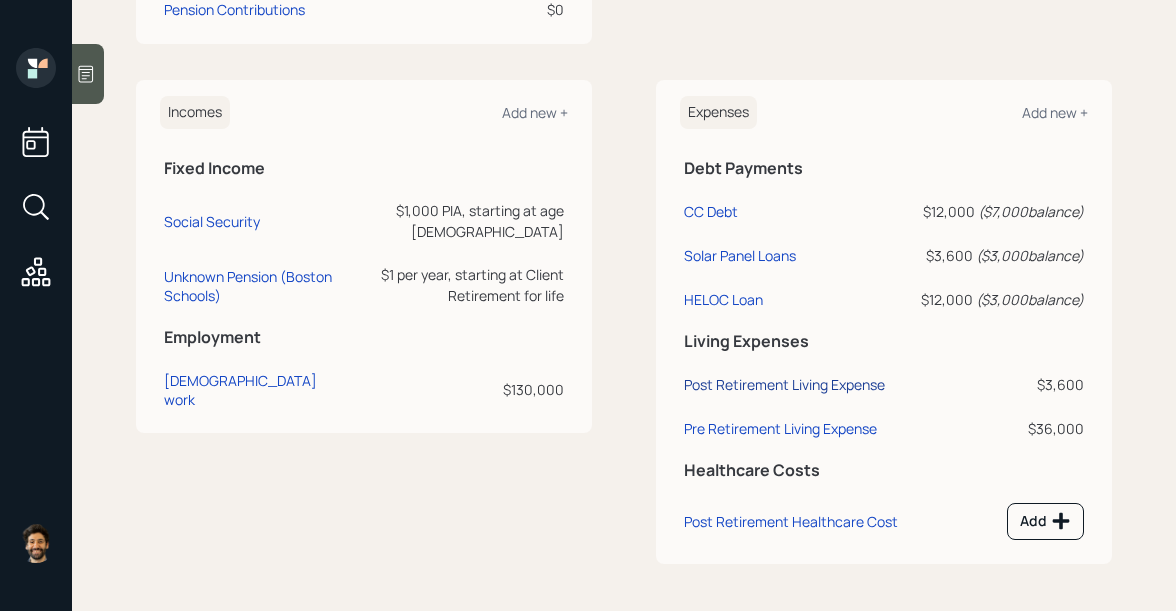 click on "Post Retirement Living Expense" at bounding box center (784, 384) 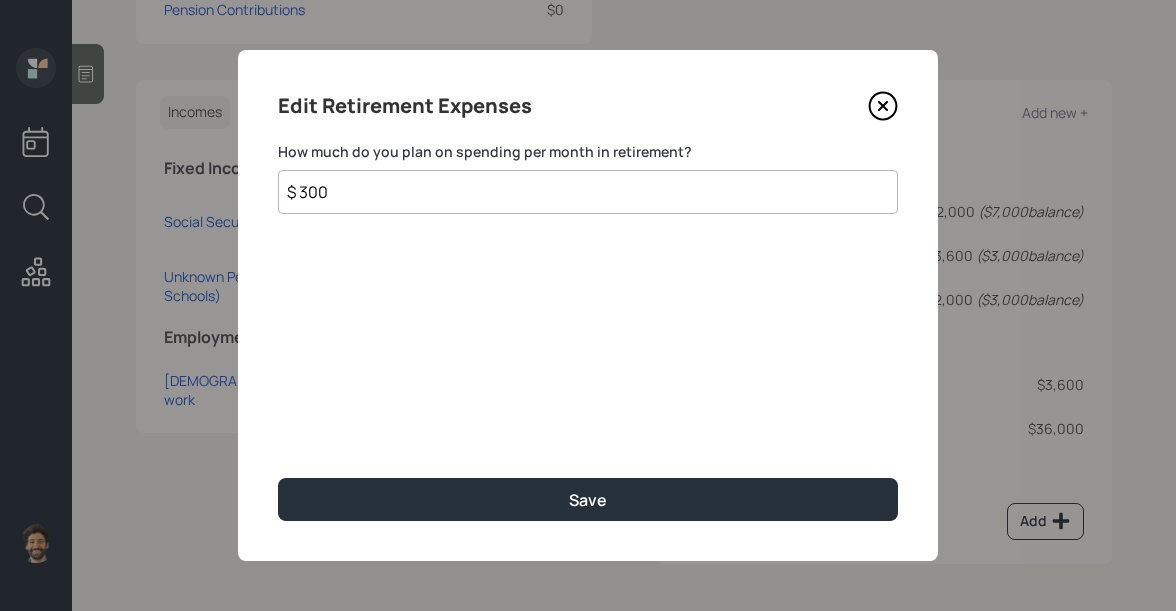 click on "$ 300" at bounding box center [588, 192] 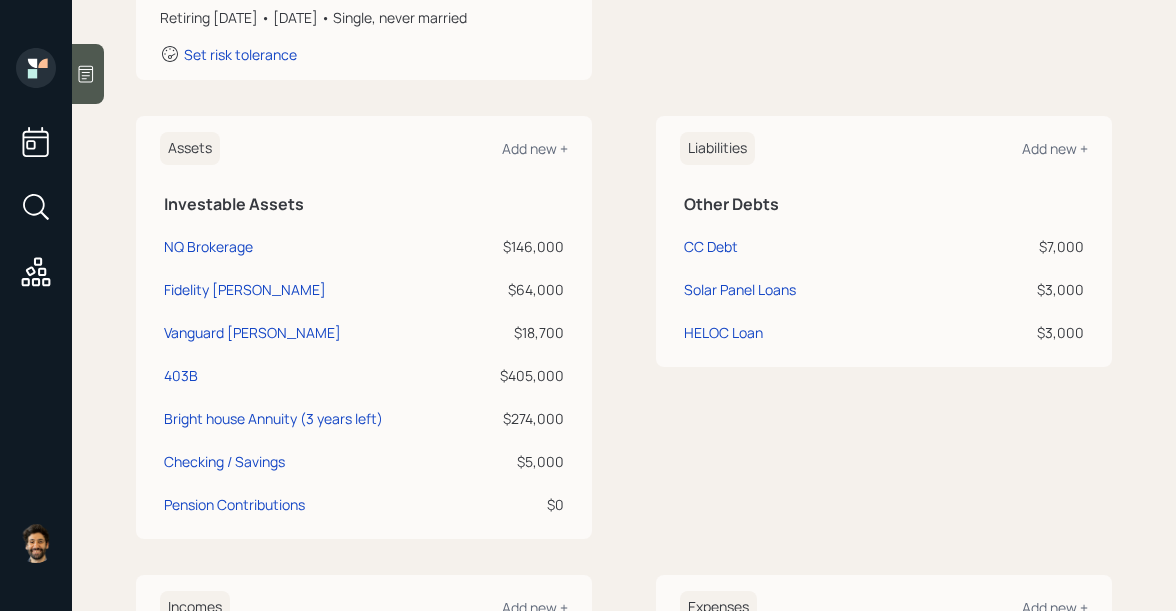 scroll, scrollTop: 307, scrollLeft: 0, axis: vertical 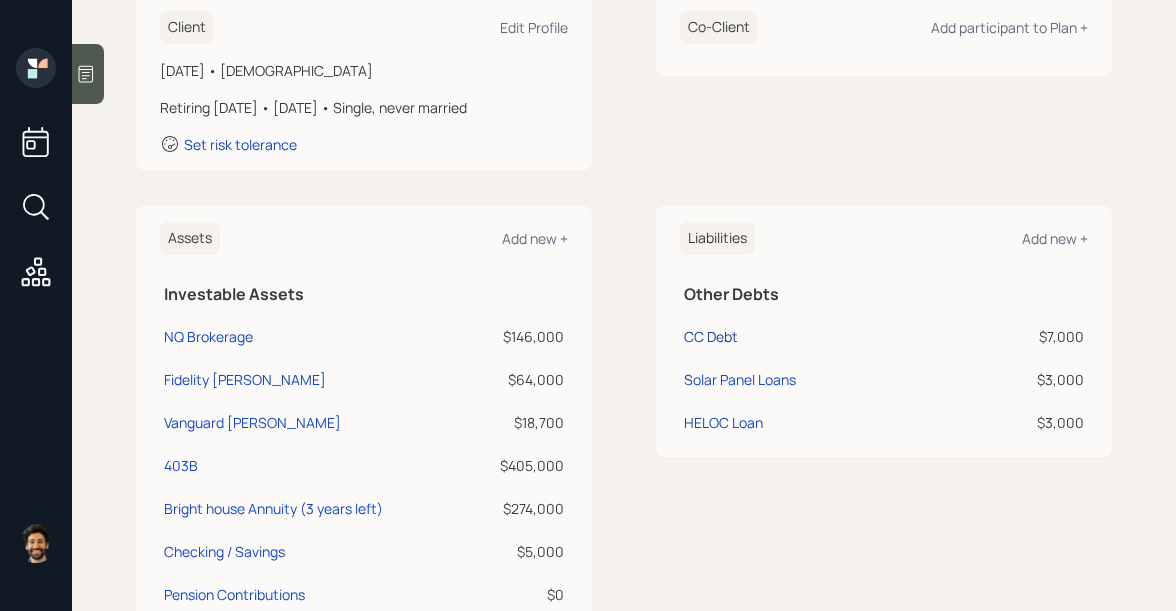click on "CC Debt" at bounding box center (711, 336) 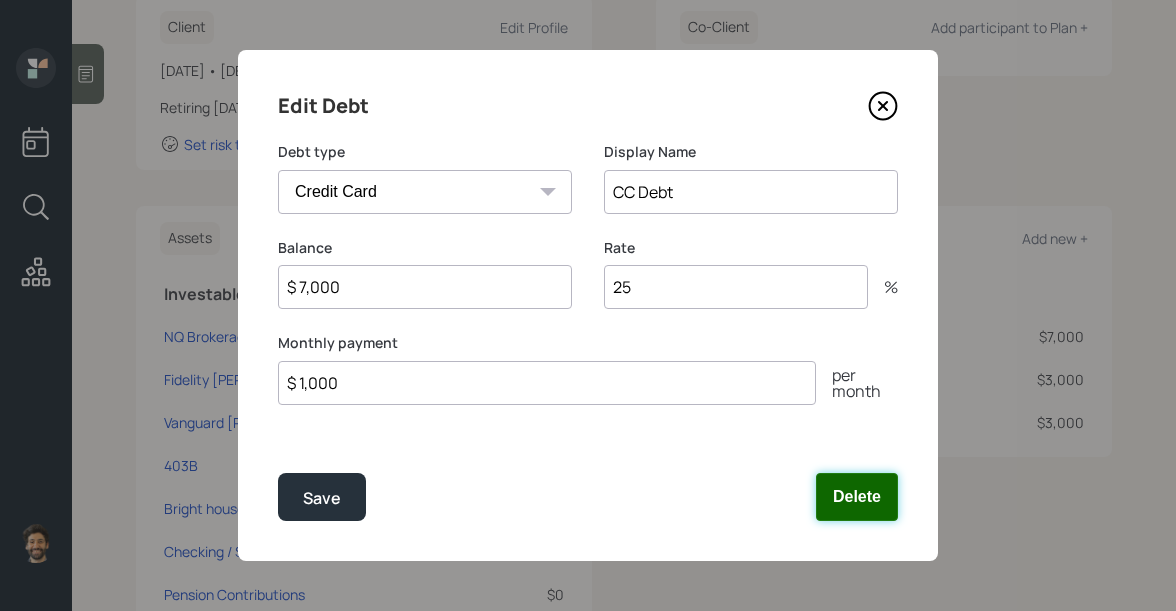 click on "Delete" at bounding box center [857, 497] 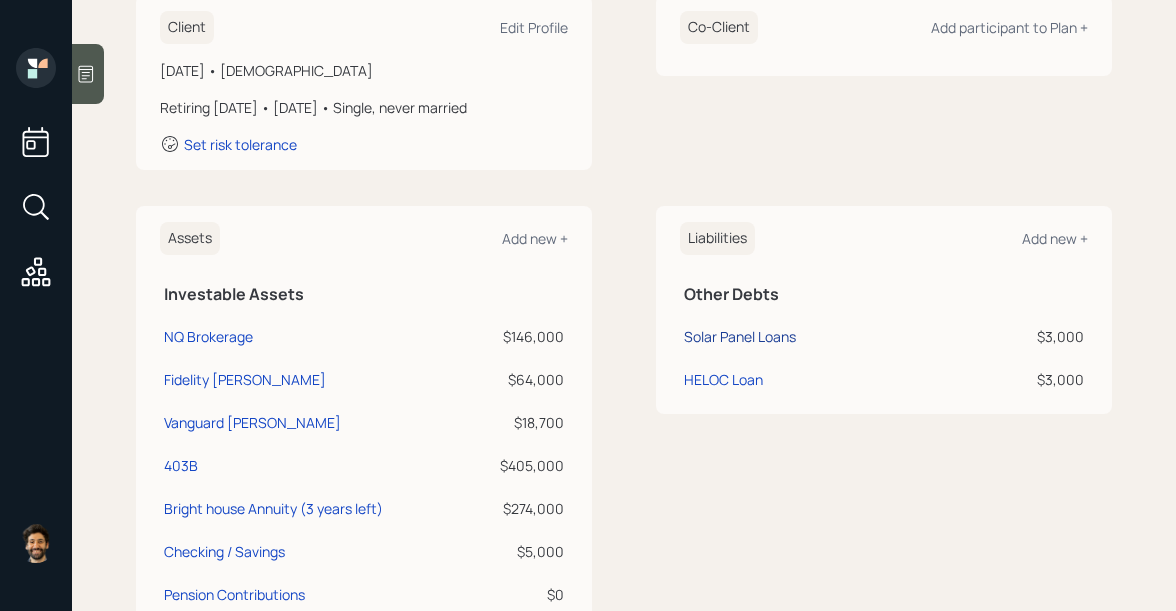 click on "Solar Panel Loans" at bounding box center (740, 336) 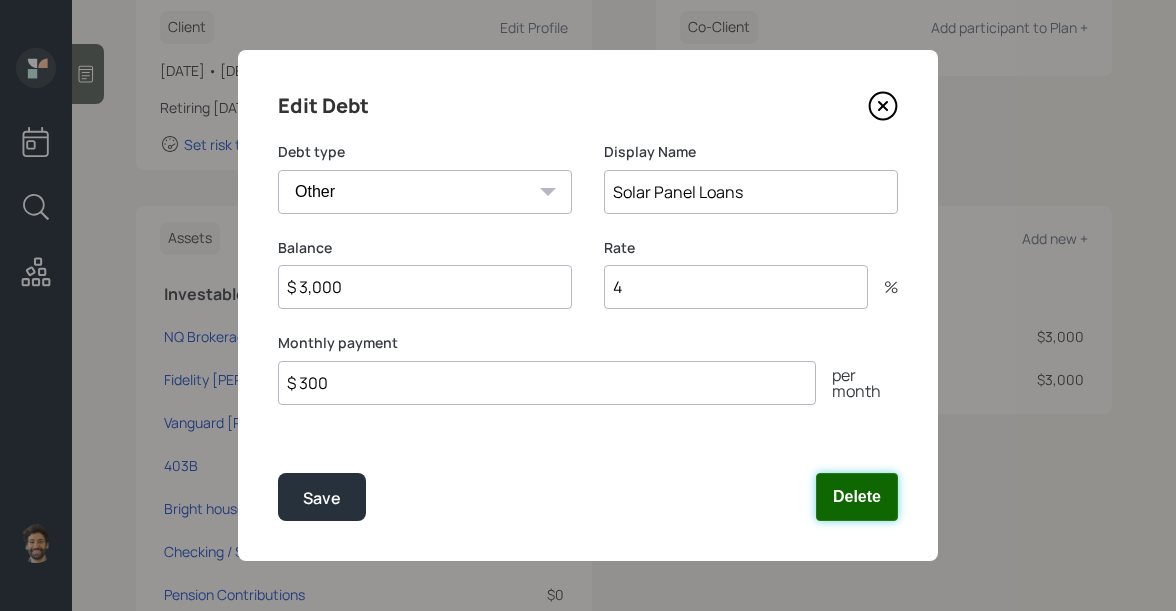click on "Delete" at bounding box center [857, 497] 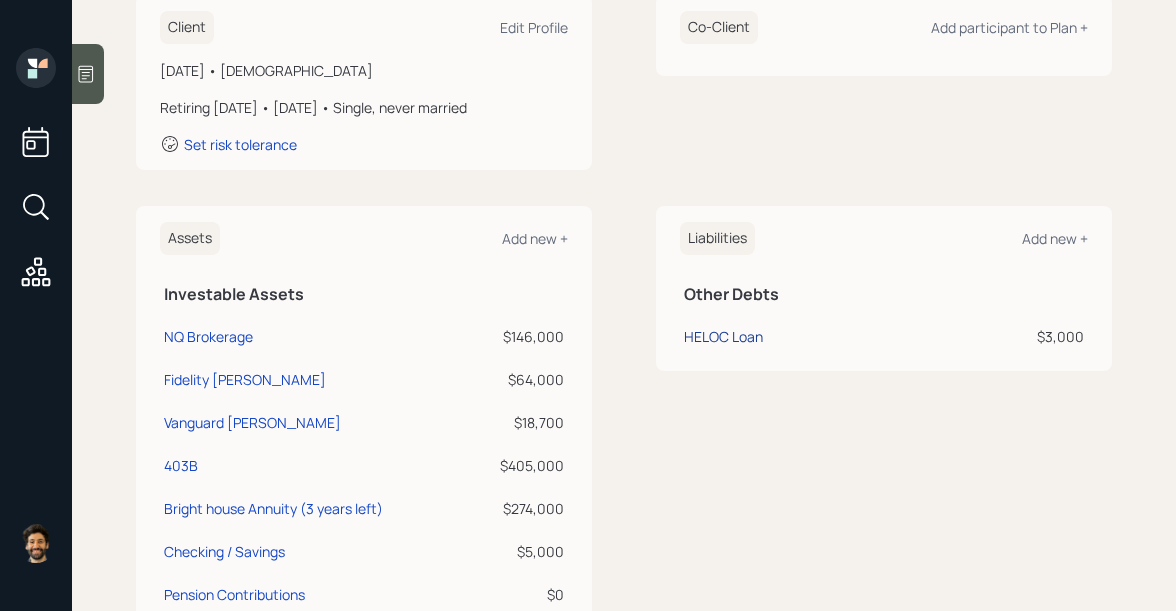 click on "HELOC Loan" at bounding box center (723, 336) 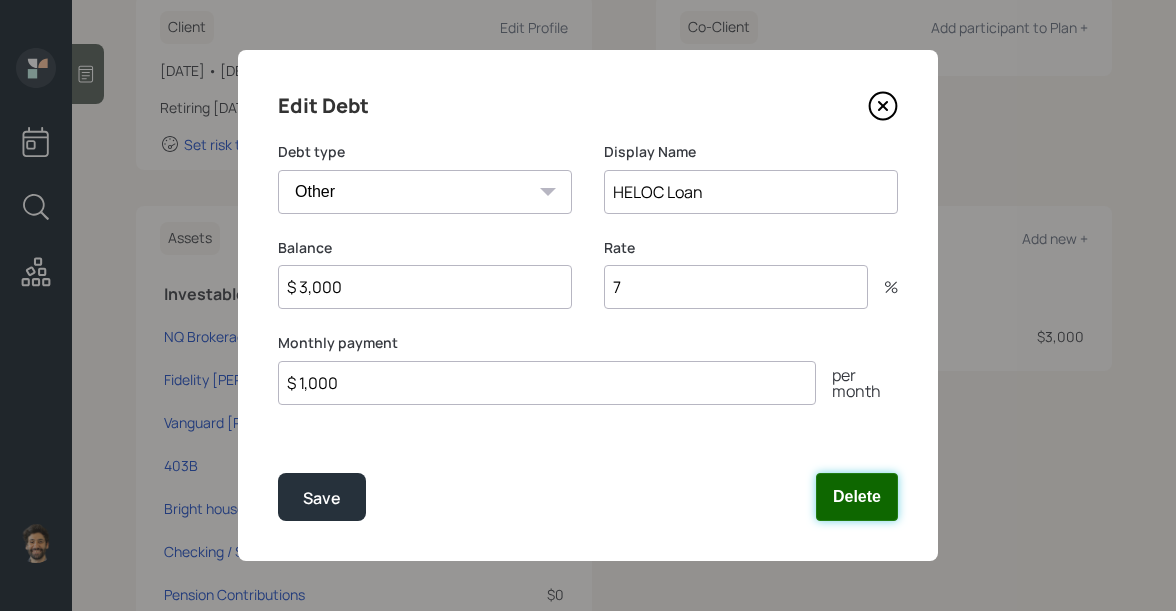 click on "Delete" at bounding box center [857, 497] 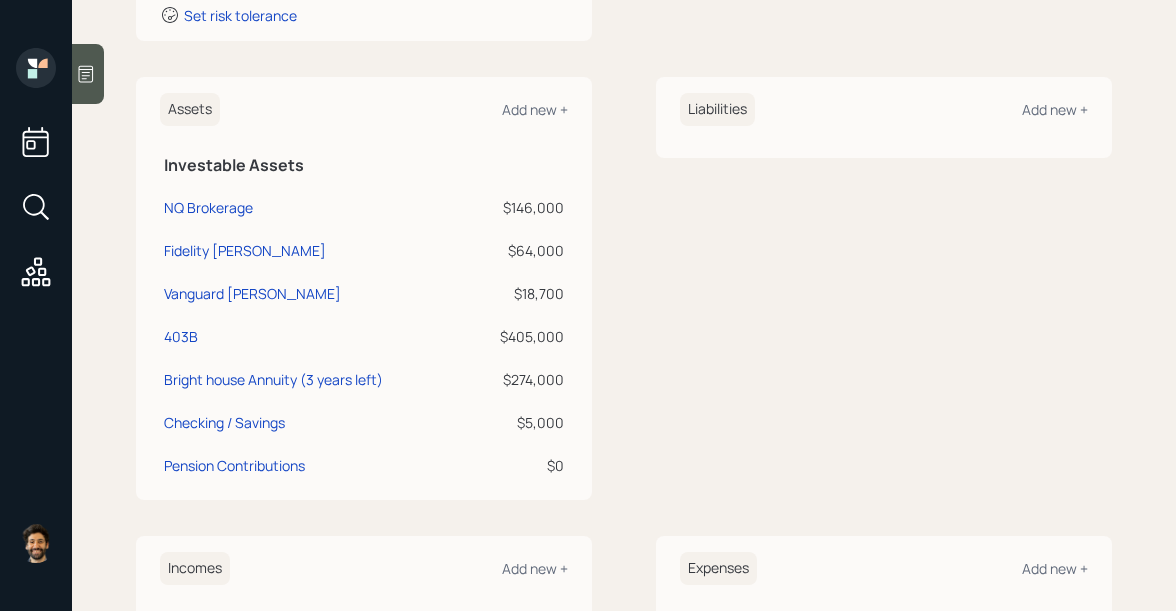scroll, scrollTop: 724, scrollLeft: 0, axis: vertical 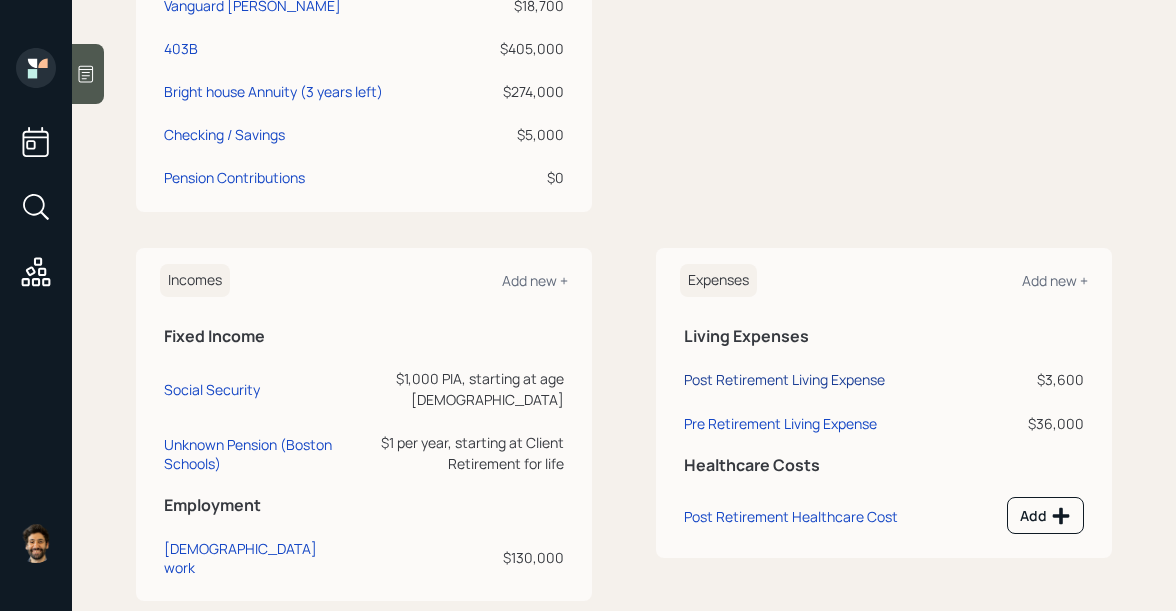click on "Post Retirement Living Expense" at bounding box center [784, 379] 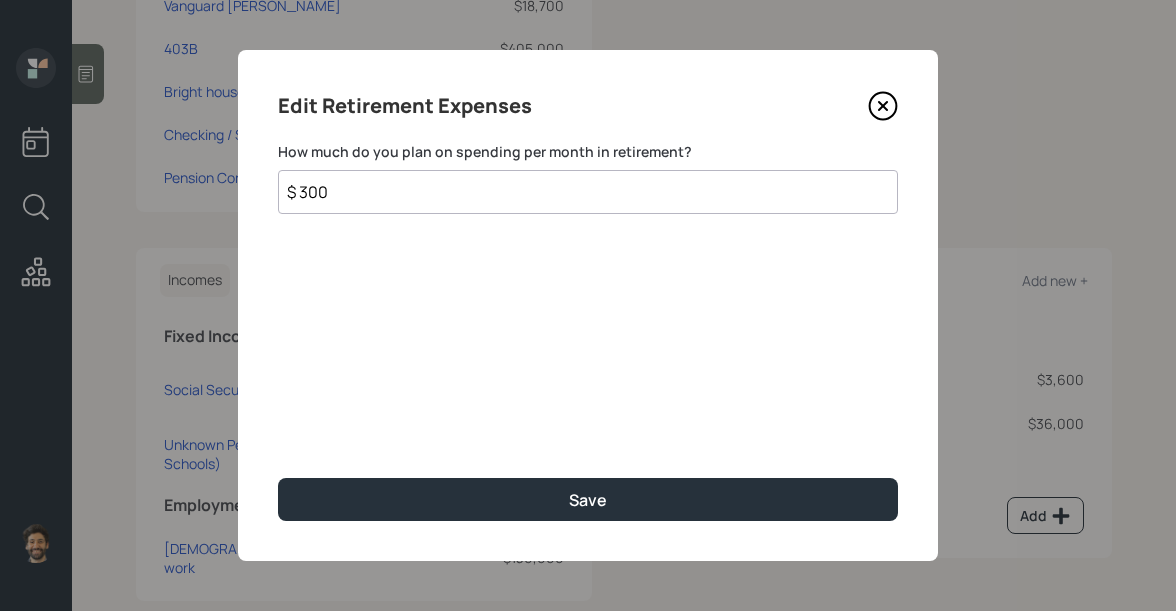 click on "$ 300" at bounding box center (588, 192) 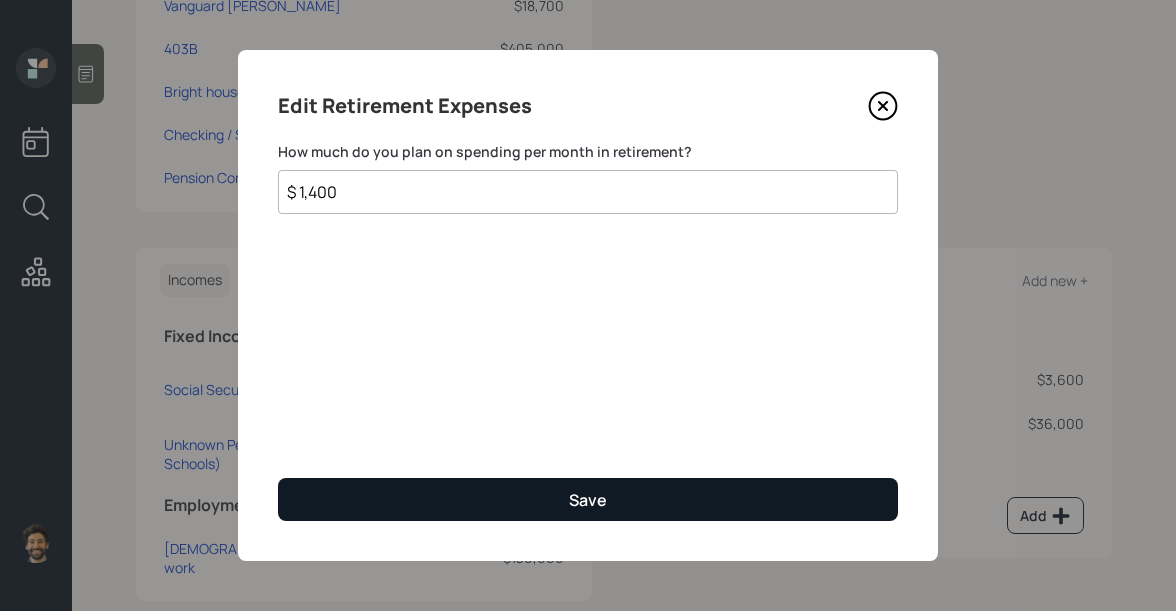 type on "$ 1,400" 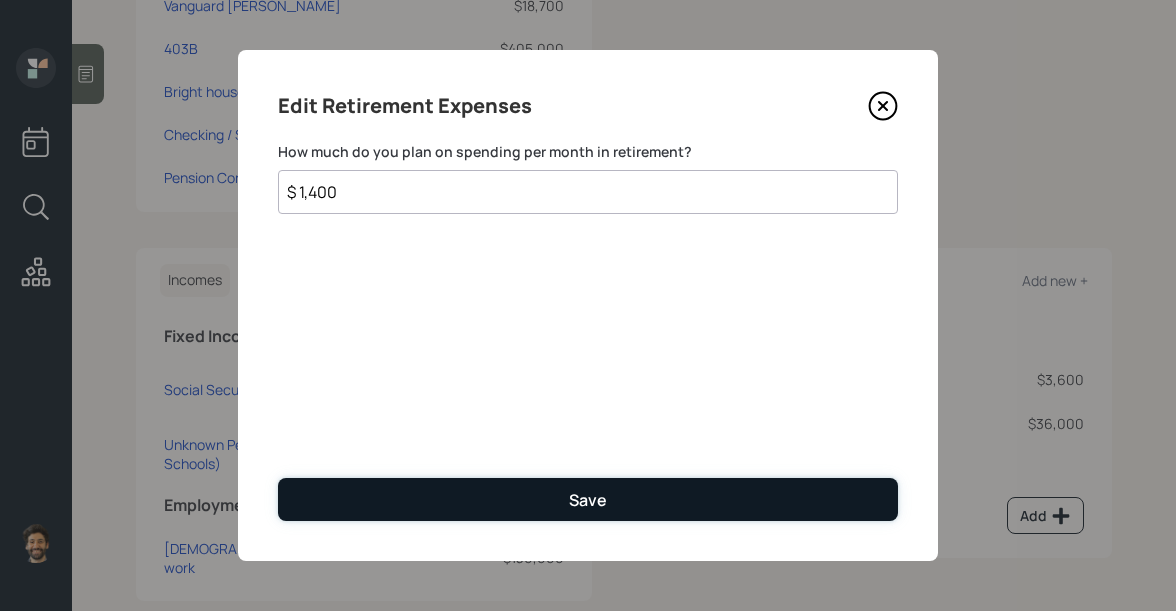 click on "Save" at bounding box center [588, 499] 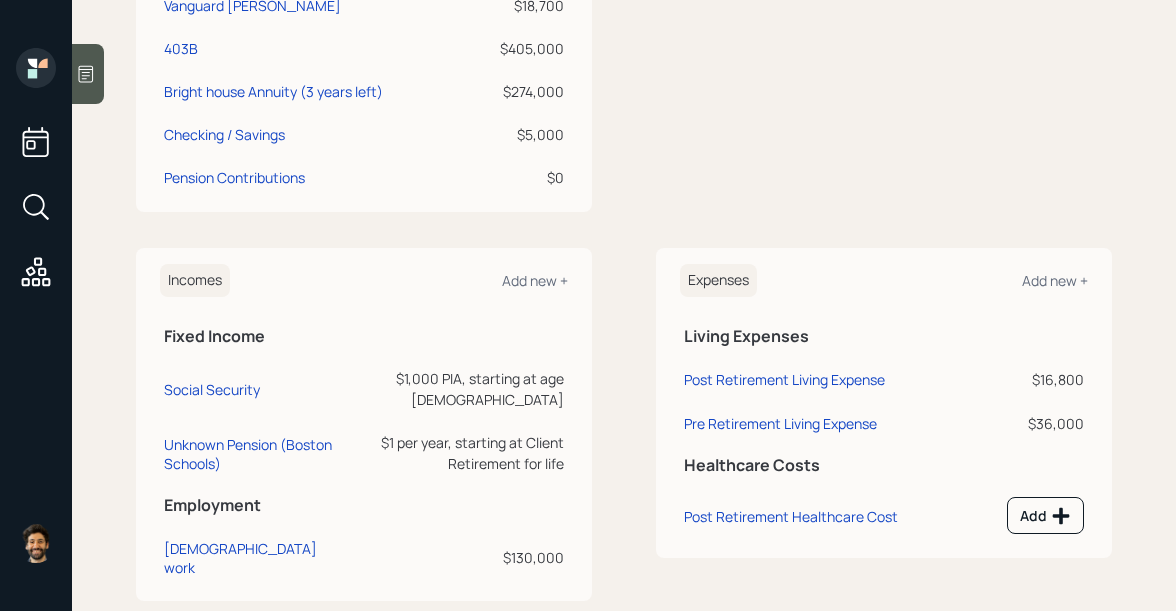 click on "Pre Retirement Living Expense" at bounding box center (827, 420) 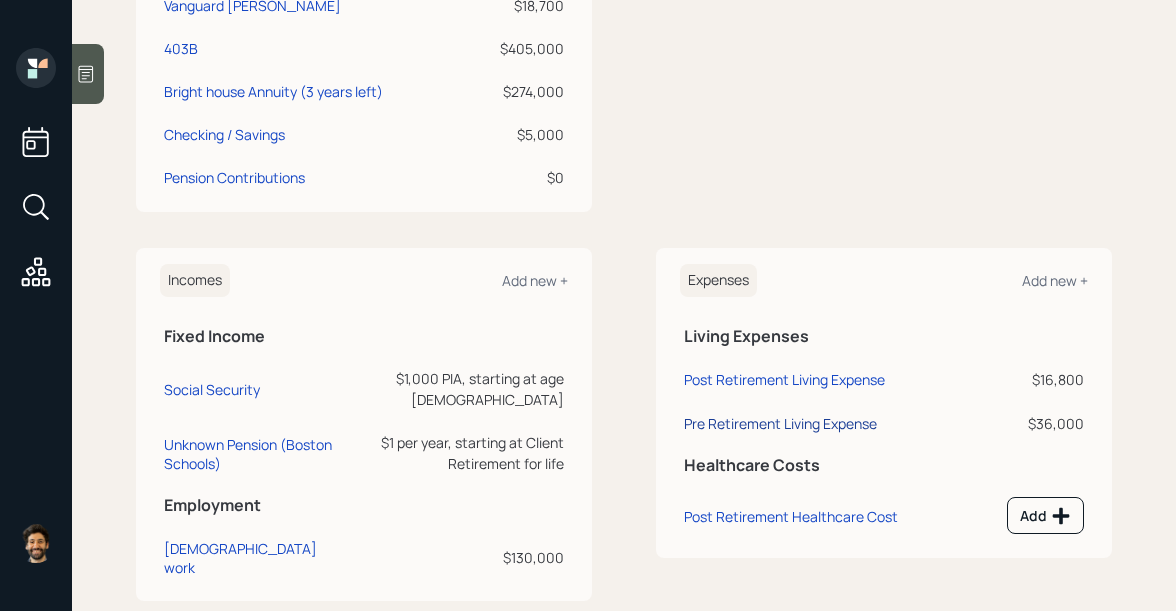 click on "Pre Retirement Living Expense" at bounding box center [780, 423] 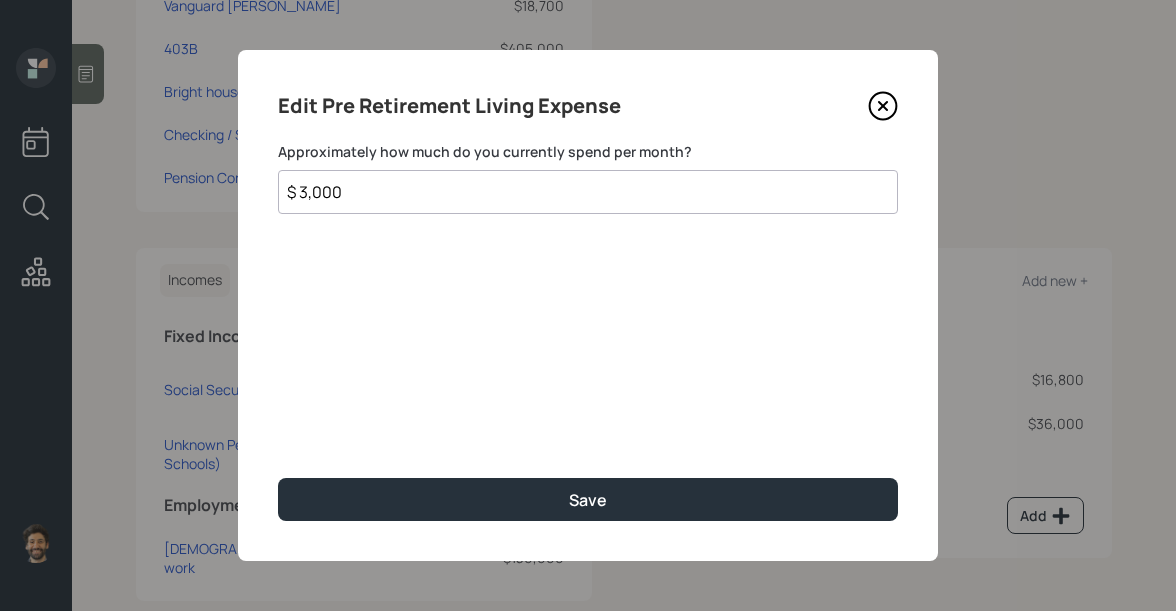 click on "$ 3,000" at bounding box center [588, 192] 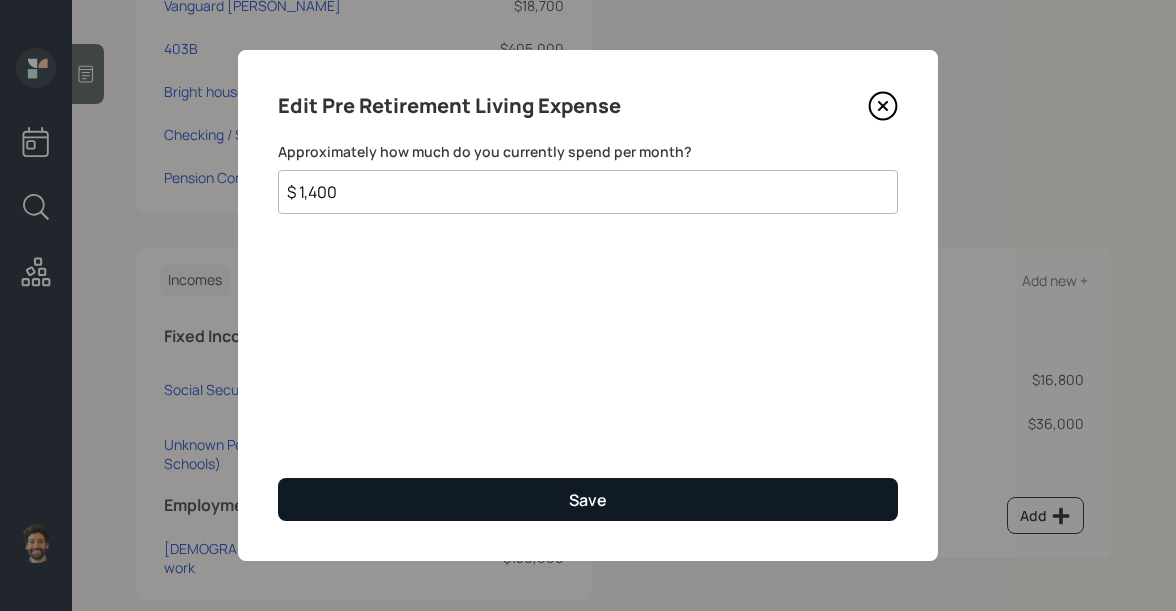 type on "$ 1,400" 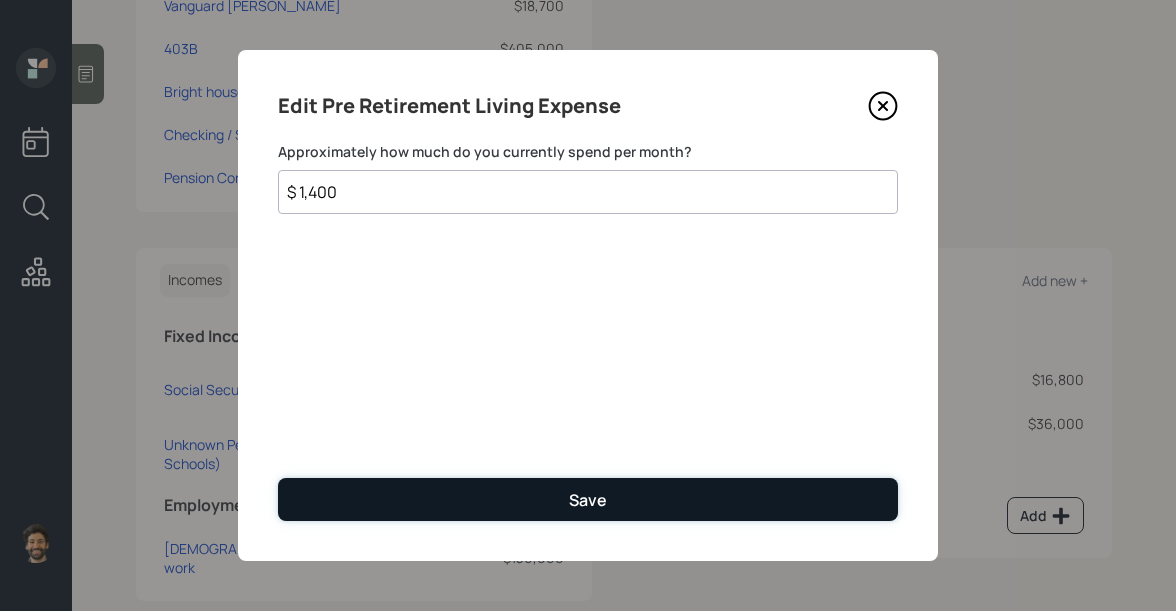 click on "Save" at bounding box center [588, 499] 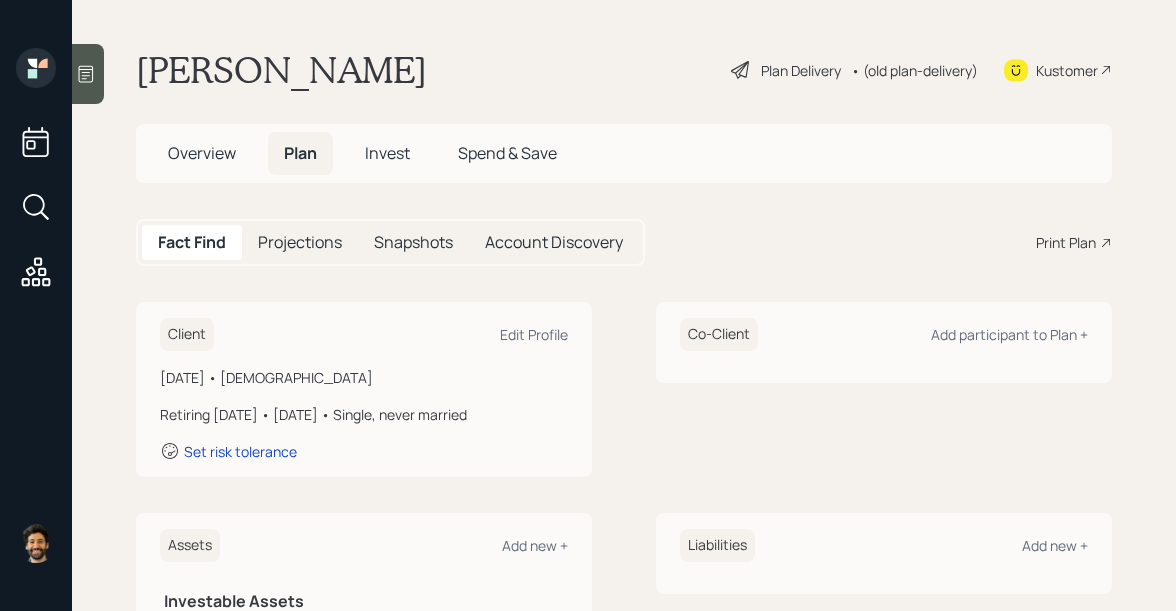 scroll, scrollTop: 724, scrollLeft: 0, axis: vertical 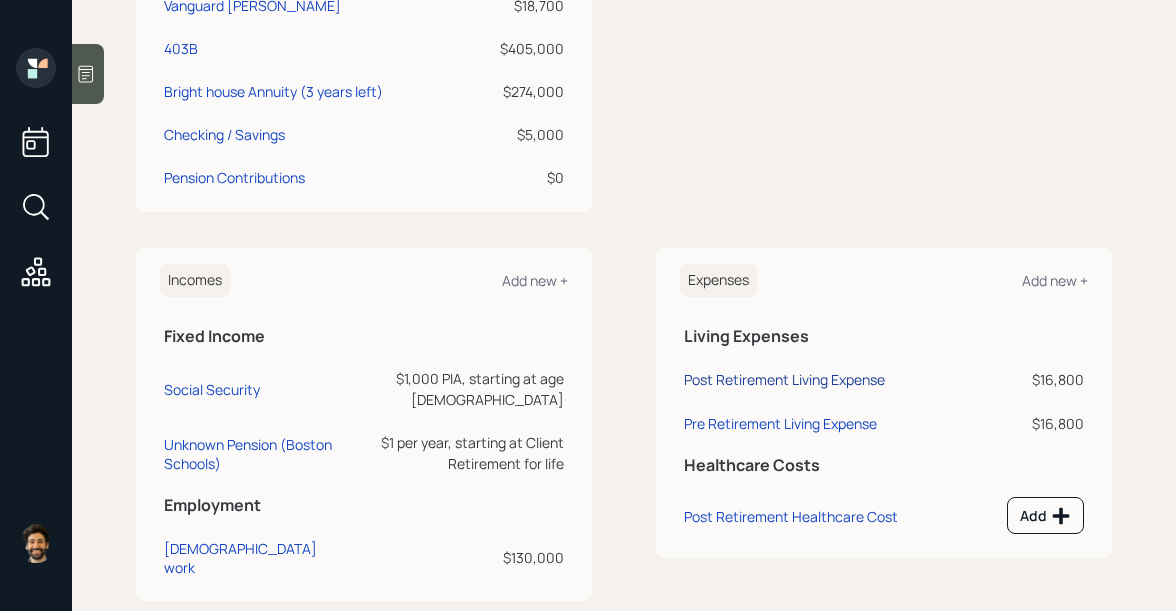 click on "Post Retirement Living Expense" at bounding box center [784, 379] 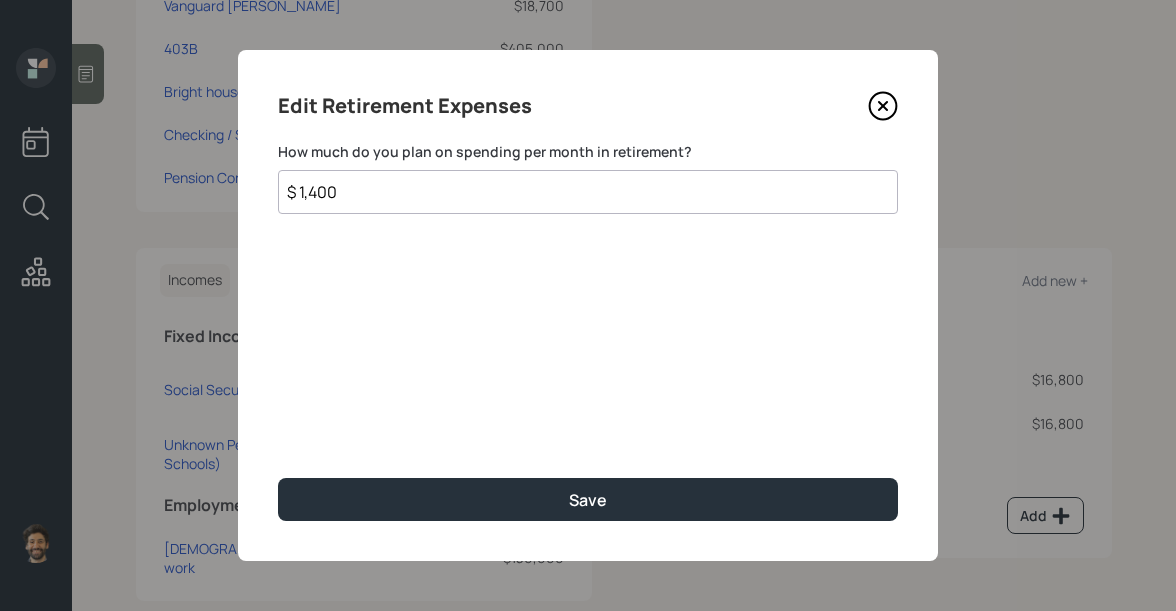 click on "$ 1,400" at bounding box center (588, 192) 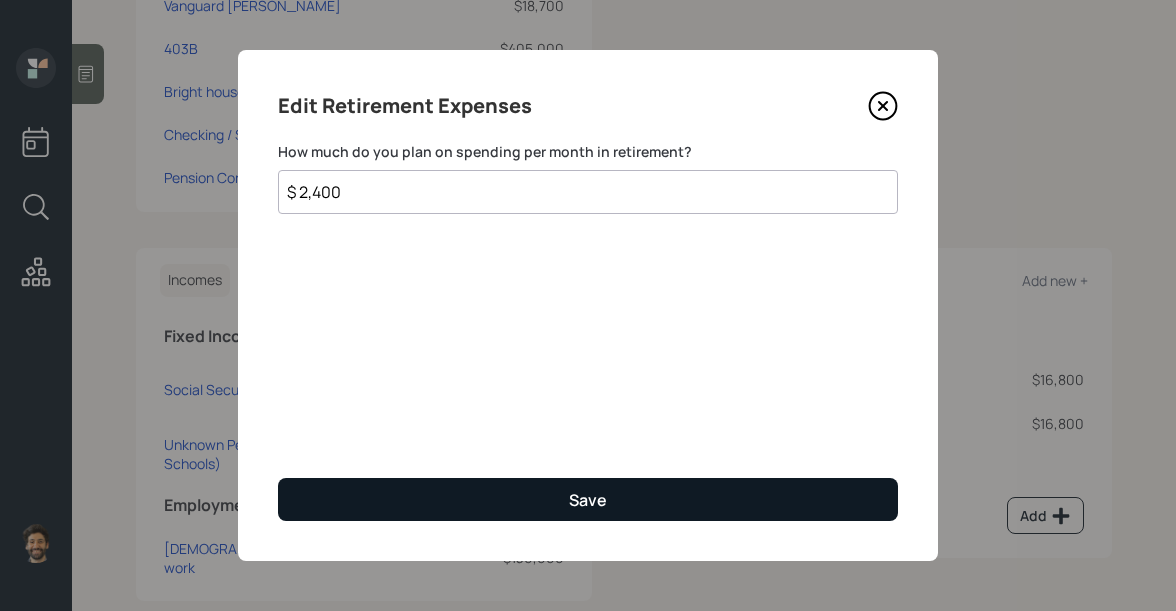 type on "$ 2,400" 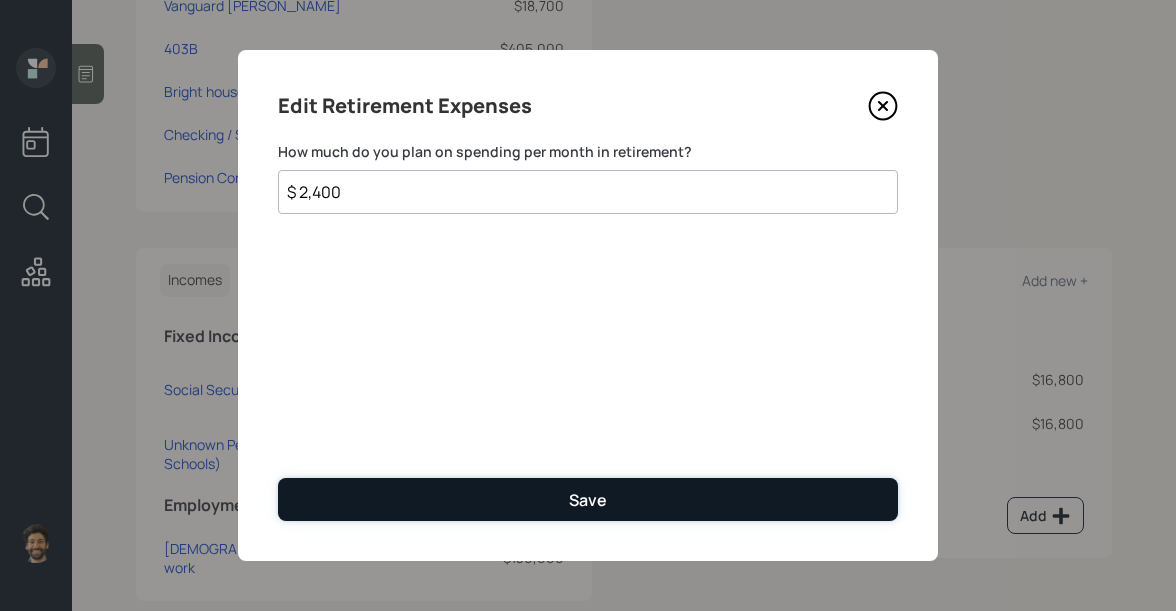 click on "Save" at bounding box center (588, 499) 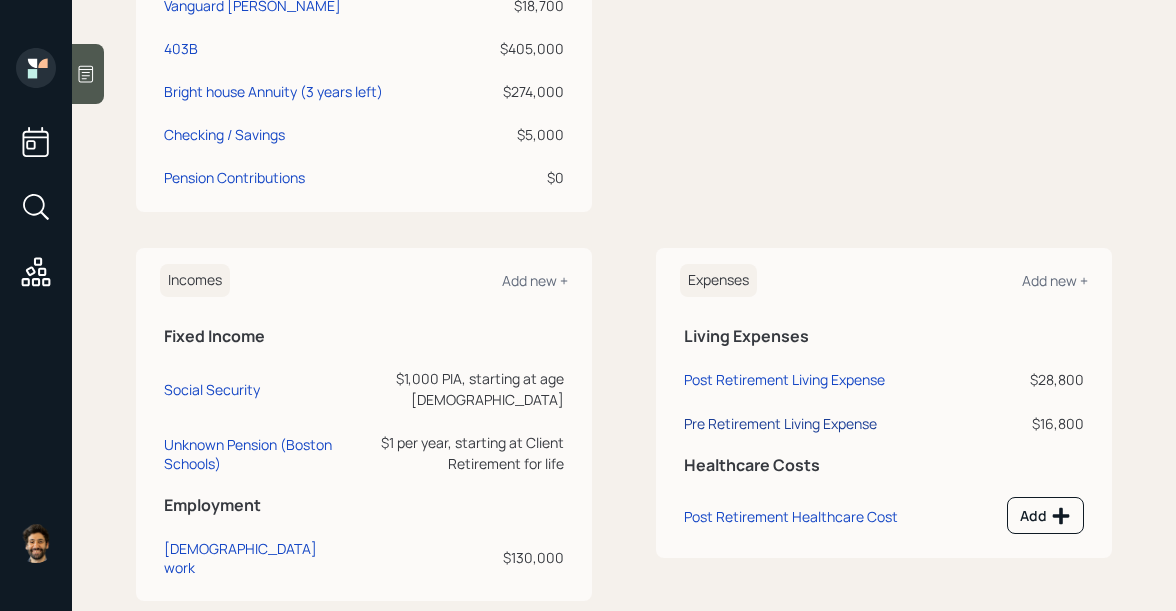 click on "Pre Retirement Living Expense" at bounding box center [780, 423] 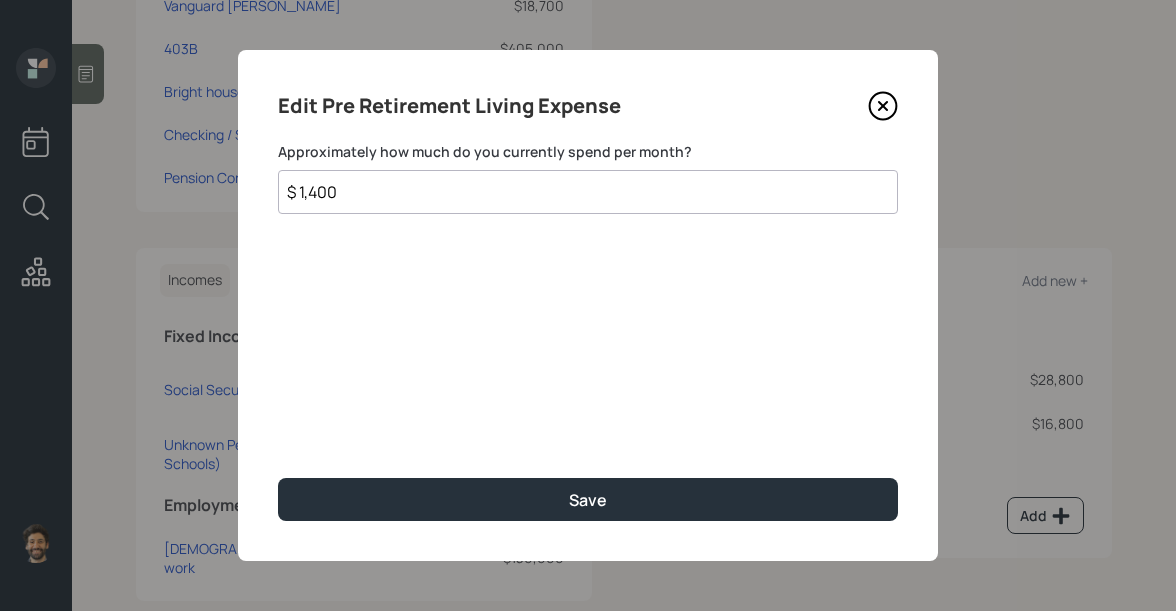 click on "$ 1,400" at bounding box center (588, 192) 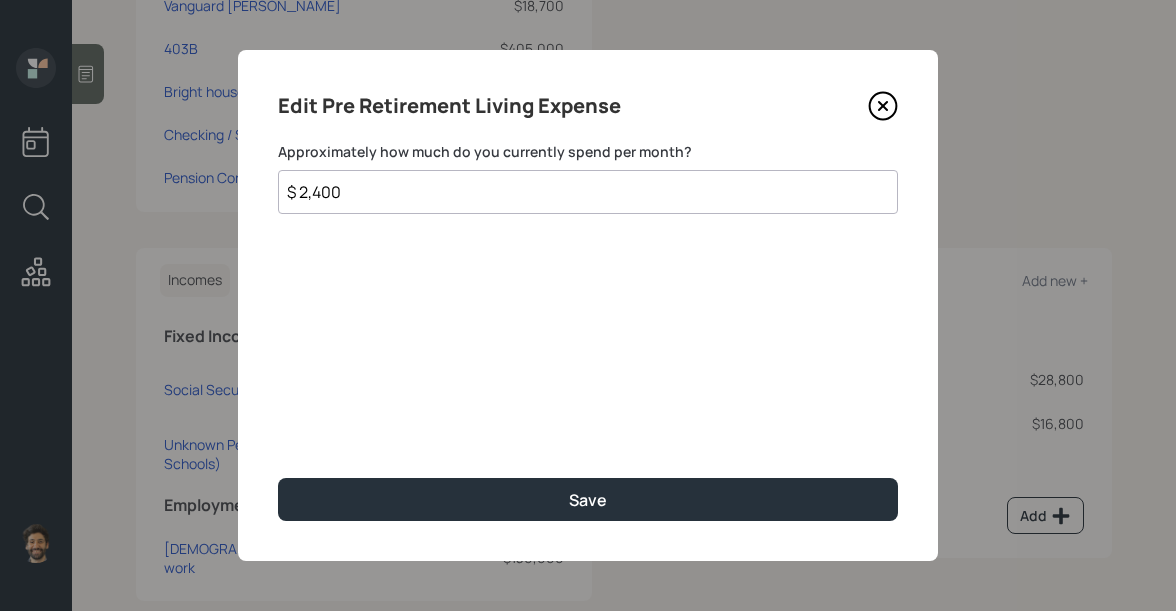 type on "$ 2,400" 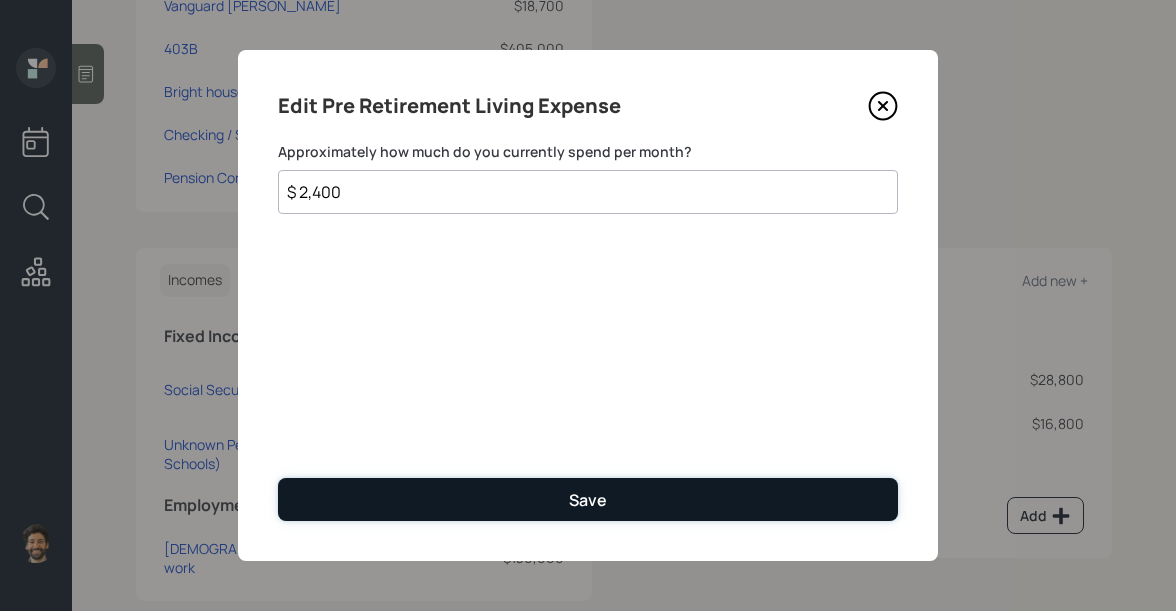 click on "Save" at bounding box center [588, 499] 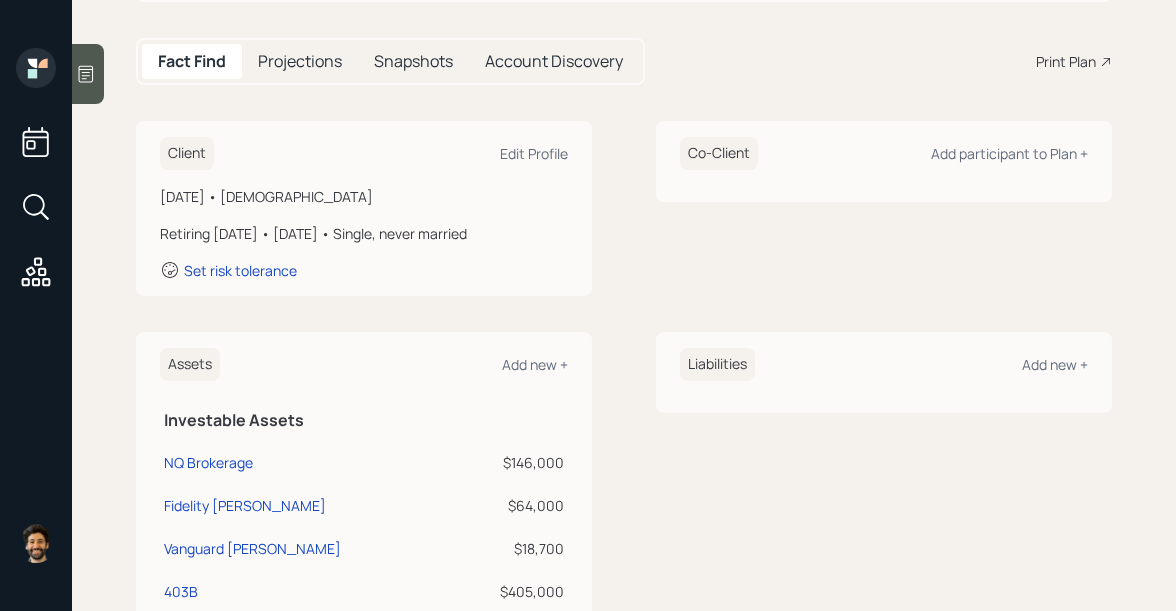 scroll, scrollTop: 0, scrollLeft: 0, axis: both 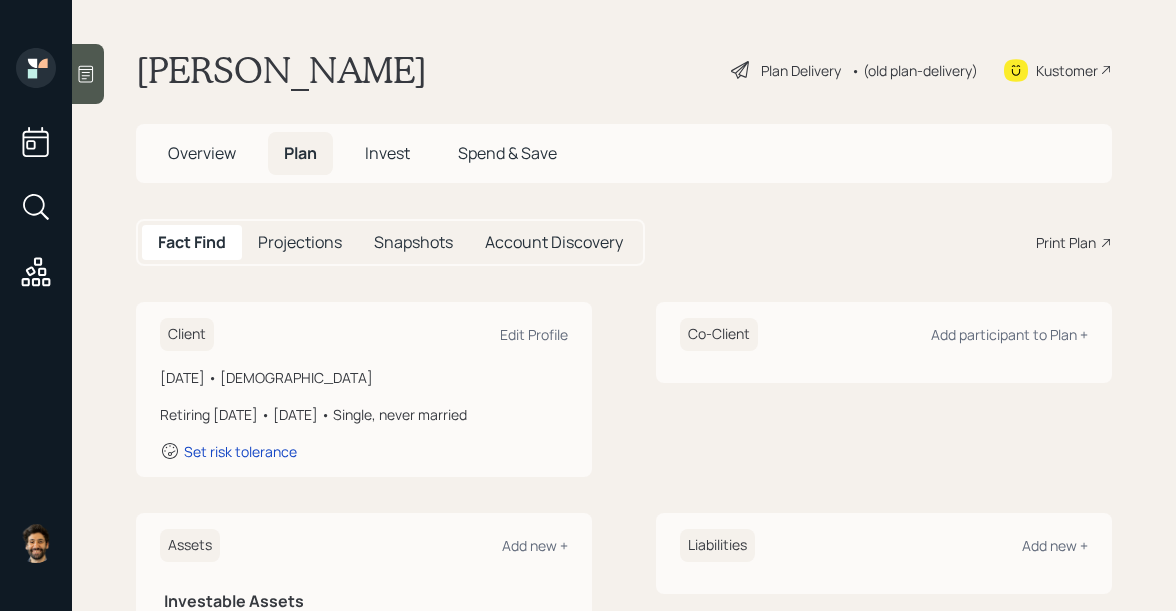 click on "• (old plan-delivery)" at bounding box center (914, 70) 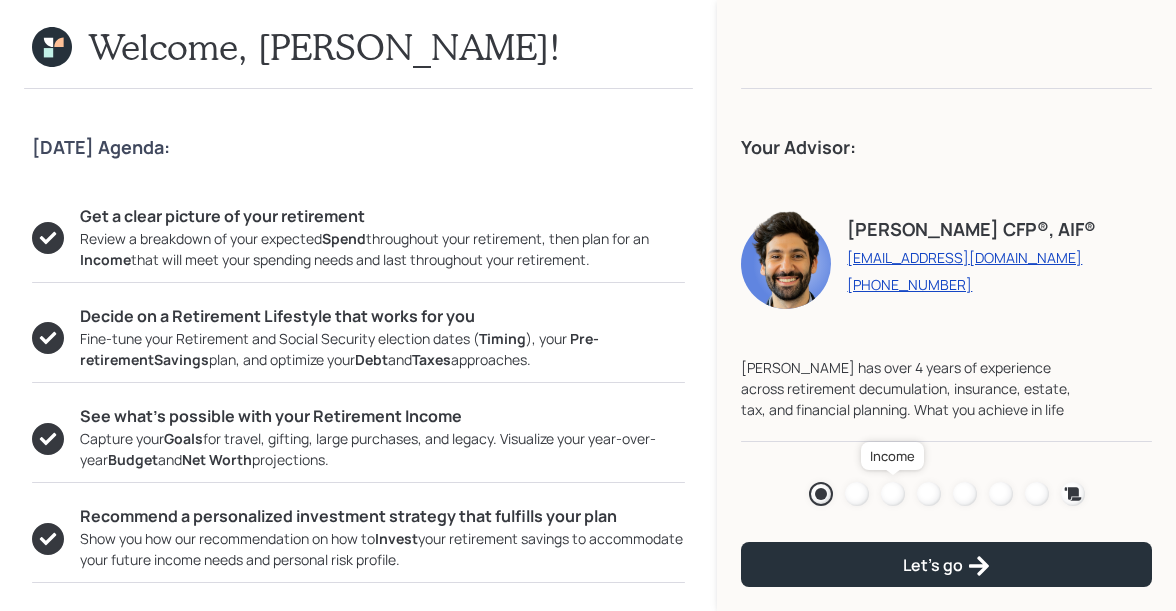 click at bounding box center [893, 494] 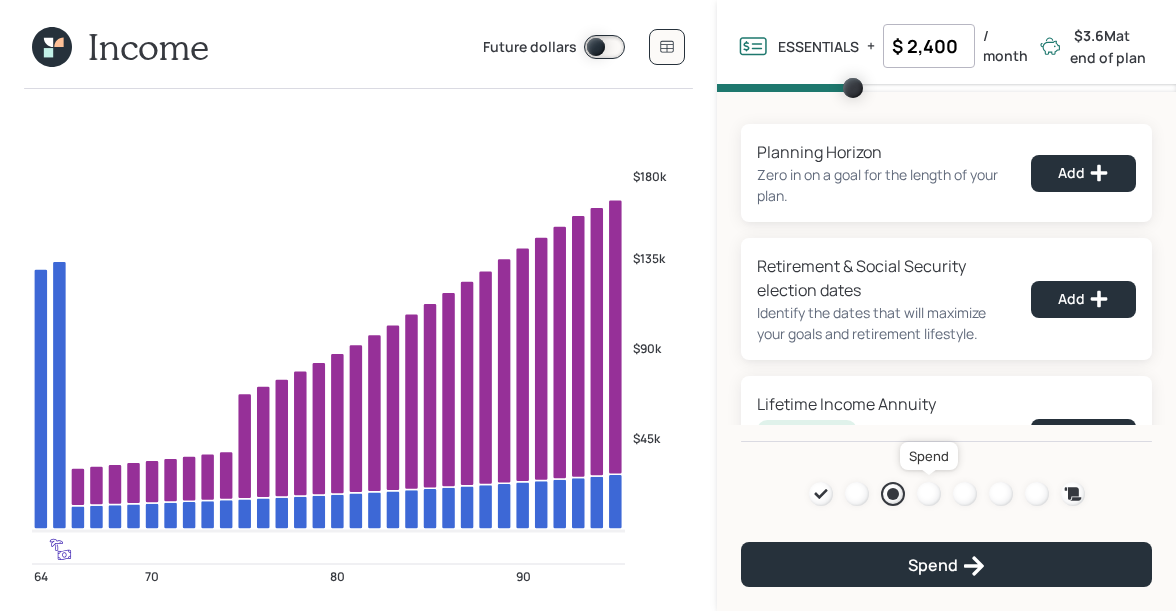 click at bounding box center (929, 494) 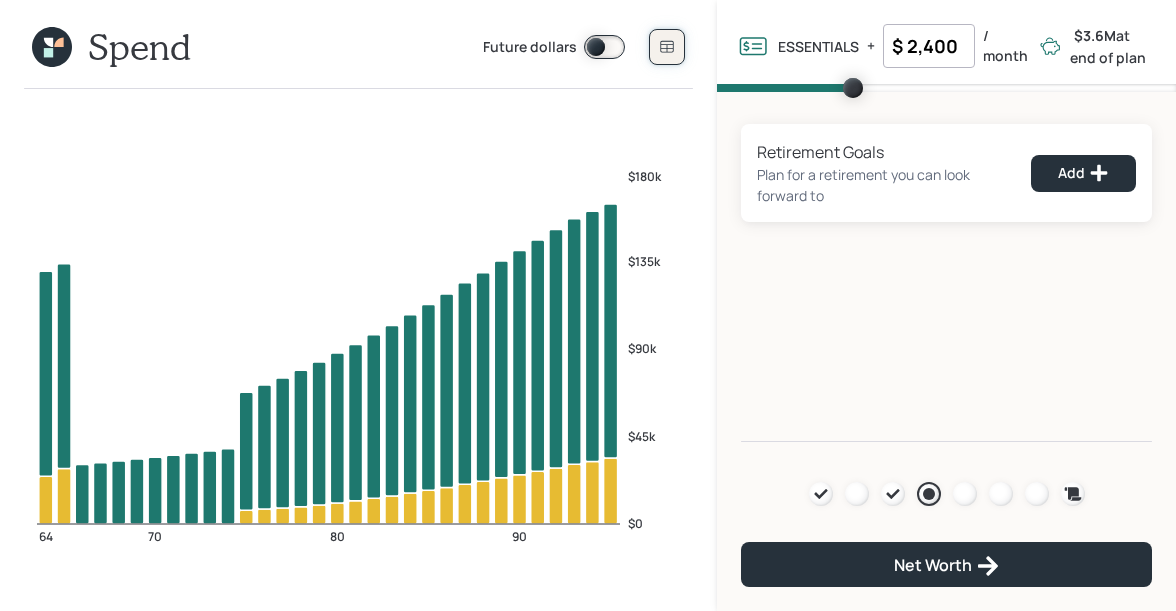 click 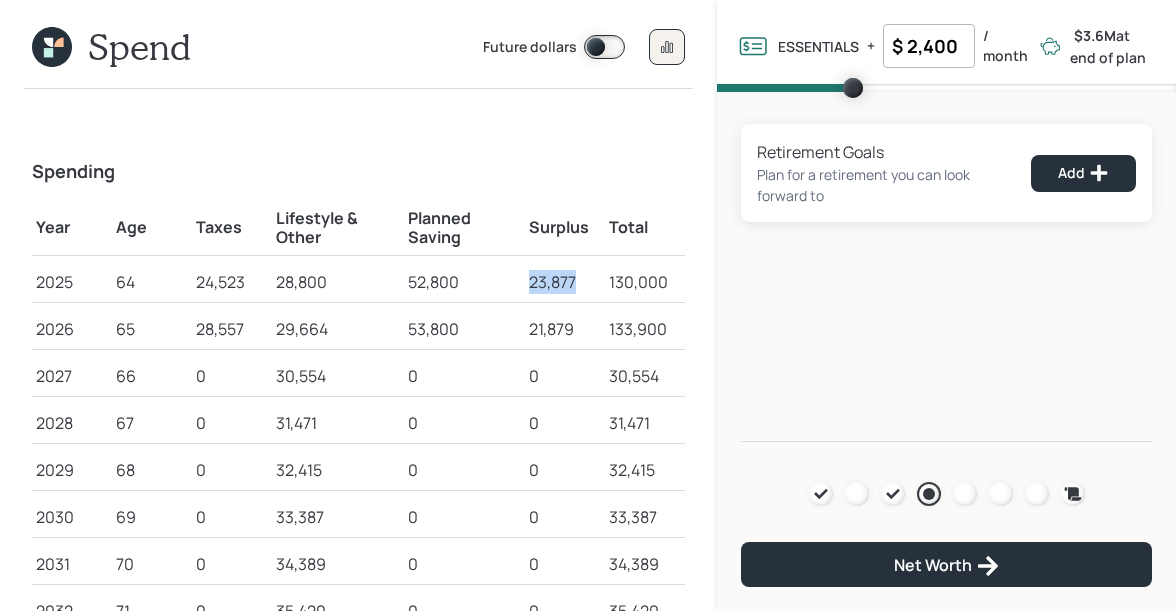 drag, startPoint x: 525, startPoint y: 281, endPoint x: 603, endPoint y: 291, distance: 78.63841 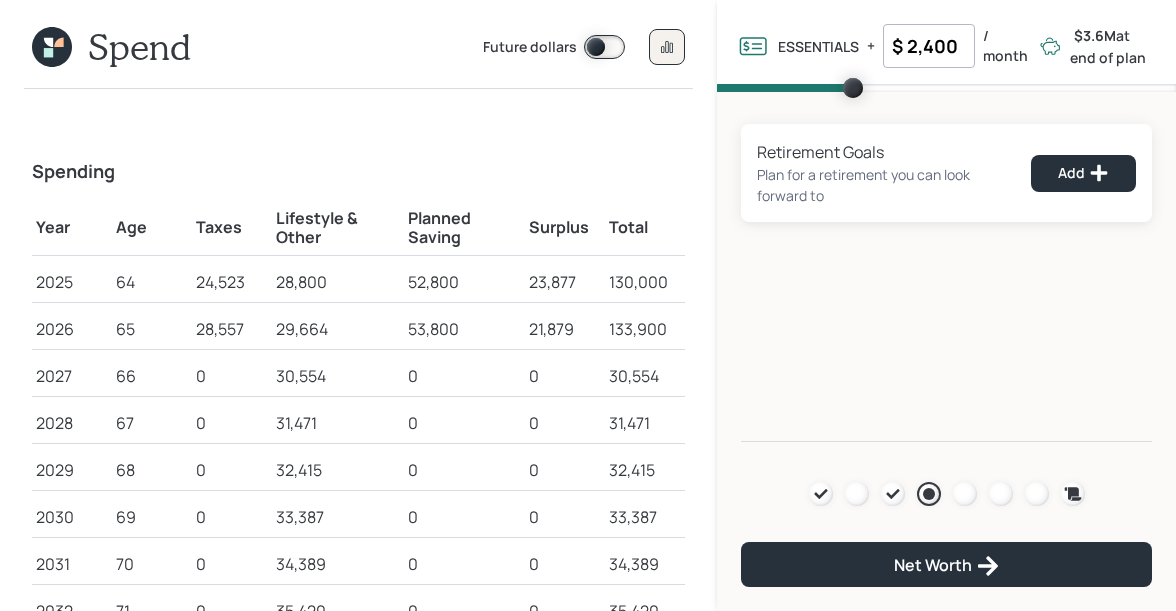 click on "21,879" at bounding box center (565, 329) 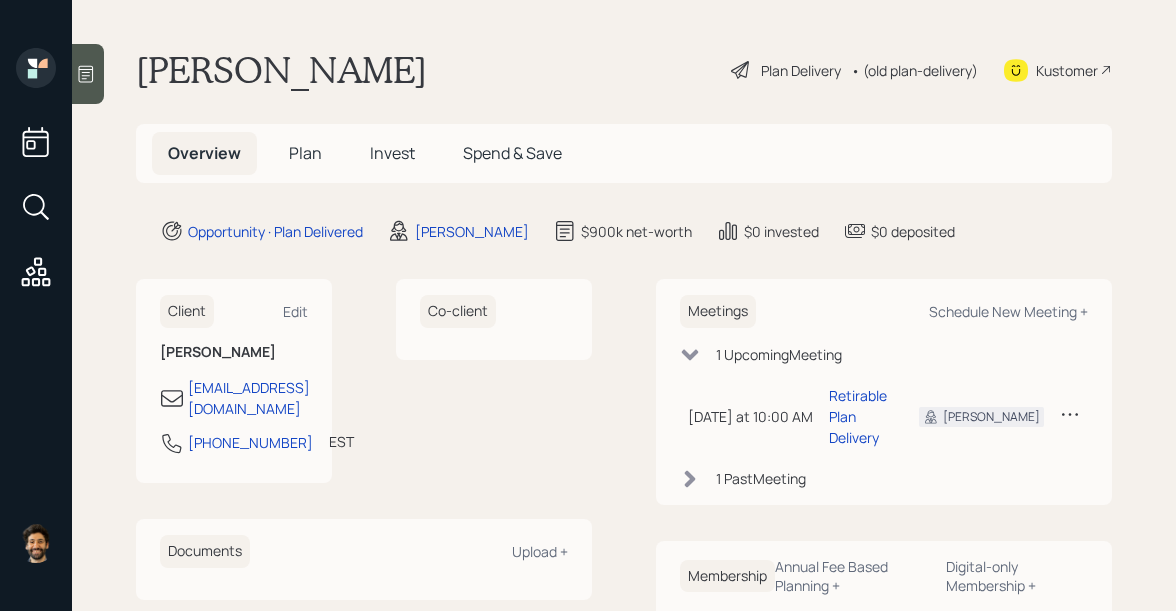 click on "Plan" at bounding box center [305, 153] 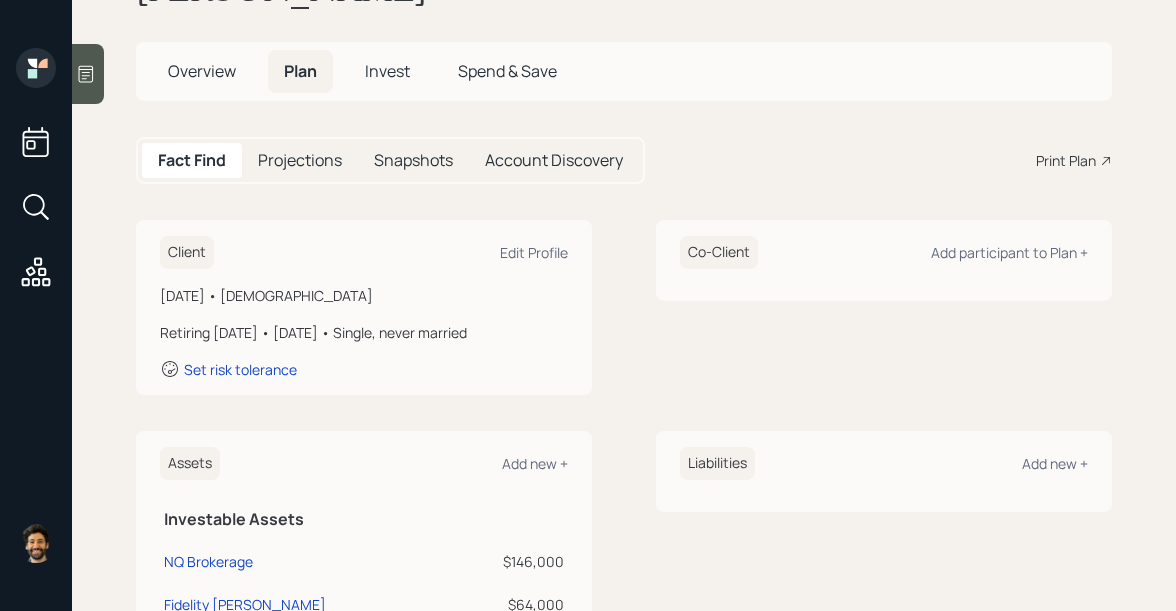 scroll, scrollTop: 0, scrollLeft: 0, axis: both 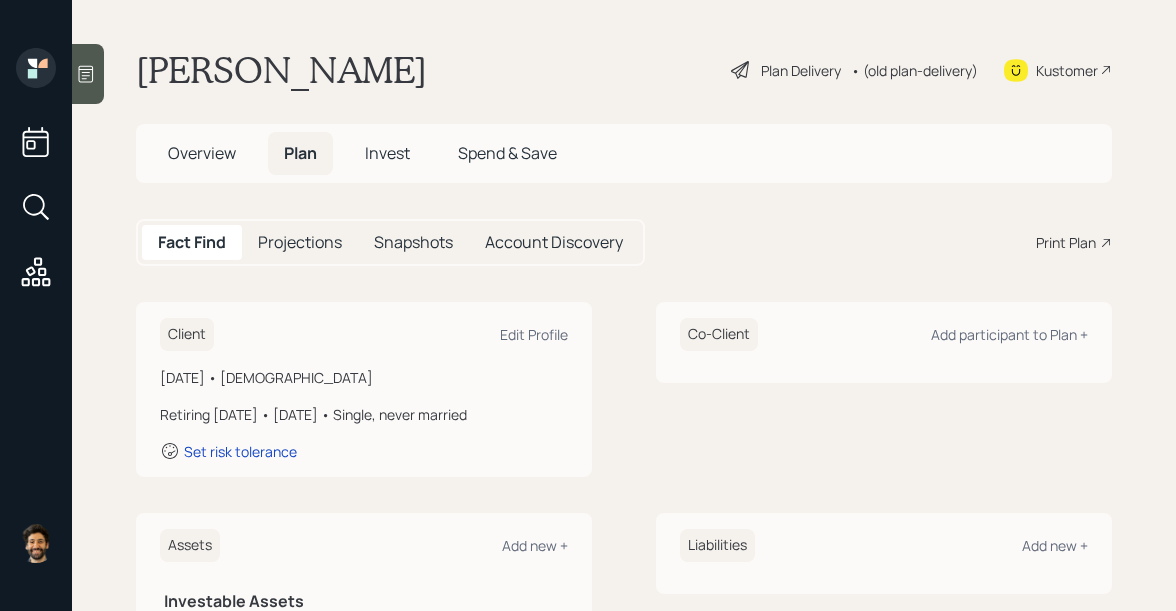click on "• (old plan-delivery)" at bounding box center (914, 70) 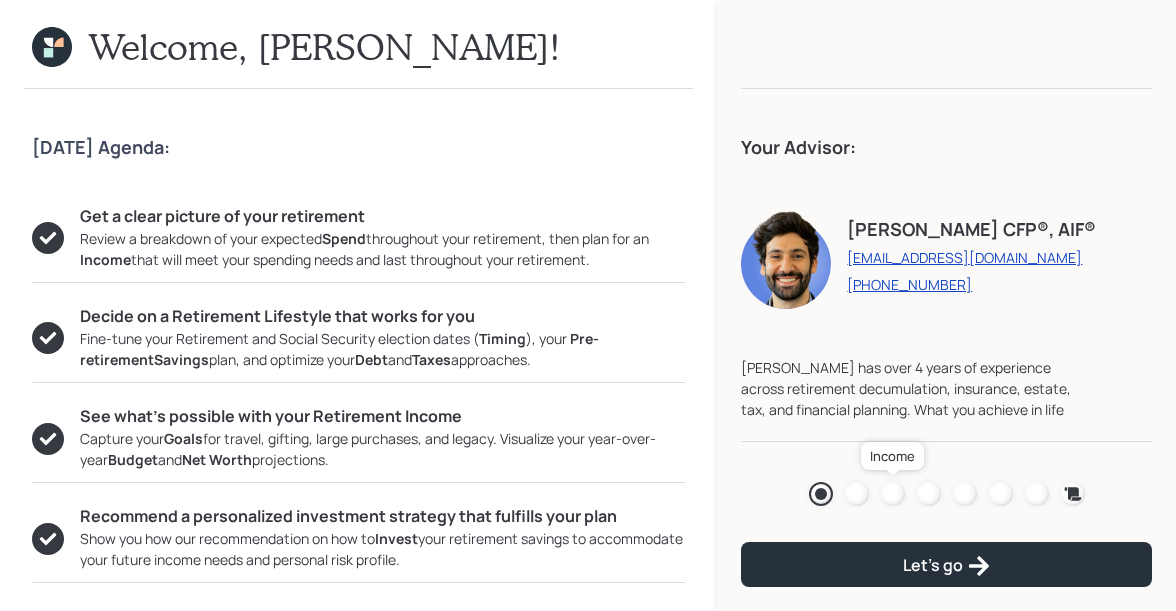 click at bounding box center [893, 494] 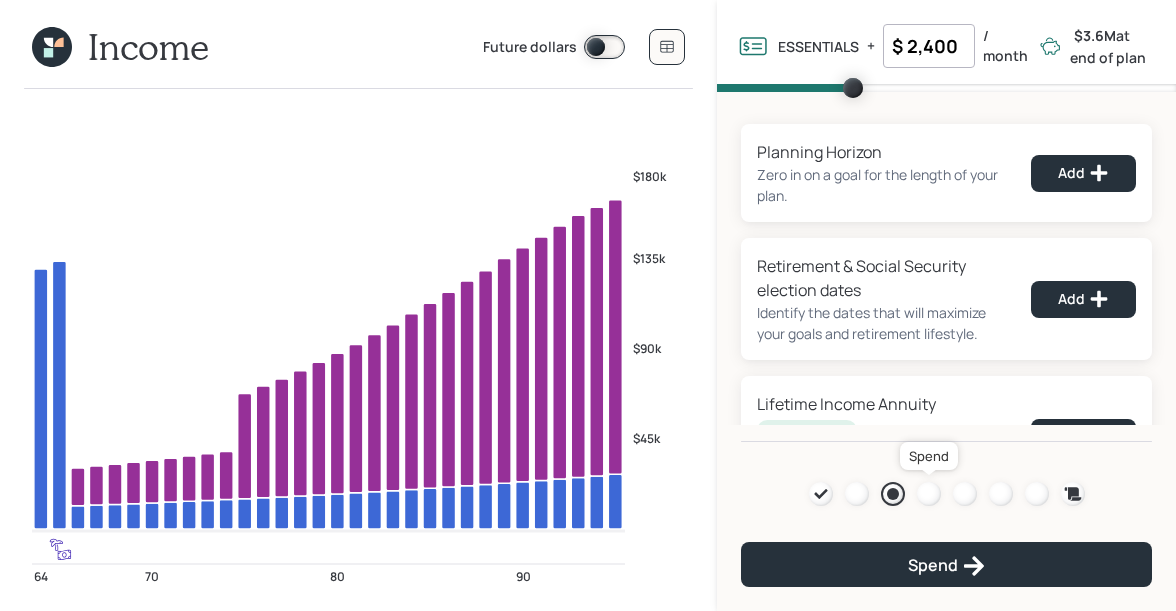click at bounding box center [929, 494] 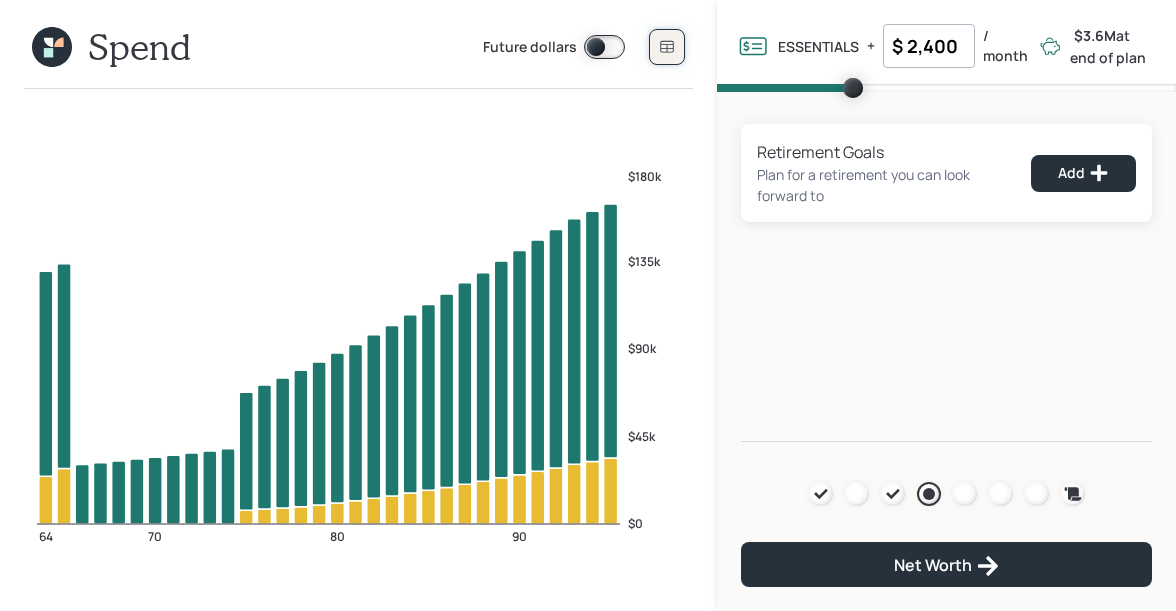 click 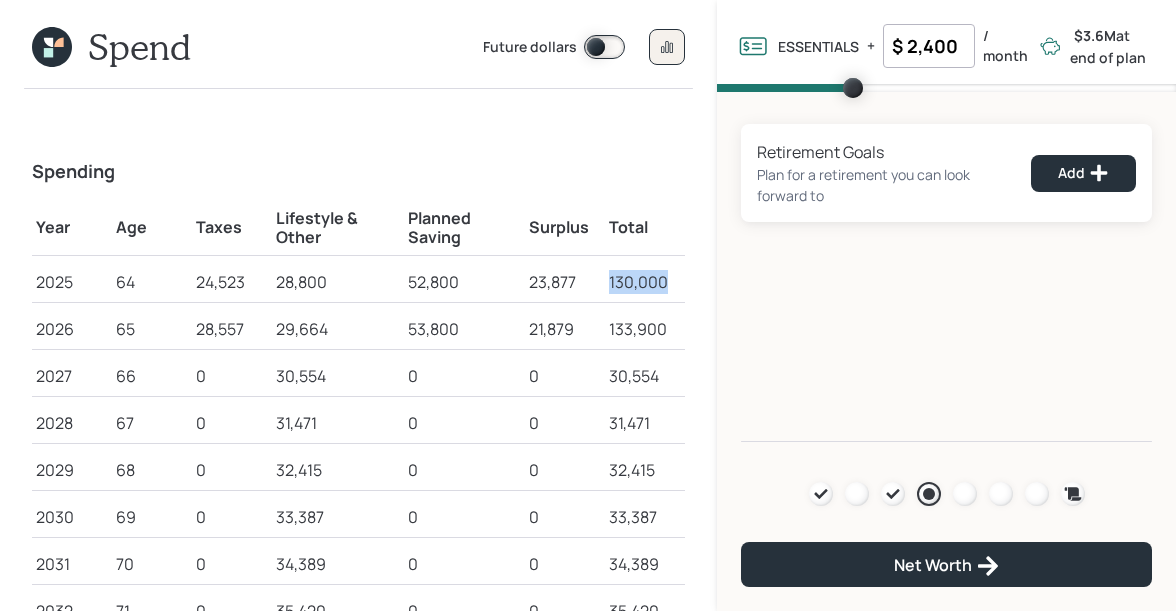 drag, startPoint x: 611, startPoint y: 285, endPoint x: 683, endPoint y: 284, distance: 72.00694 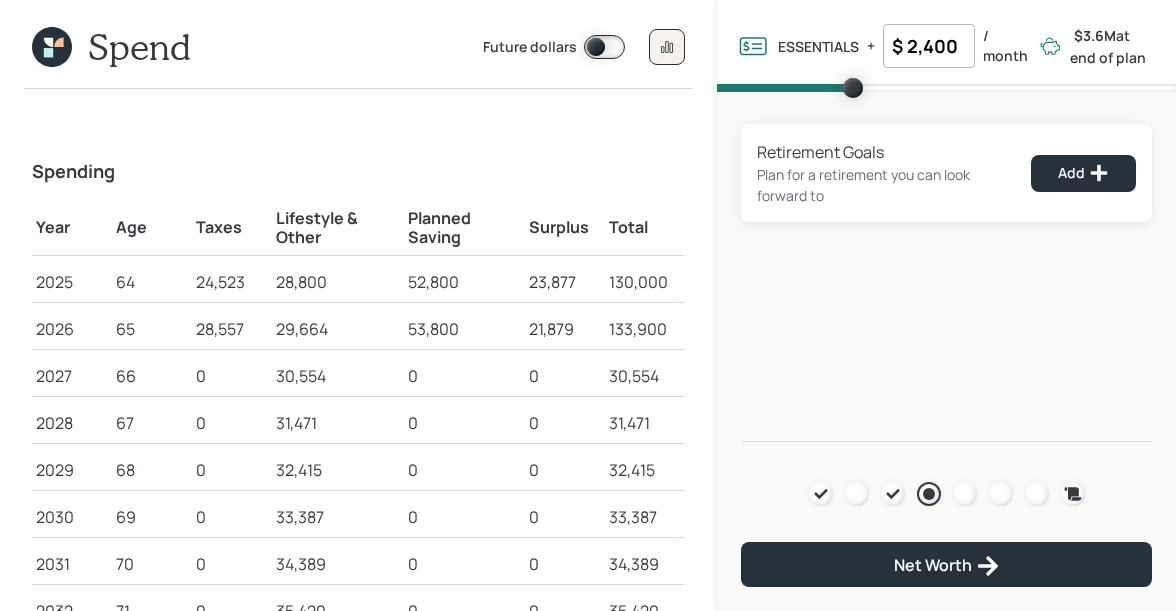 click 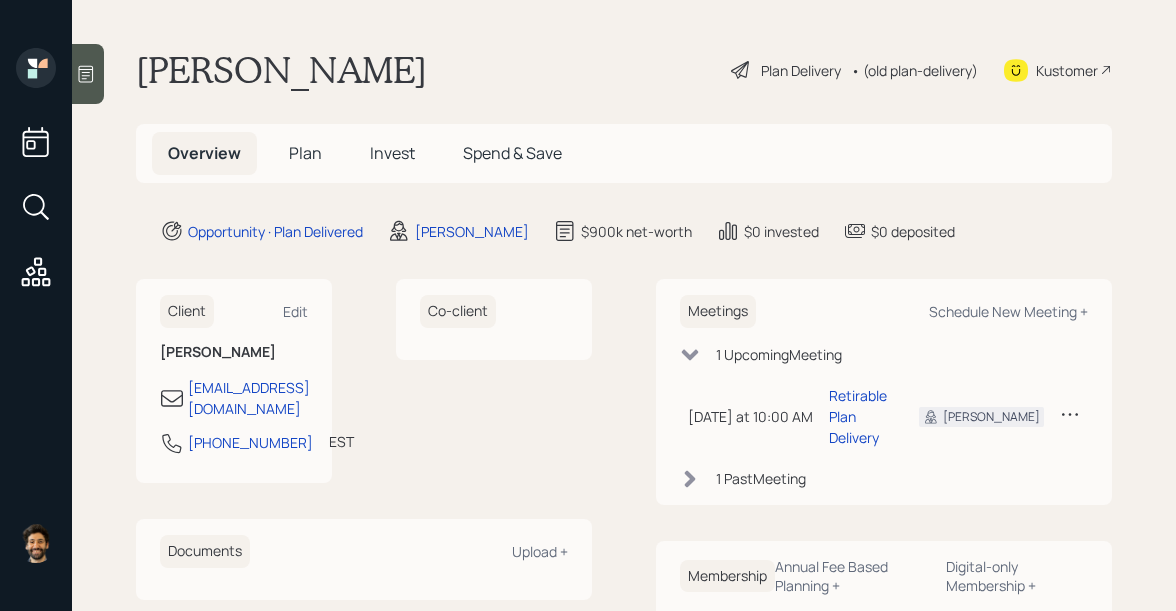 click on "Plan" at bounding box center (305, 153) 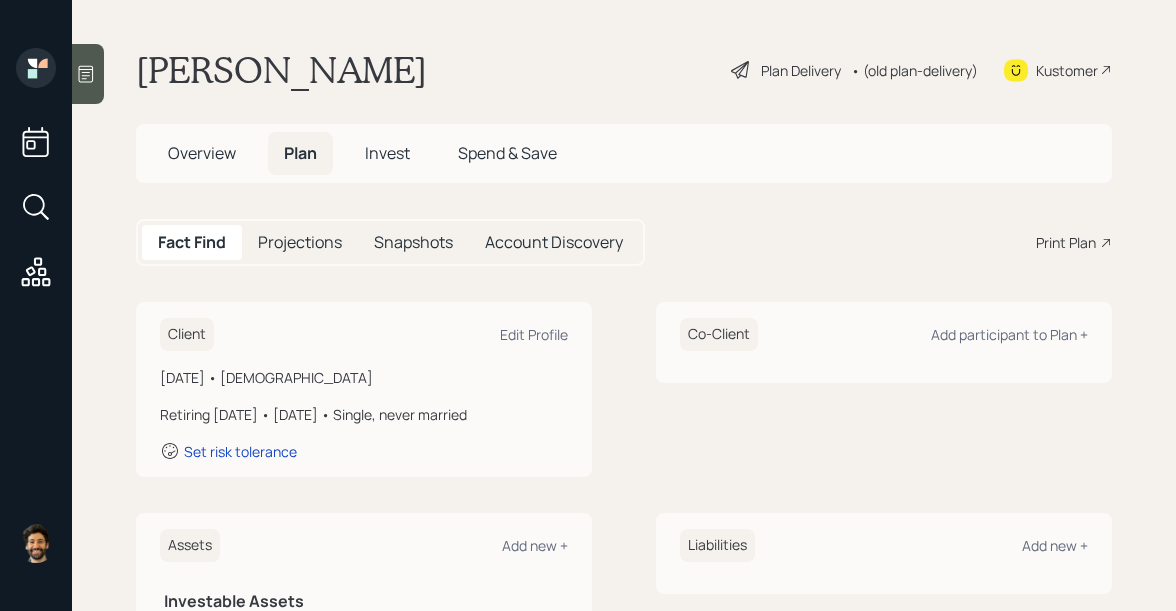 scroll, scrollTop: 724, scrollLeft: 0, axis: vertical 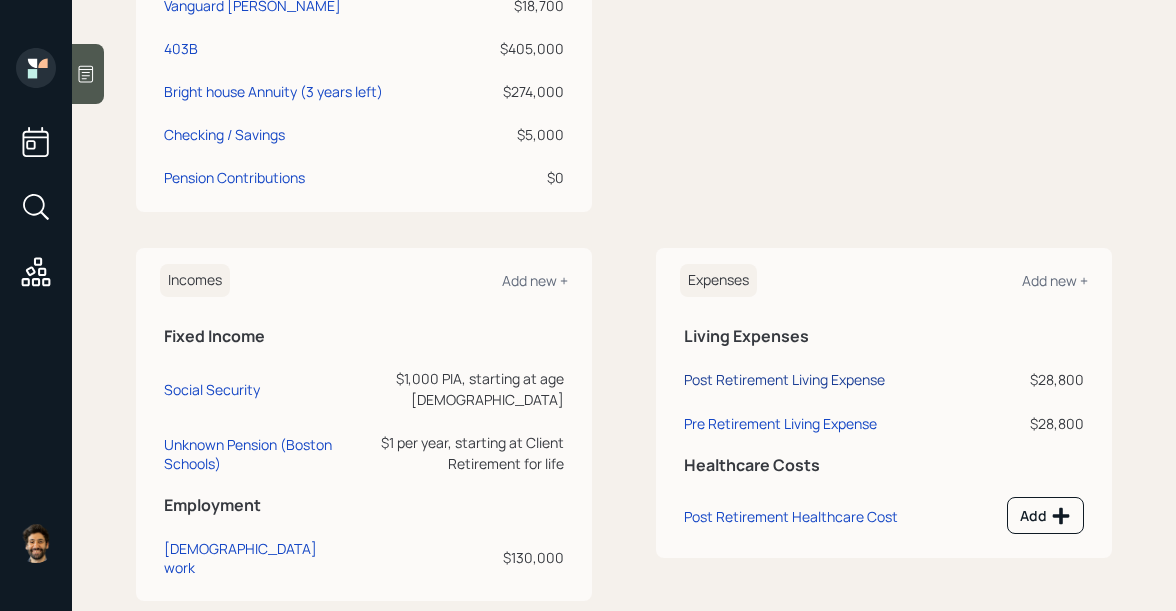 click on "Post Retirement Living Expense" at bounding box center [784, 379] 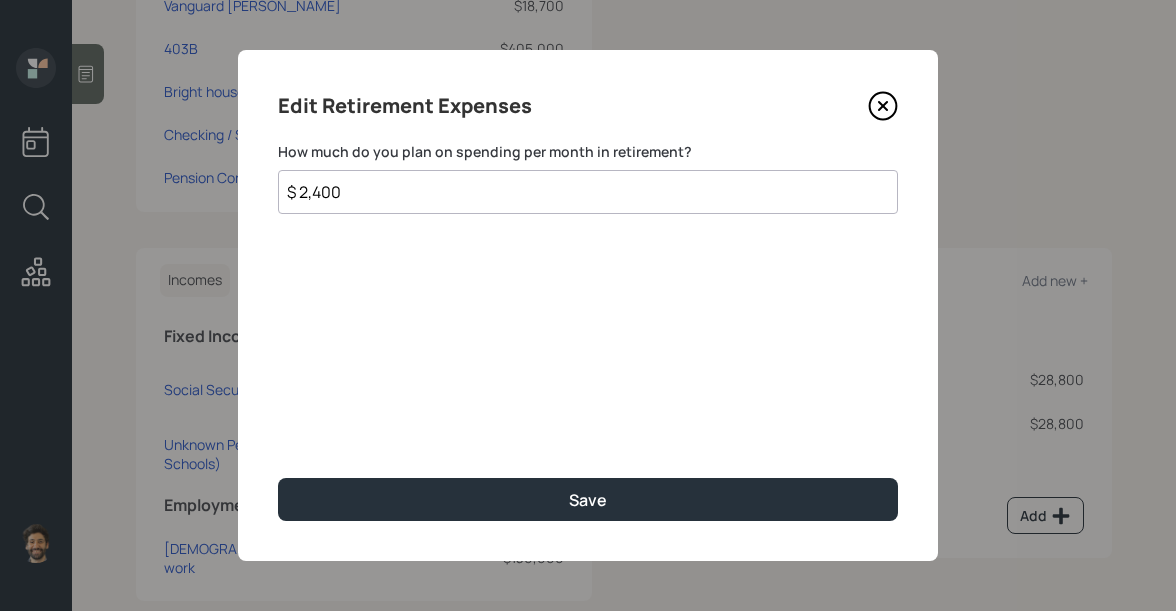 click on "$ 2,400" at bounding box center (588, 192) 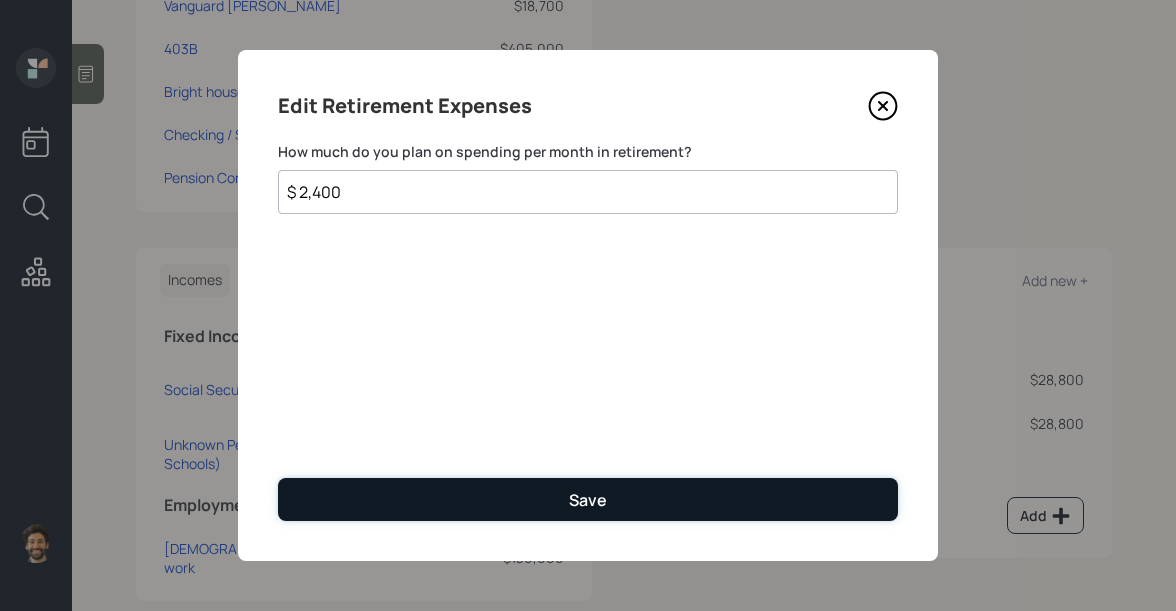click on "Save" at bounding box center (588, 499) 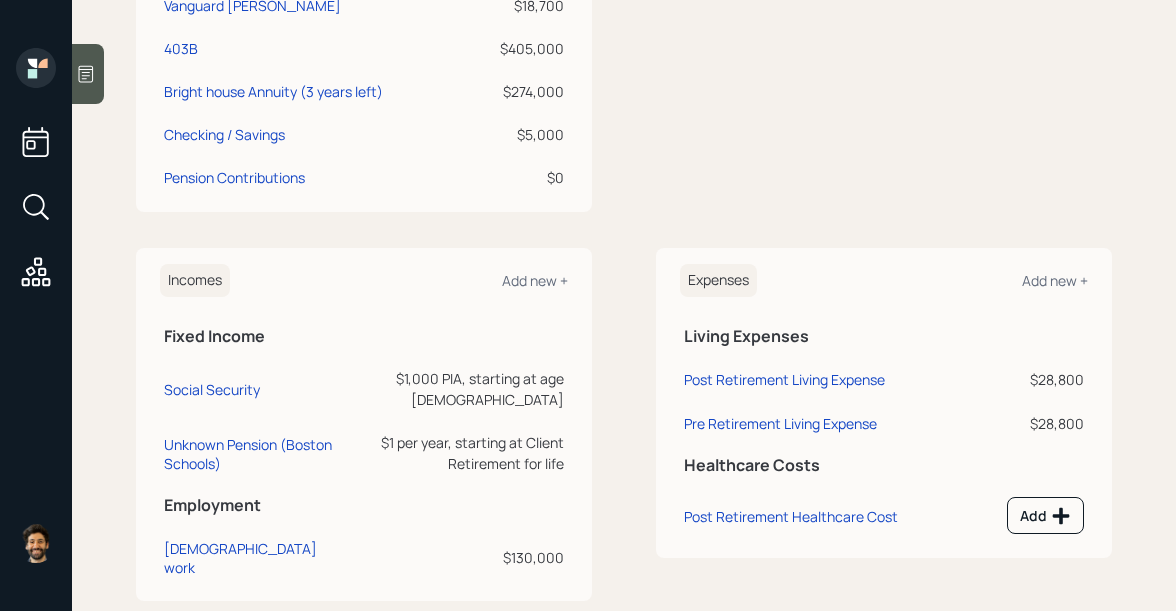 scroll, scrollTop: 0, scrollLeft: 0, axis: both 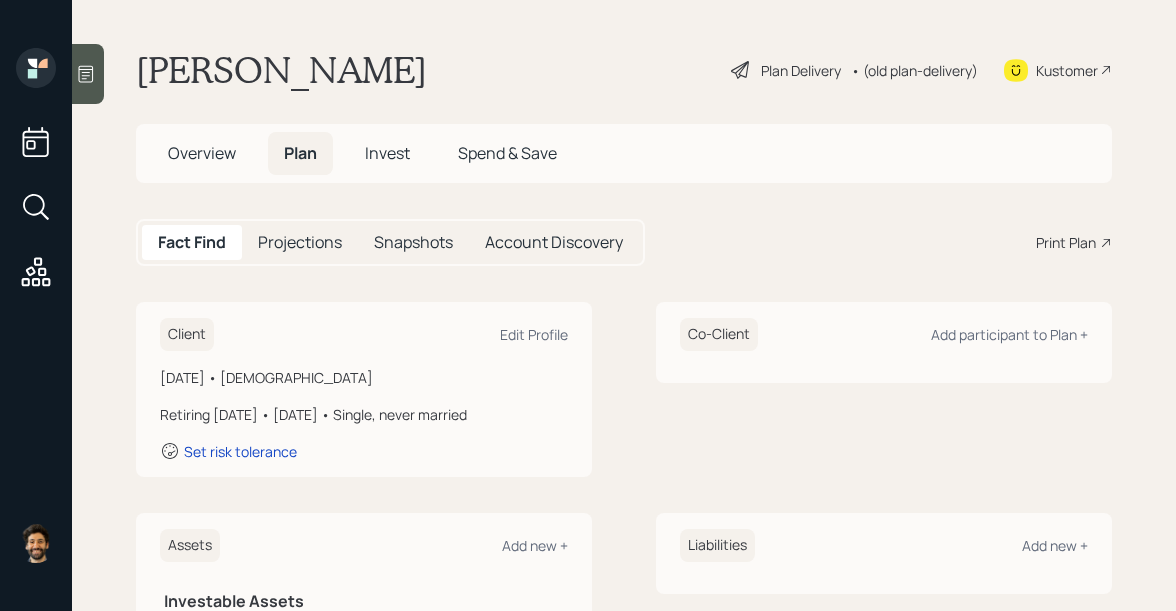 click on "• (old plan-delivery)" at bounding box center (914, 70) 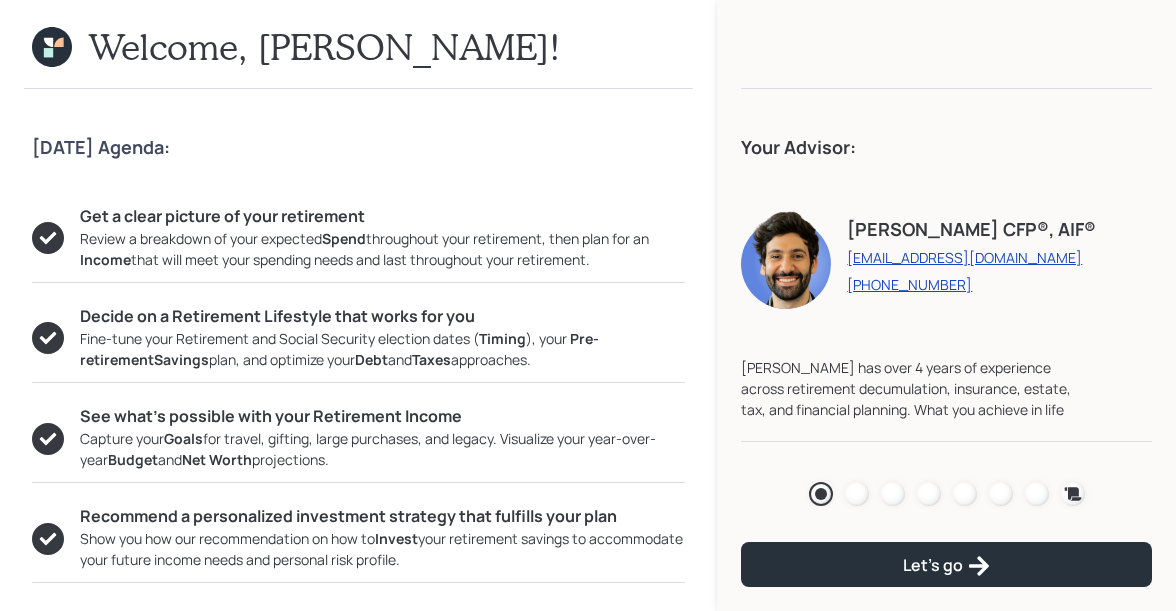 click at bounding box center [929, 494] 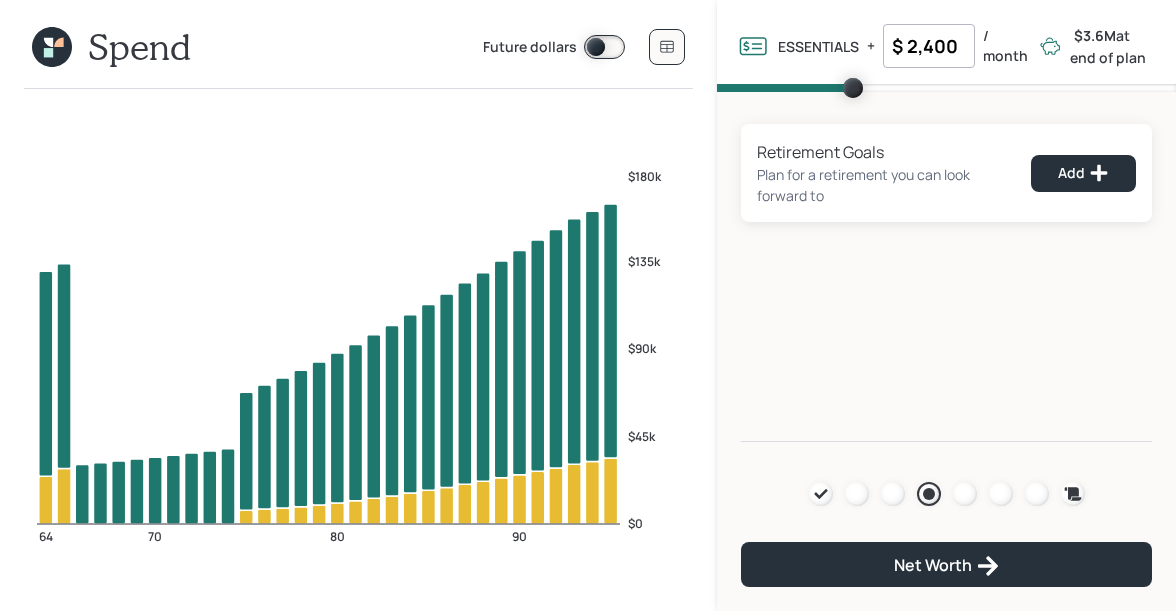 click on "Future dollars" at bounding box center [584, 47] 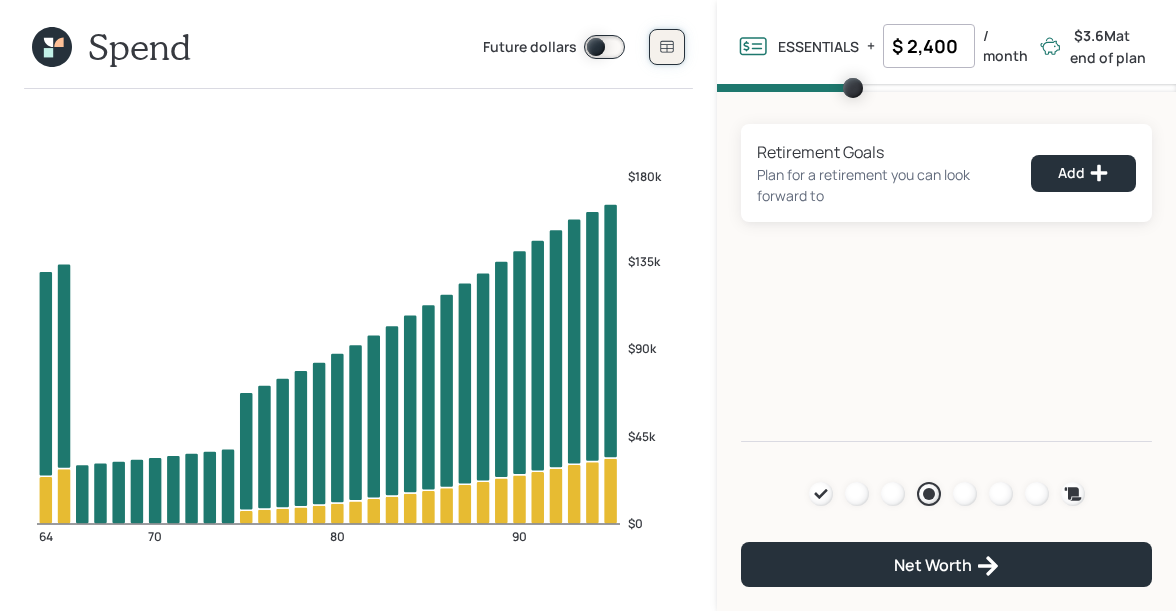 click 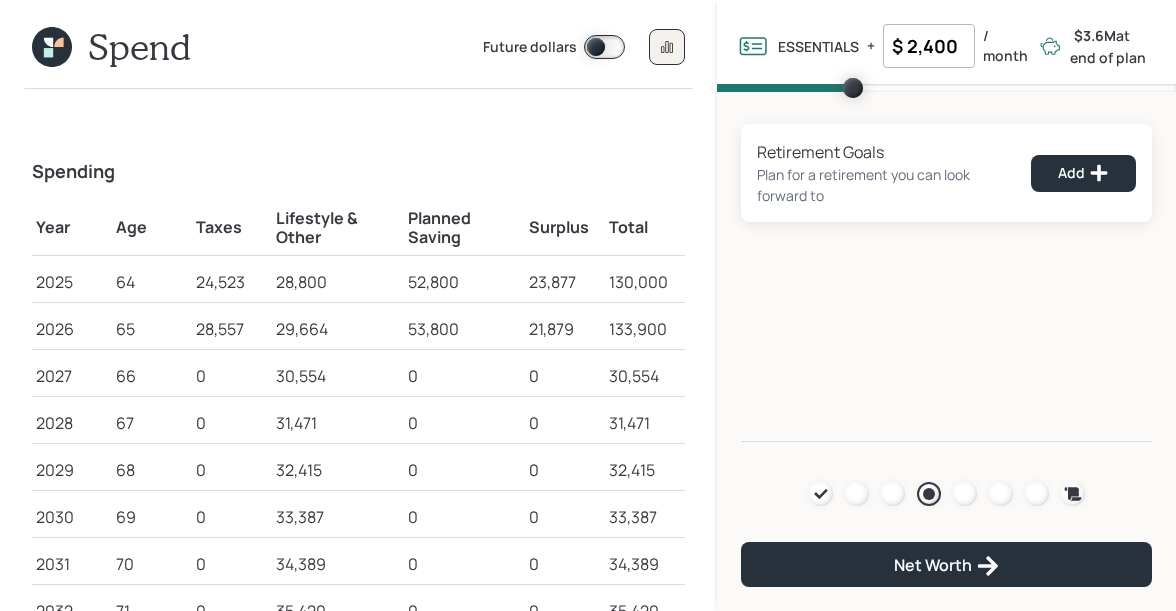 click on "28,800" at bounding box center (338, 282) 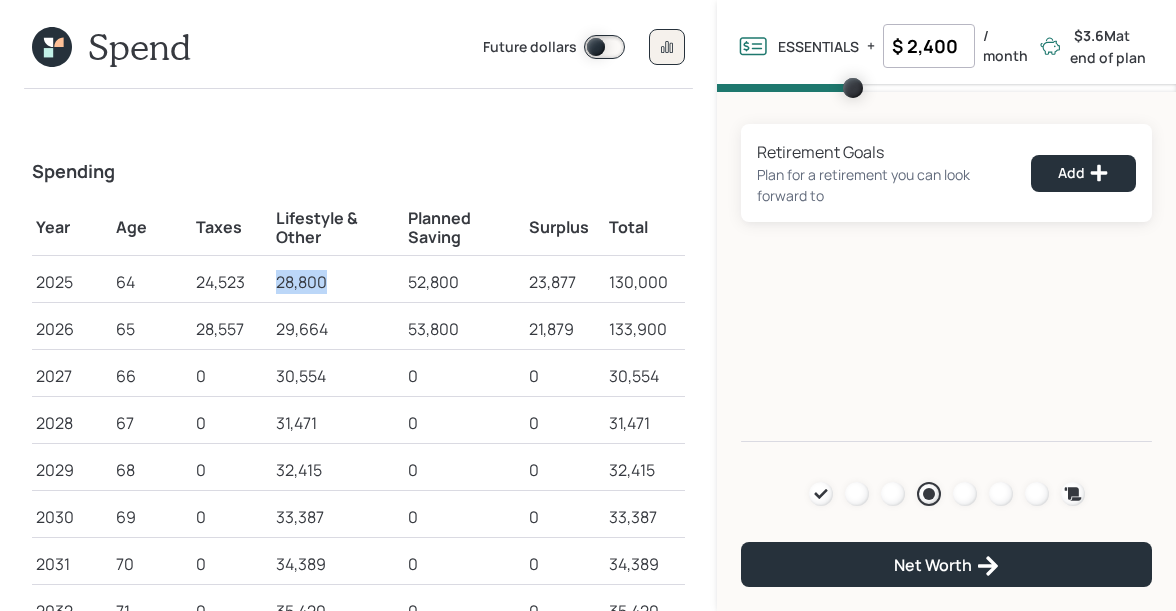 drag, startPoint x: 328, startPoint y: 284, endPoint x: 266, endPoint y: 284, distance: 62 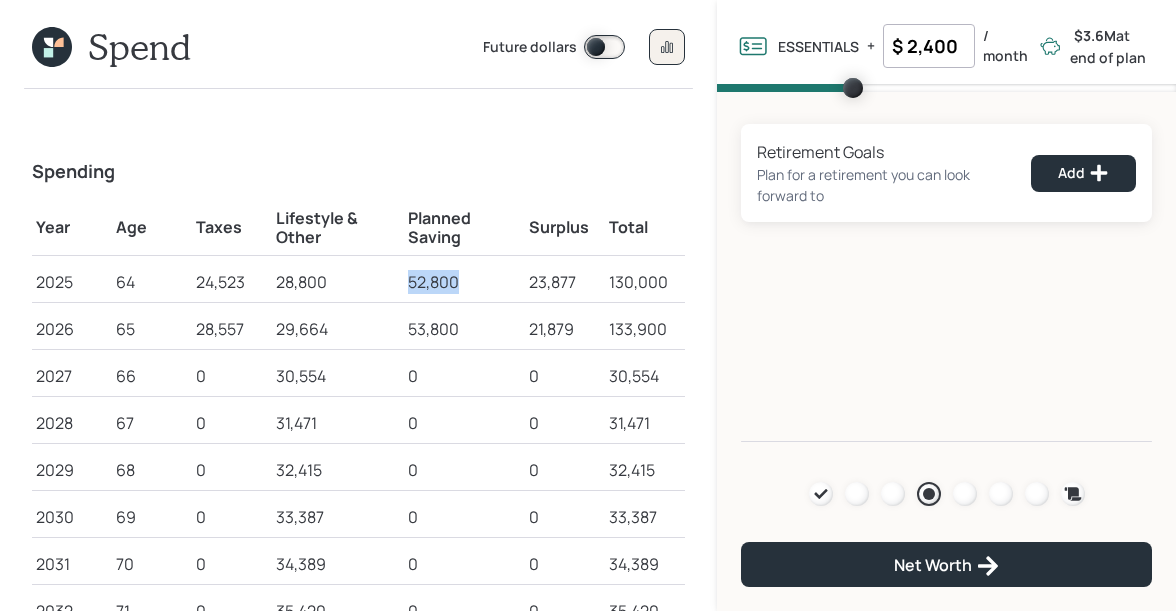 drag, startPoint x: 455, startPoint y: 284, endPoint x: 399, endPoint y: 284, distance: 56 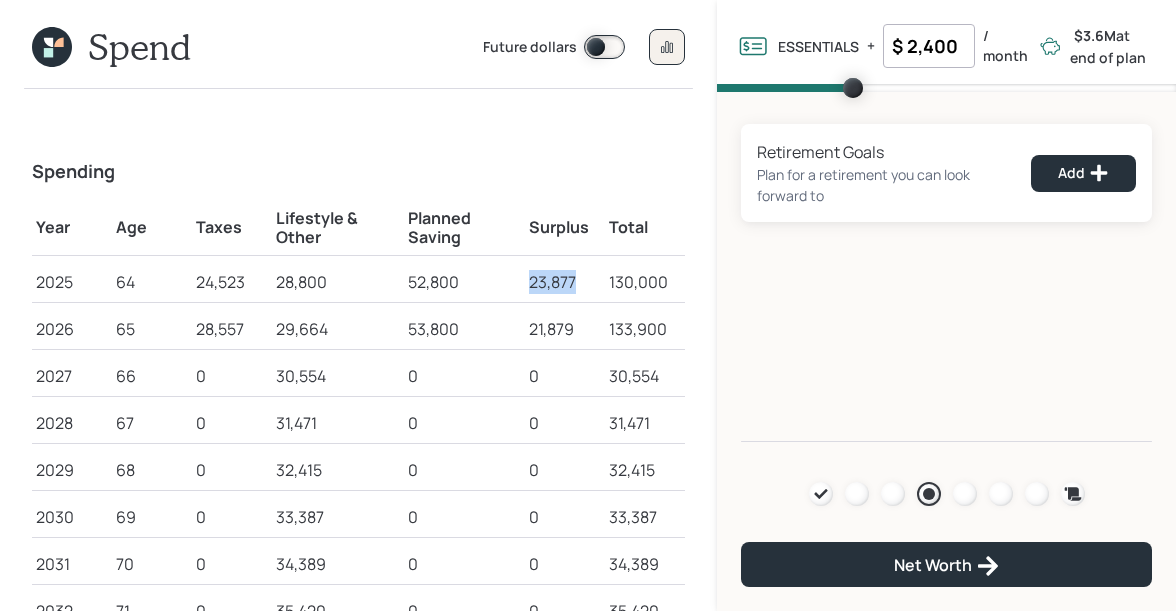 drag, startPoint x: 575, startPoint y: 279, endPoint x: 512, endPoint y: 281, distance: 63.03174 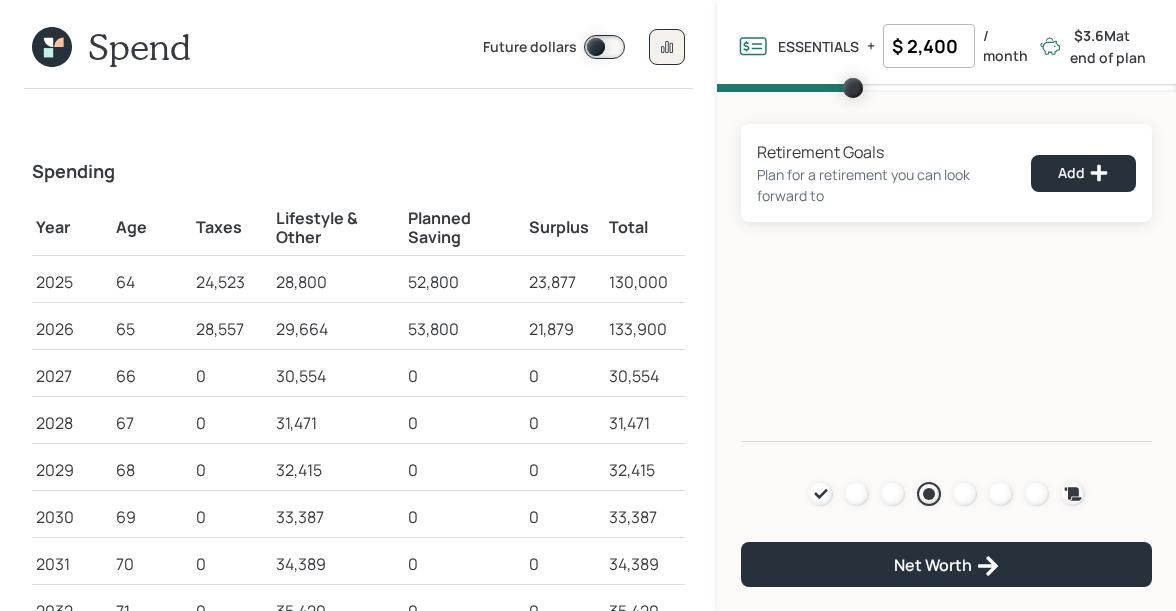 click 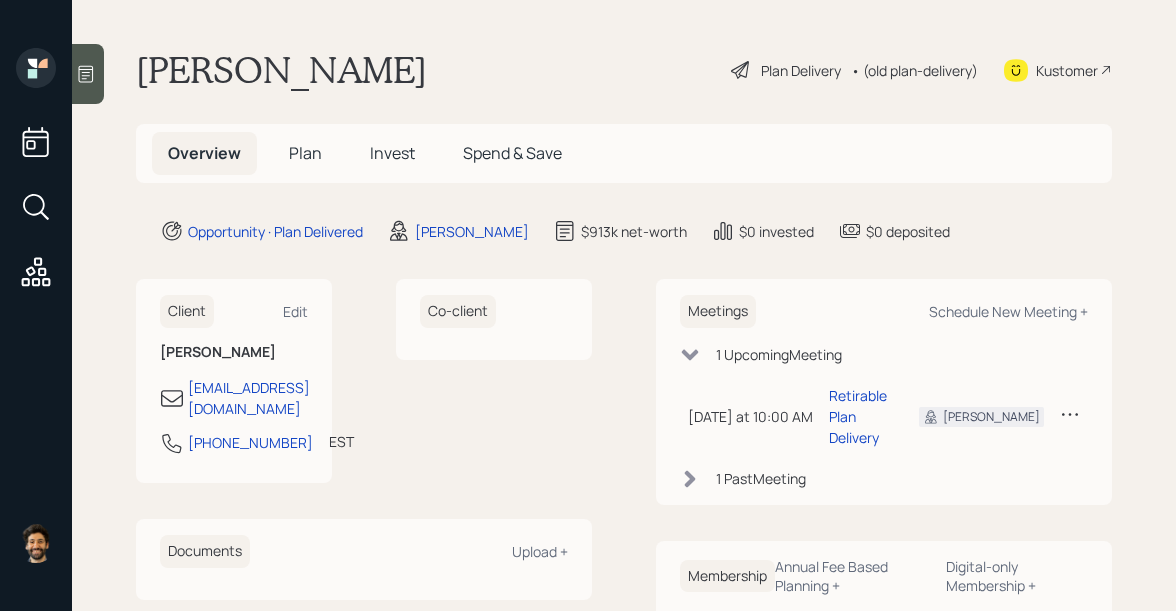 click on "Plan" at bounding box center [305, 153] 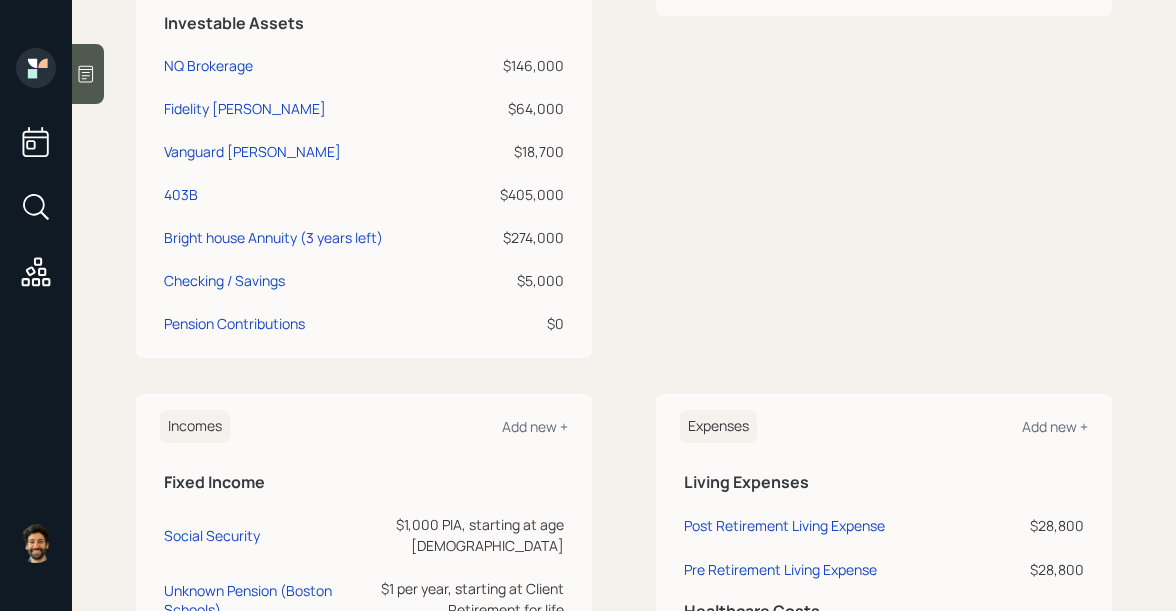 scroll, scrollTop: 599, scrollLeft: 0, axis: vertical 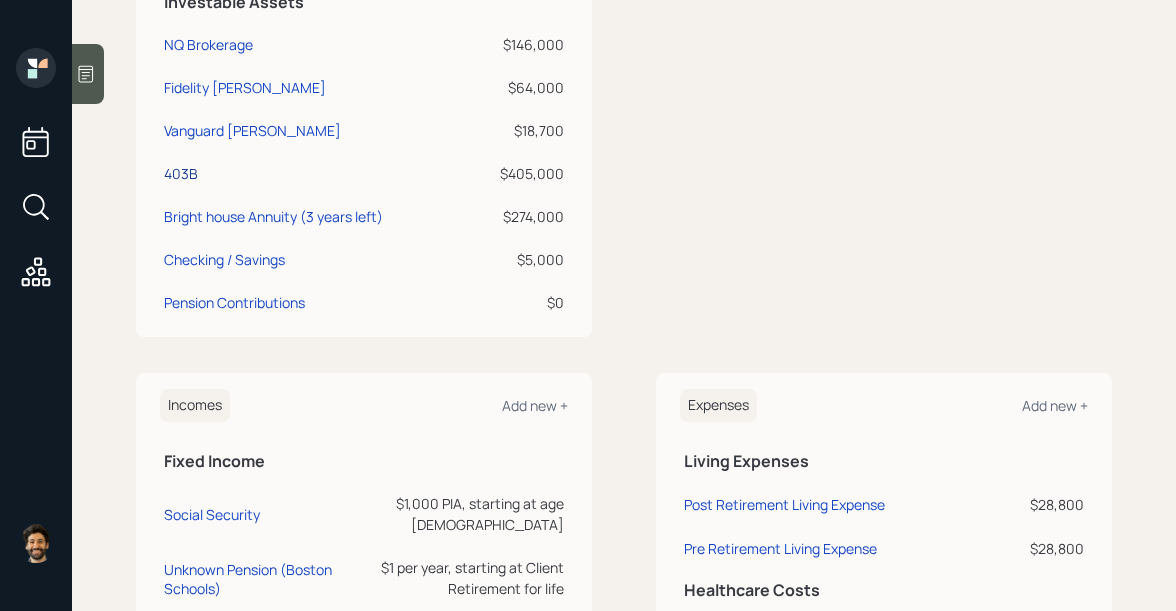 click on "403B" at bounding box center (181, 173) 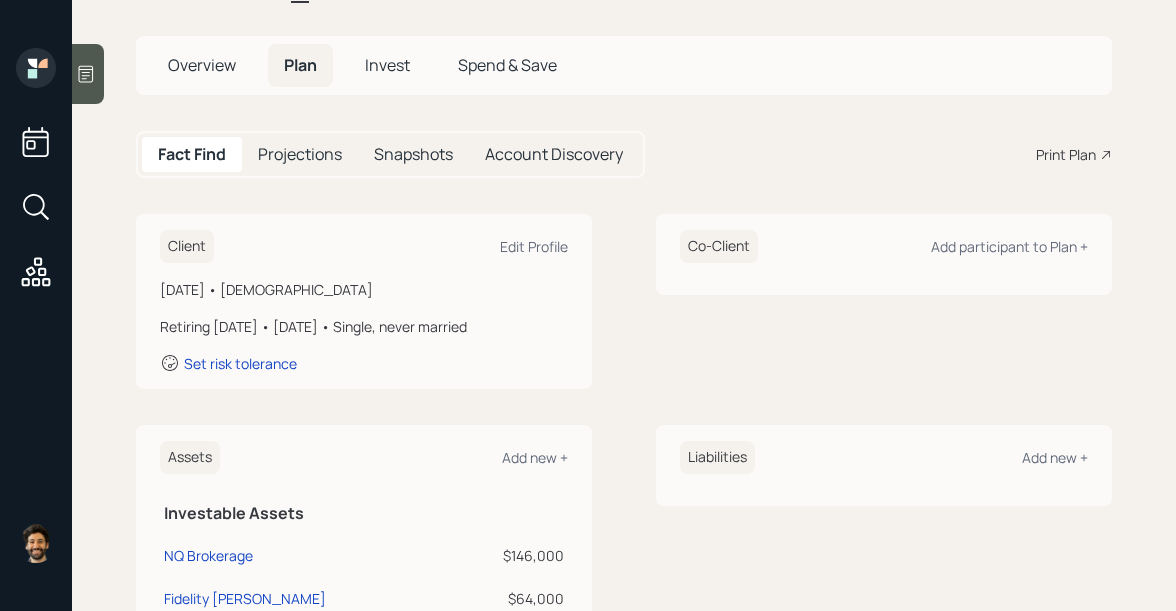scroll, scrollTop: 0, scrollLeft: 0, axis: both 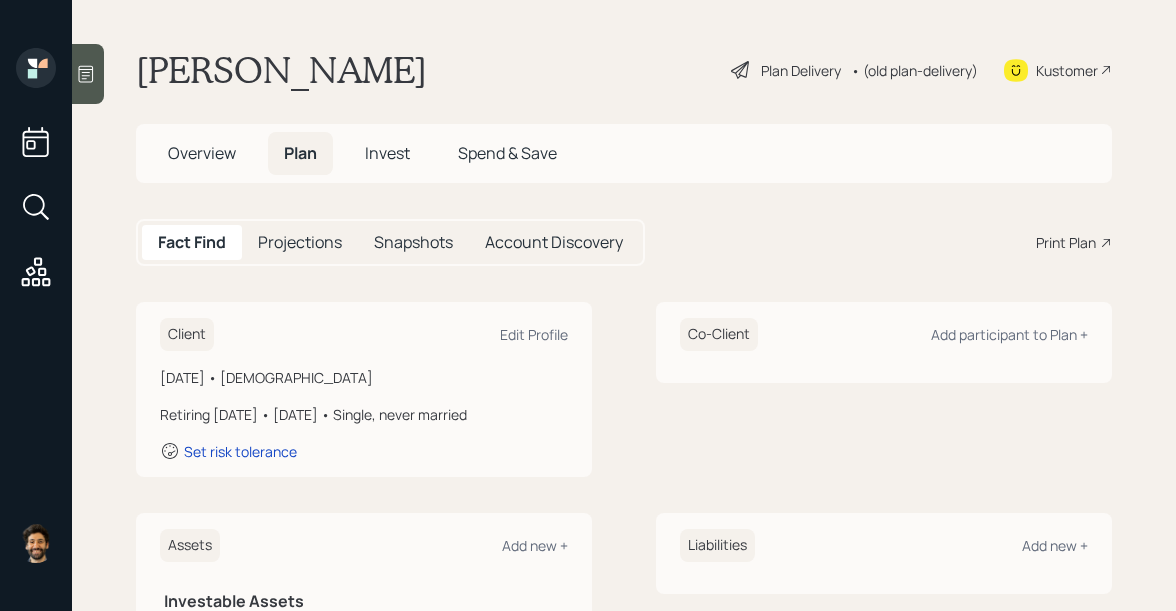 click on "• (old plan-delivery)" at bounding box center (914, 70) 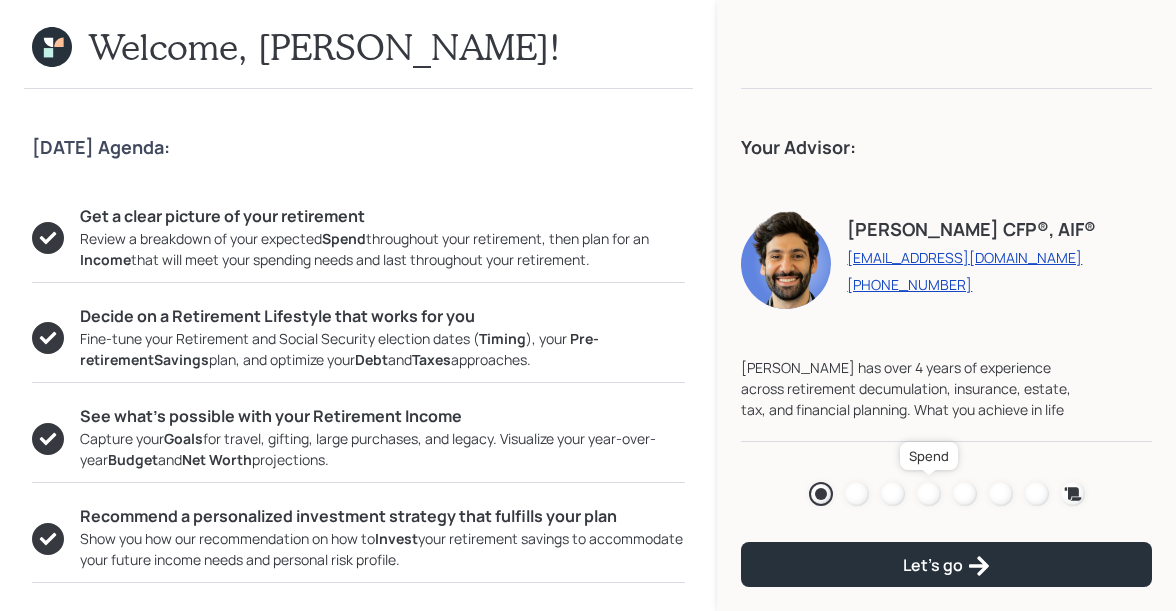 click at bounding box center [929, 494] 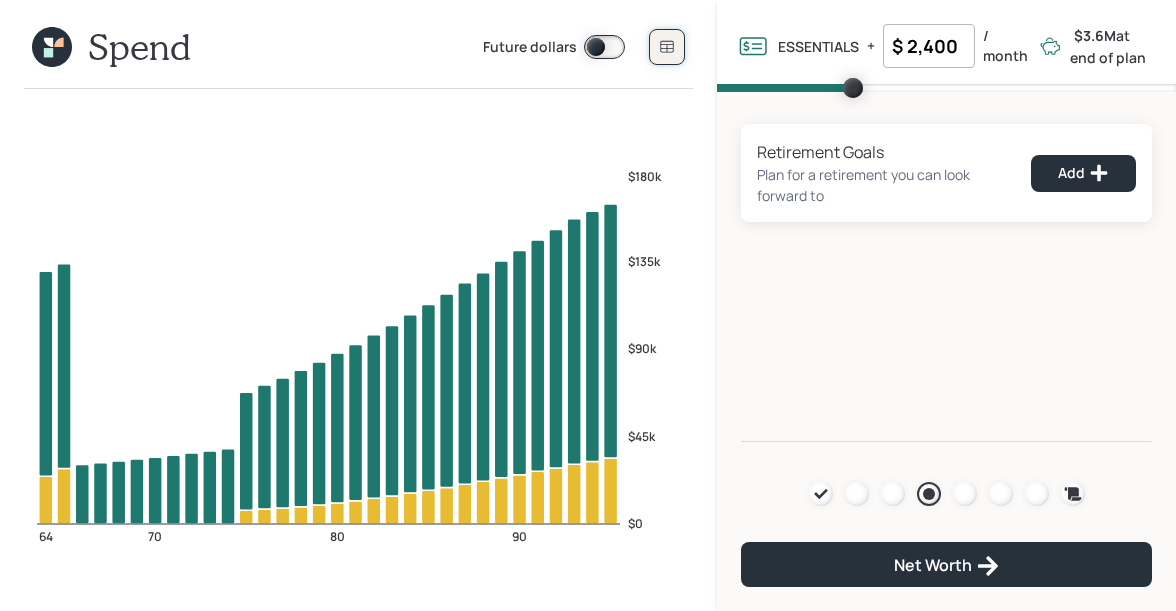 click at bounding box center [667, 47] 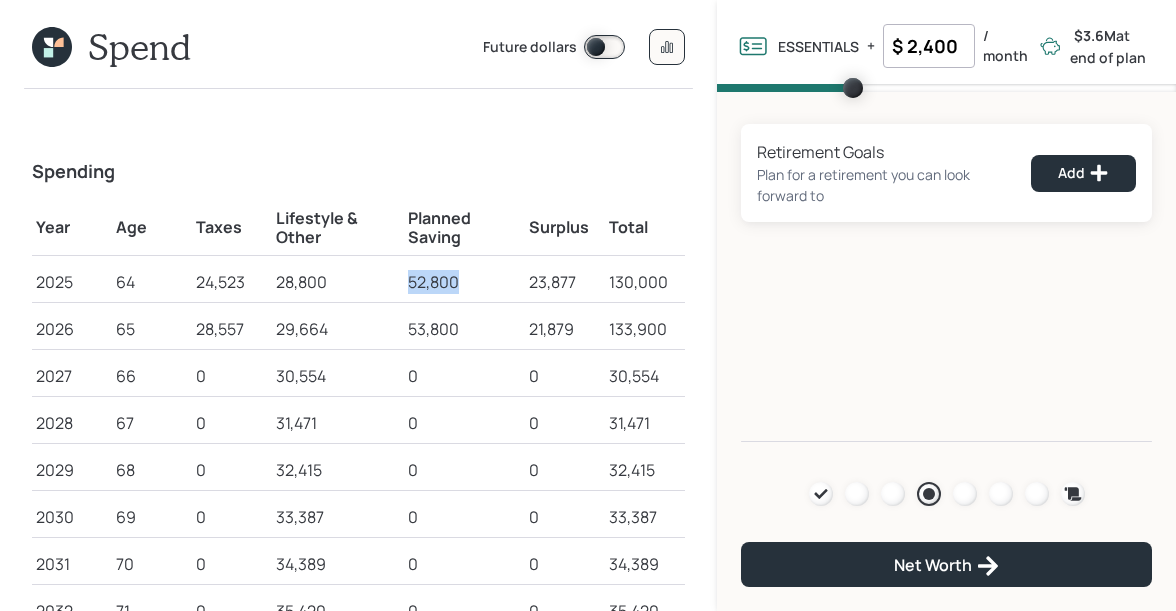 drag, startPoint x: 458, startPoint y: 287, endPoint x: 396, endPoint y: 284, distance: 62.072536 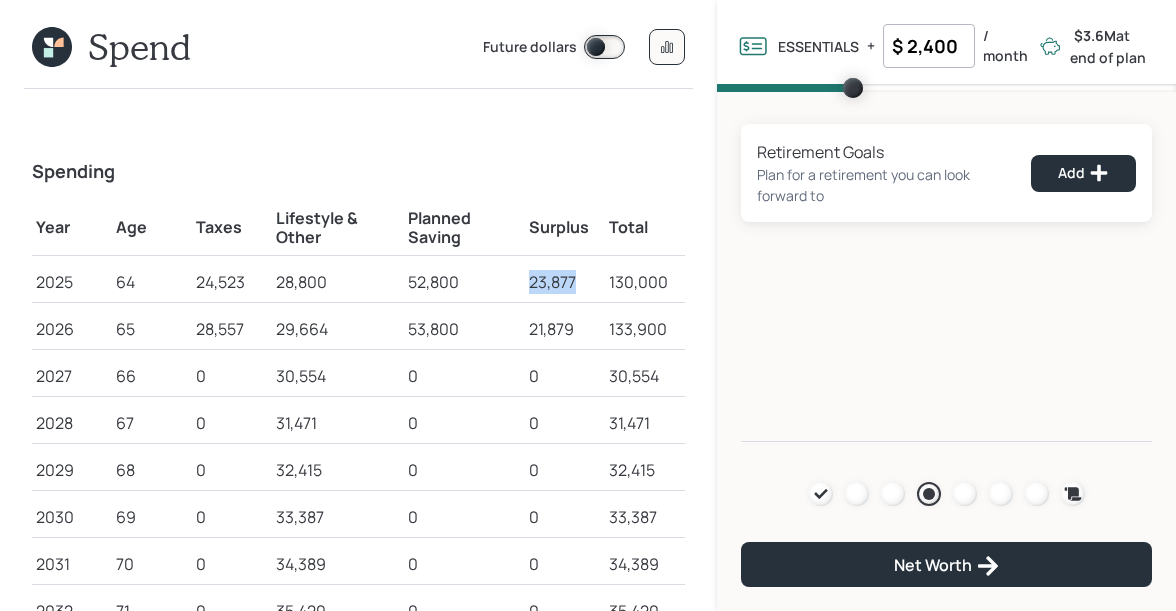 drag, startPoint x: 573, startPoint y: 286, endPoint x: 529, endPoint y: 279, distance: 44.553337 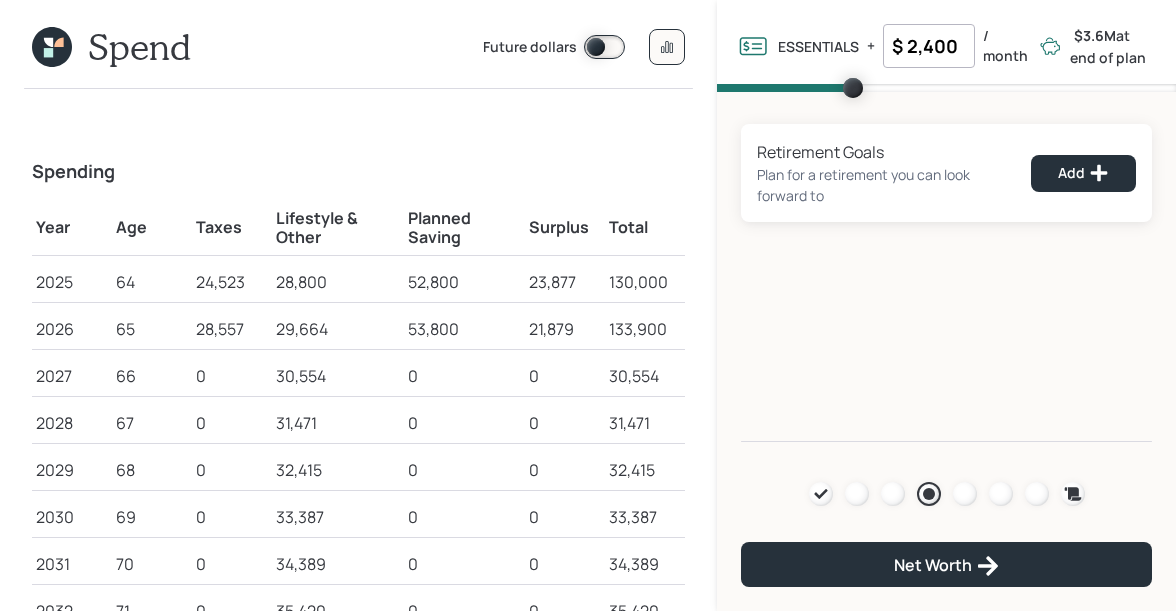 drag, startPoint x: 958, startPoint y: 47, endPoint x: 893, endPoint y: 44, distance: 65.06919 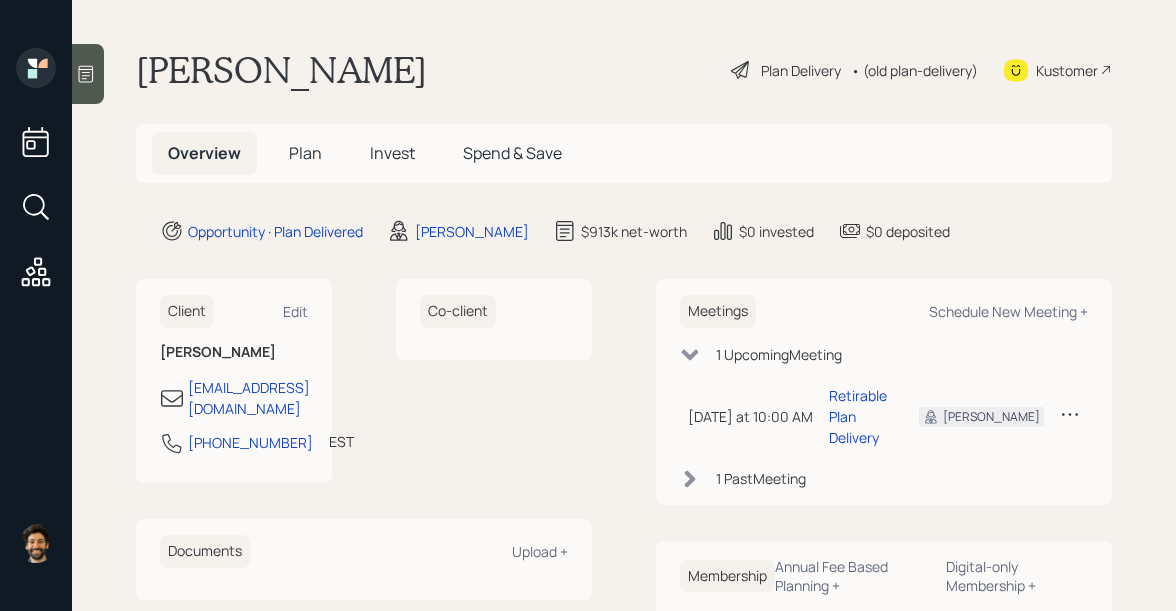 click on "Plan" at bounding box center [305, 153] 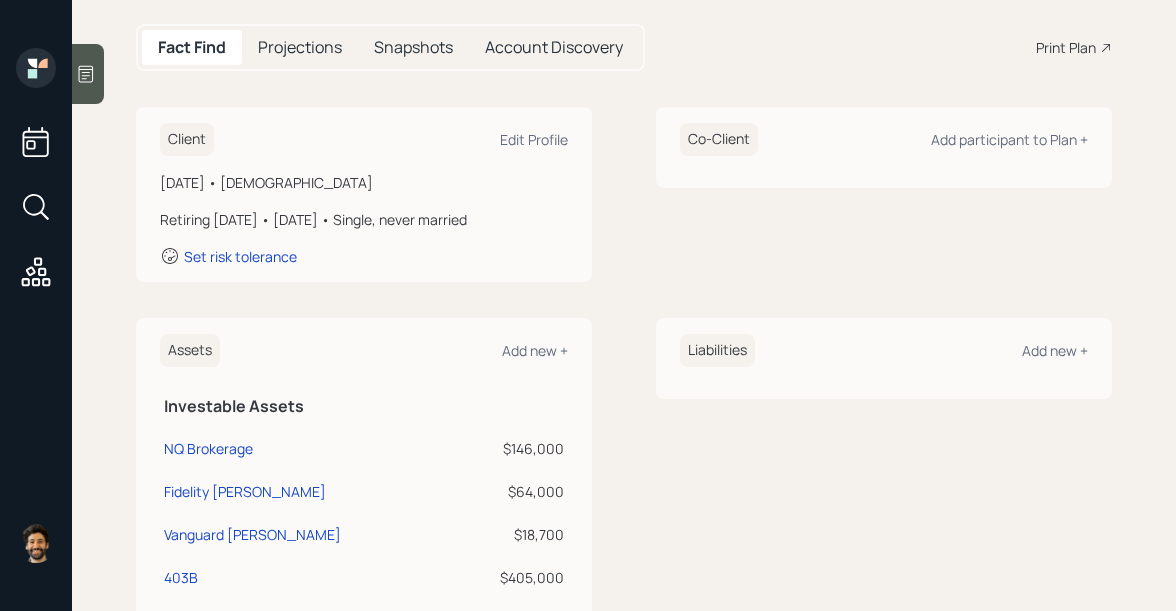scroll, scrollTop: 0, scrollLeft: 0, axis: both 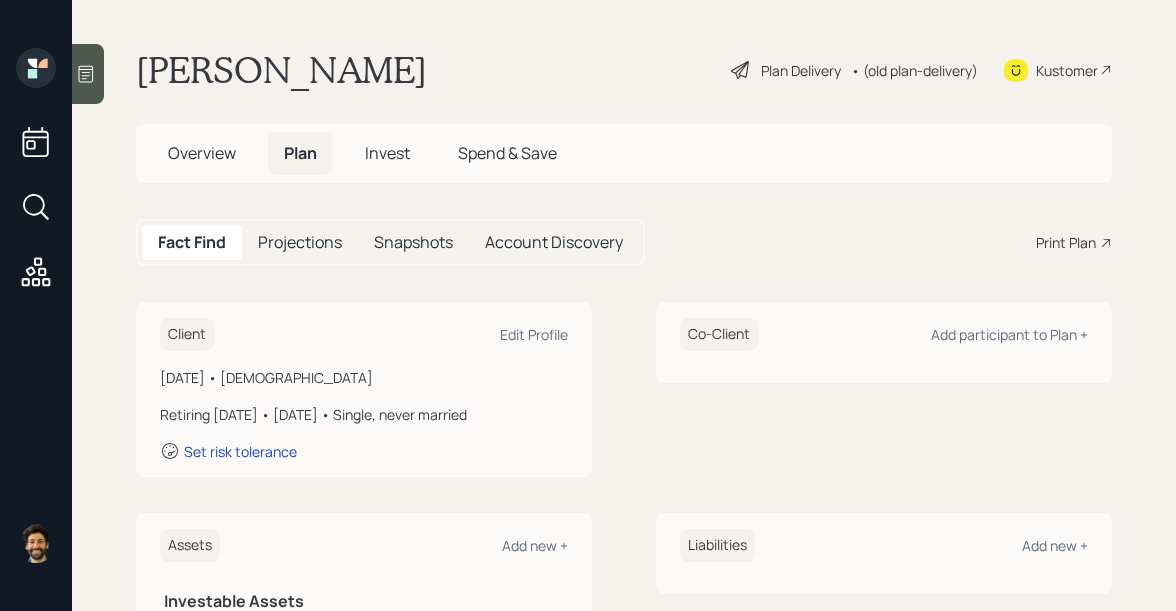 click on "• (old plan-delivery)" at bounding box center (914, 70) 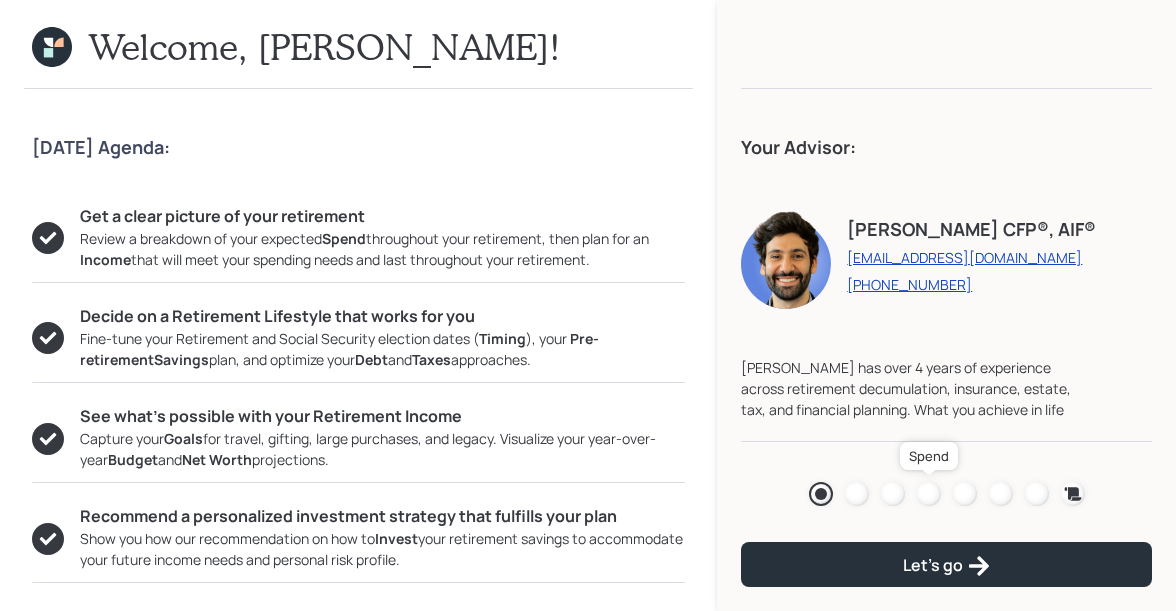 click at bounding box center [929, 494] 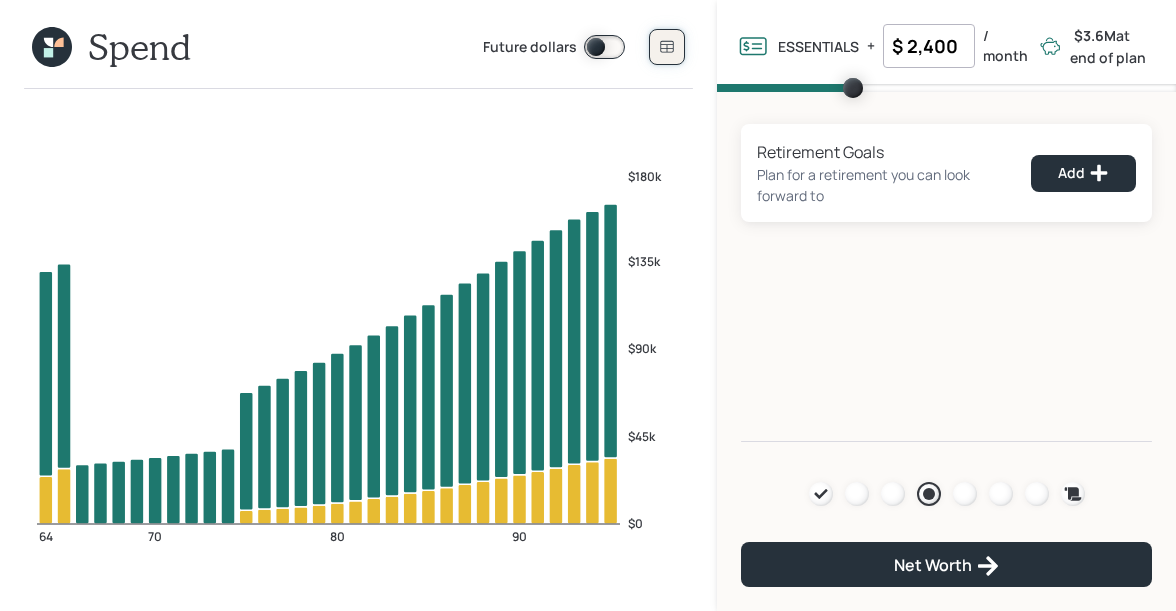 click at bounding box center [667, 47] 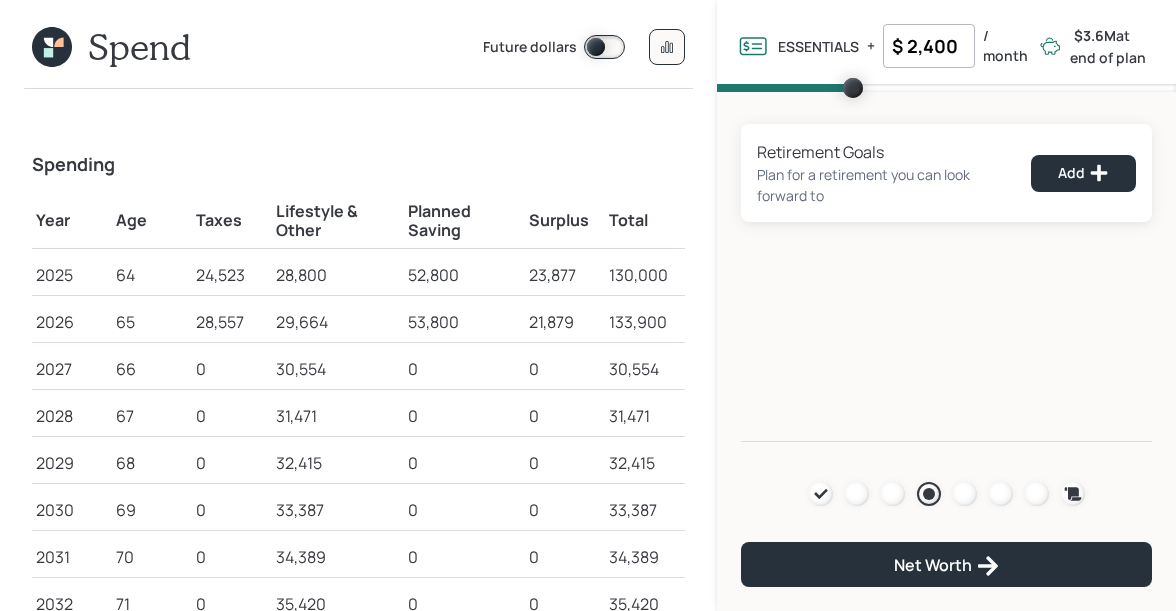 scroll, scrollTop: 3, scrollLeft: 0, axis: vertical 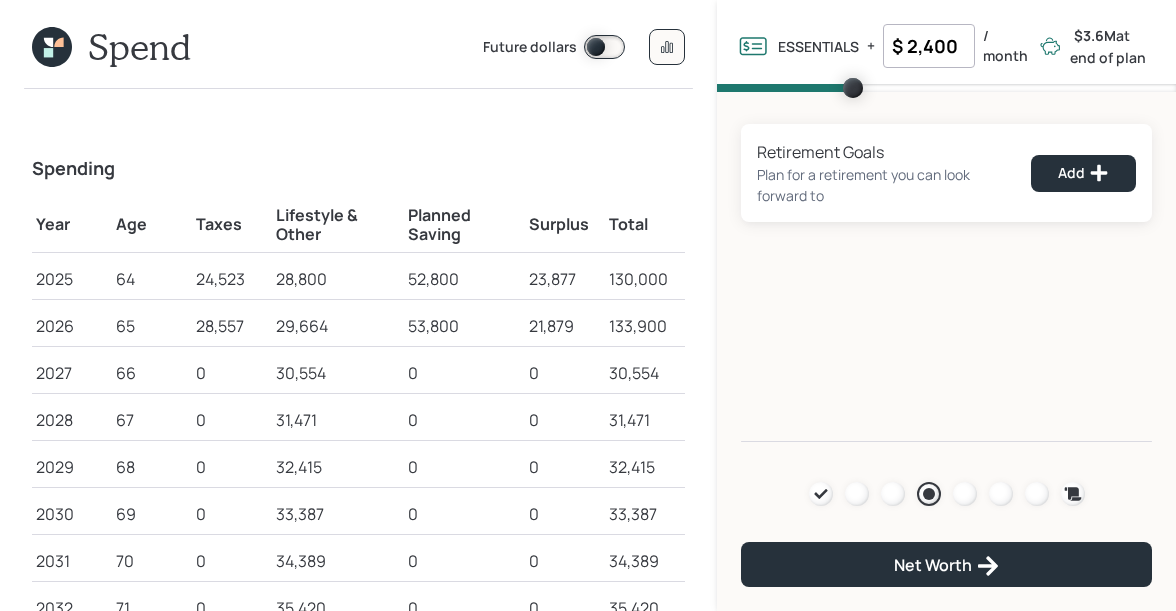 click 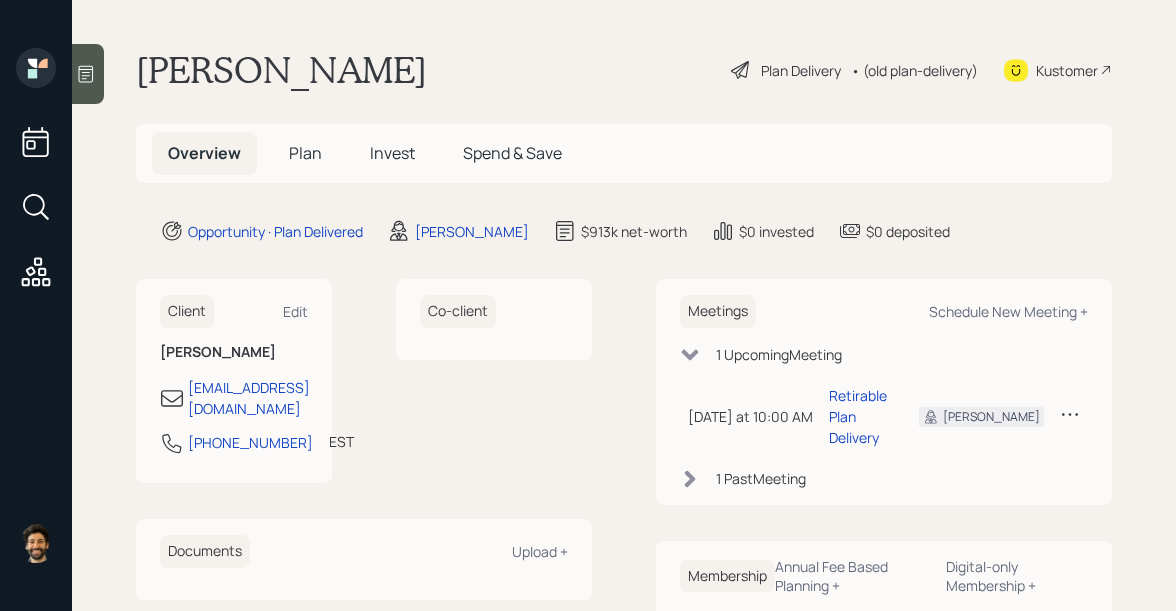 click on "Plan" at bounding box center (305, 153) 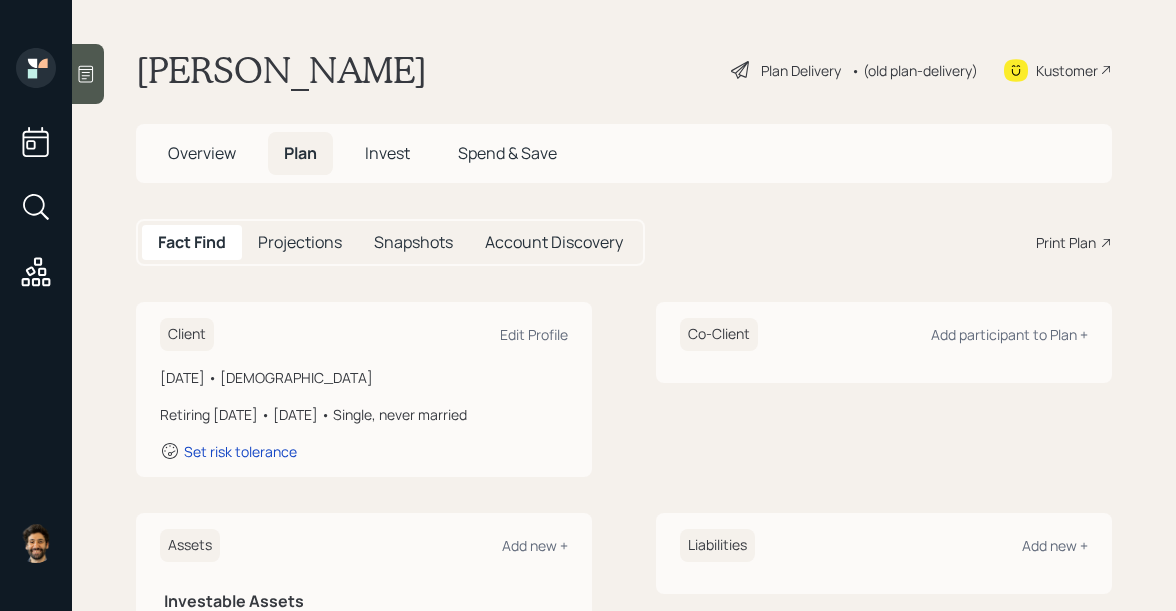 click on "• (old plan-delivery)" at bounding box center [914, 70] 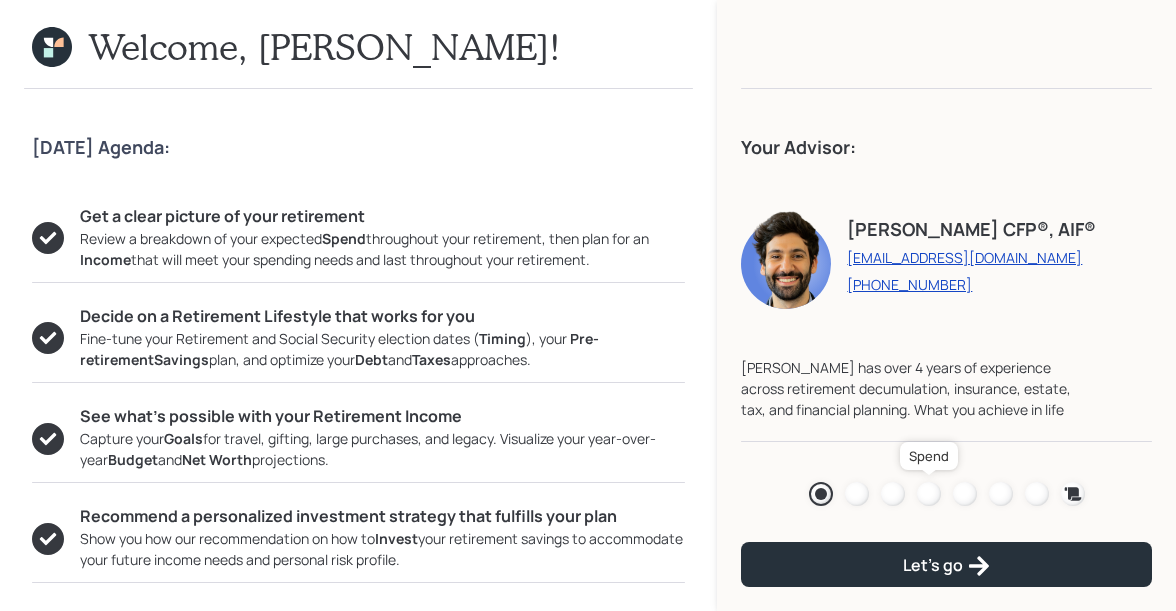 click at bounding box center [929, 494] 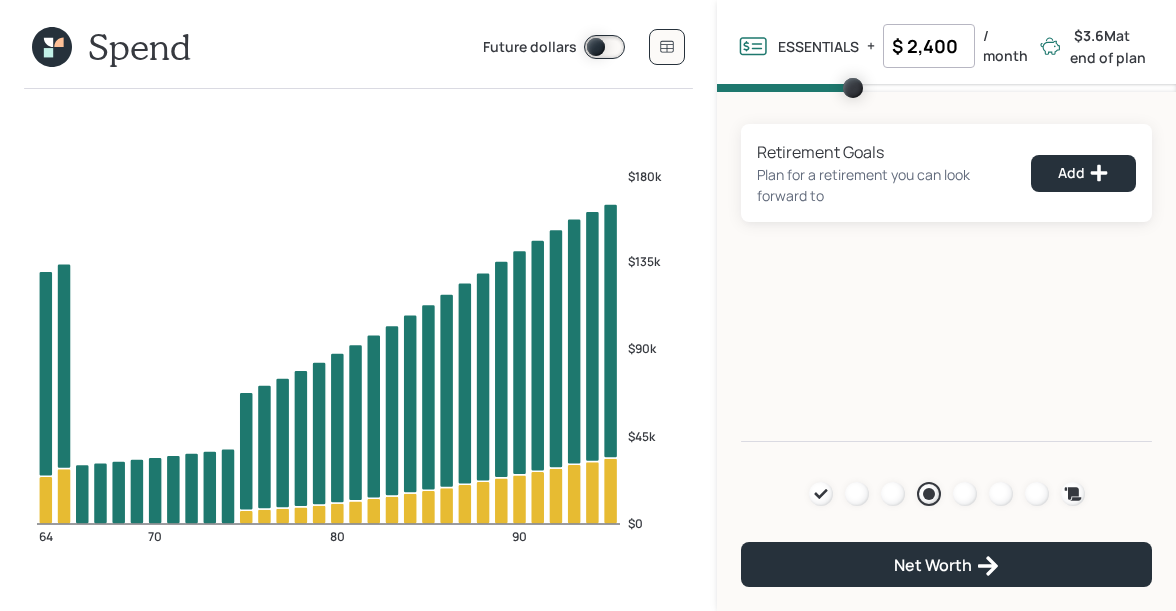 click 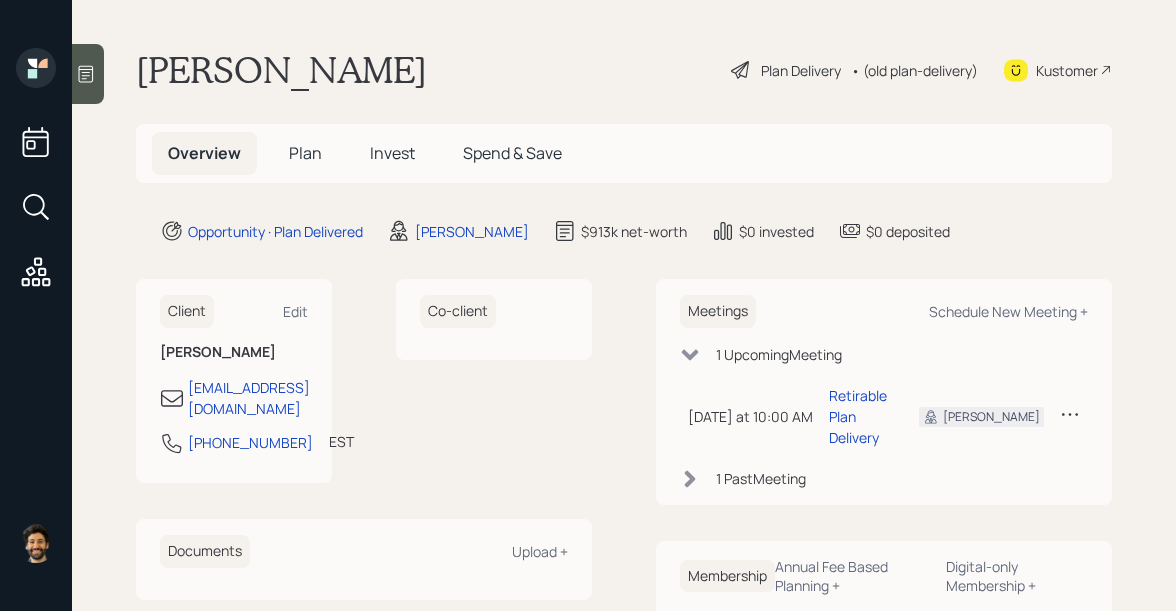click on "Plan" at bounding box center [305, 153] 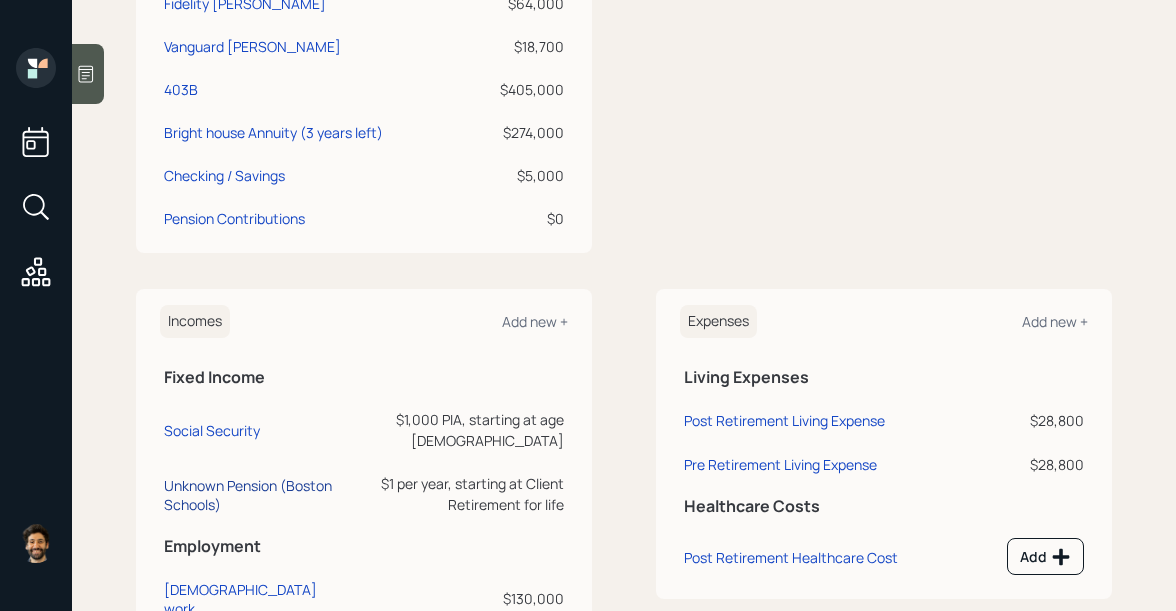 scroll, scrollTop: 678, scrollLeft: 0, axis: vertical 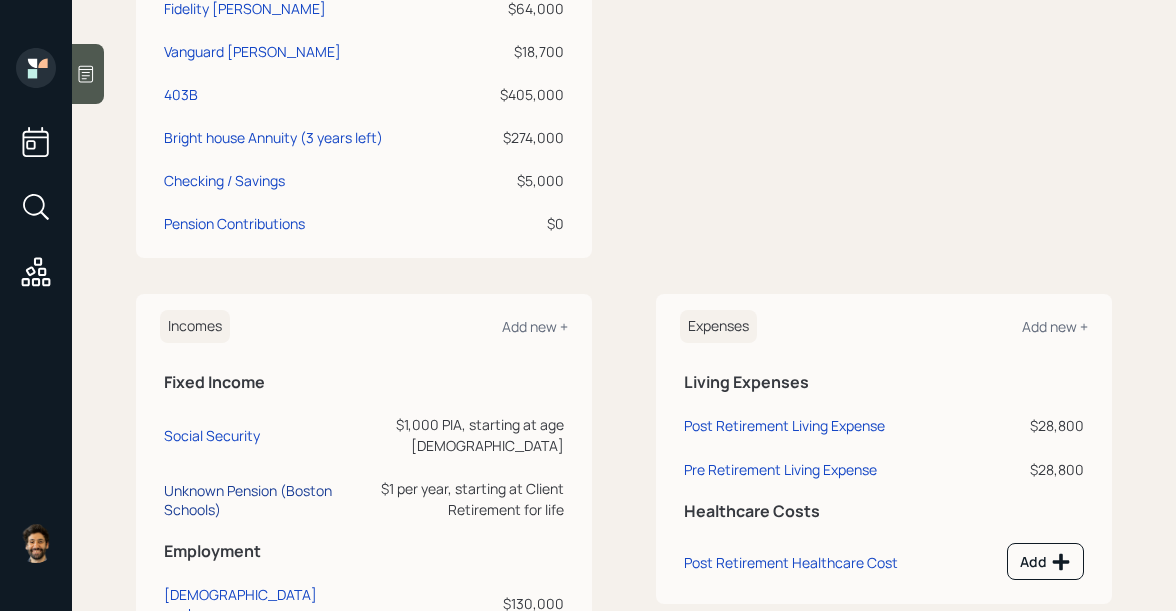click on "Unknown Pension (Boston Schools)" at bounding box center (253, 500) 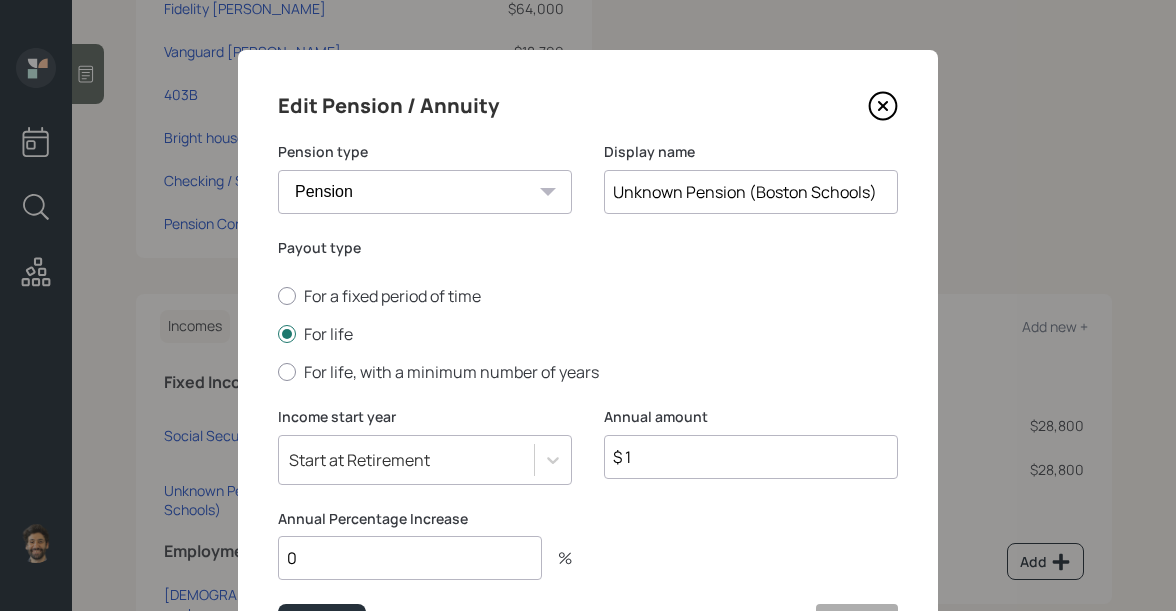 click on "$ 1" at bounding box center [751, 457] 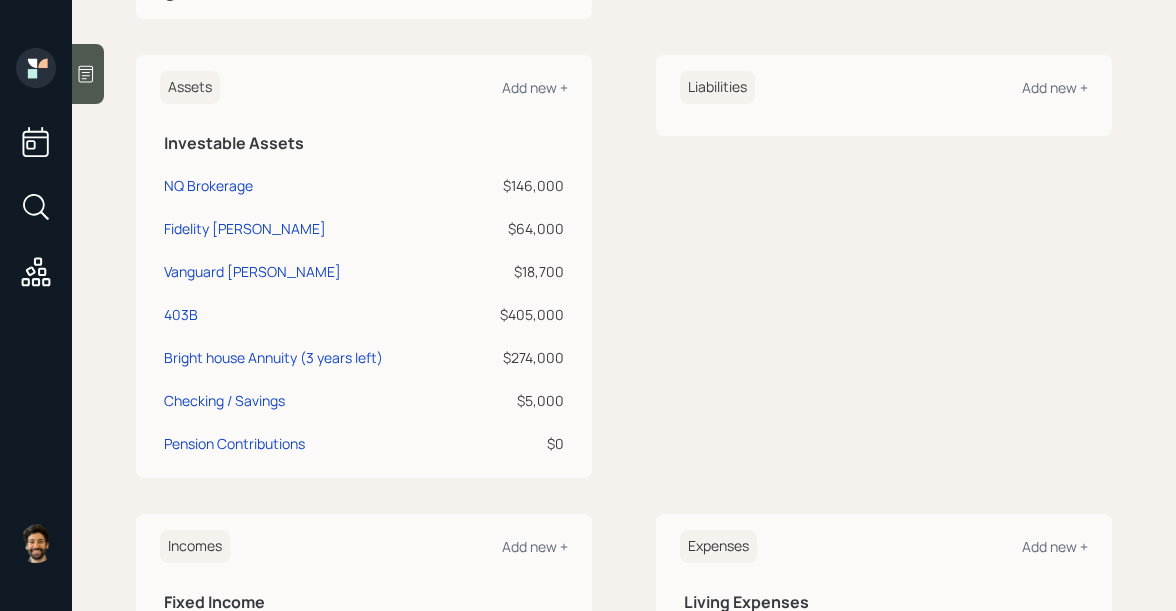 scroll, scrollTop: 446, scrollLeft: 0, axis: vertical 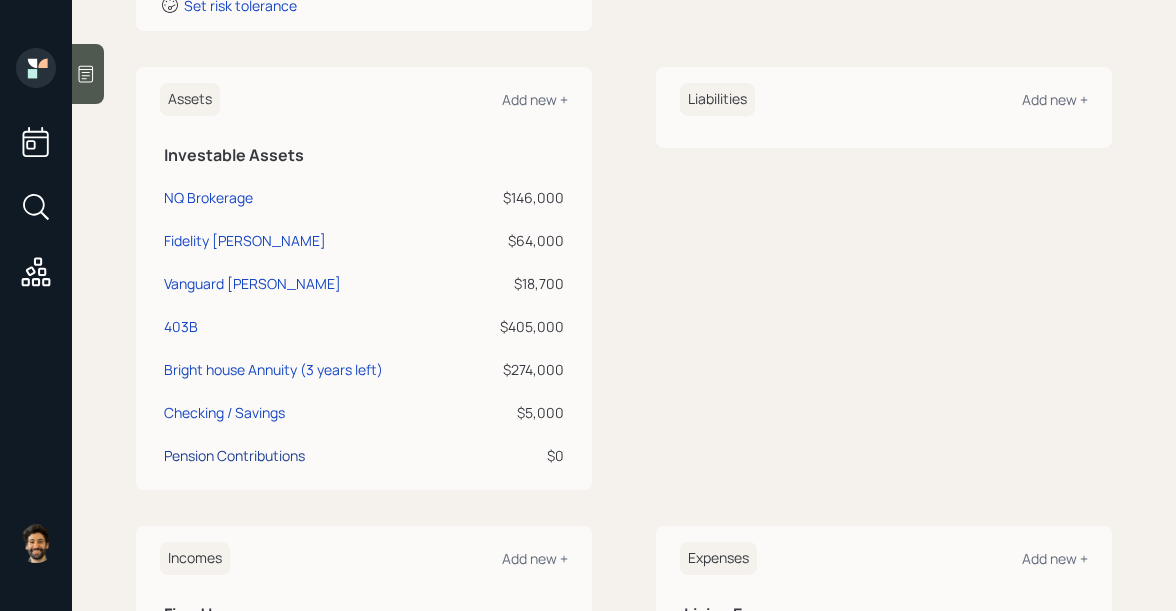 click on "Pension Contributions" at bounding box center [234, 455] 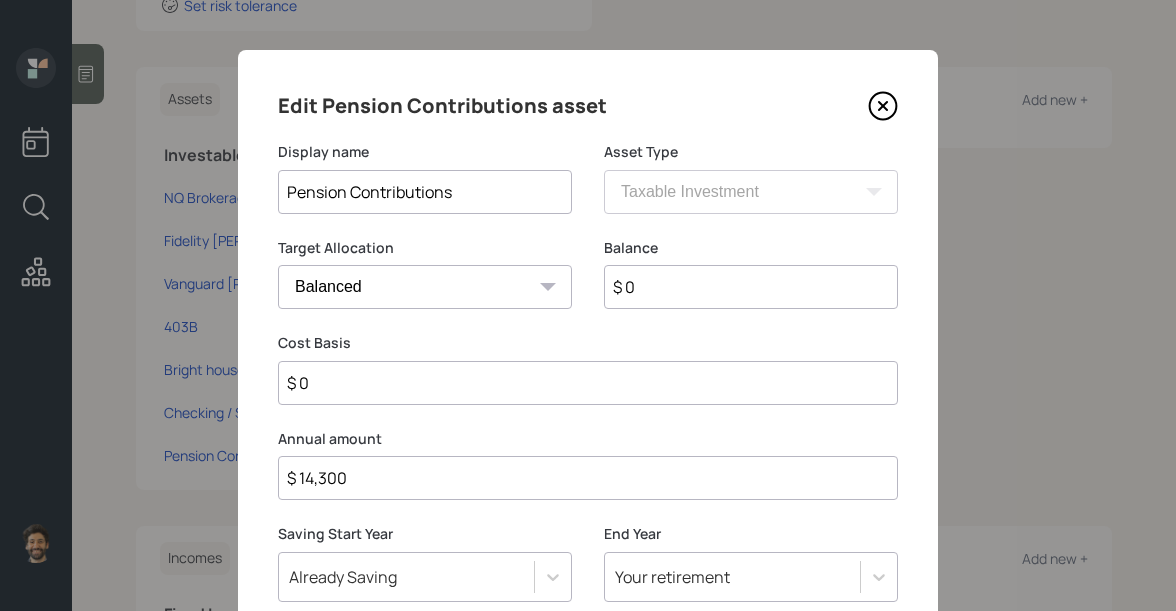 click on "$ 0" at bounding box center (751, 287) 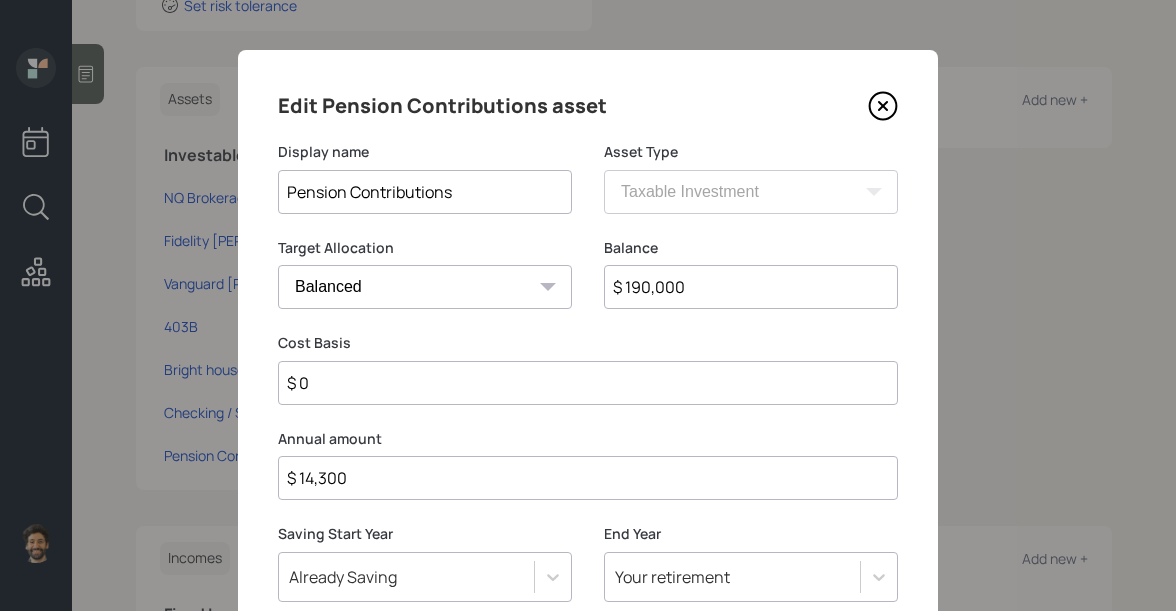 scroll, scrollTop: 152, scrollLeft: 0, axis: vertical 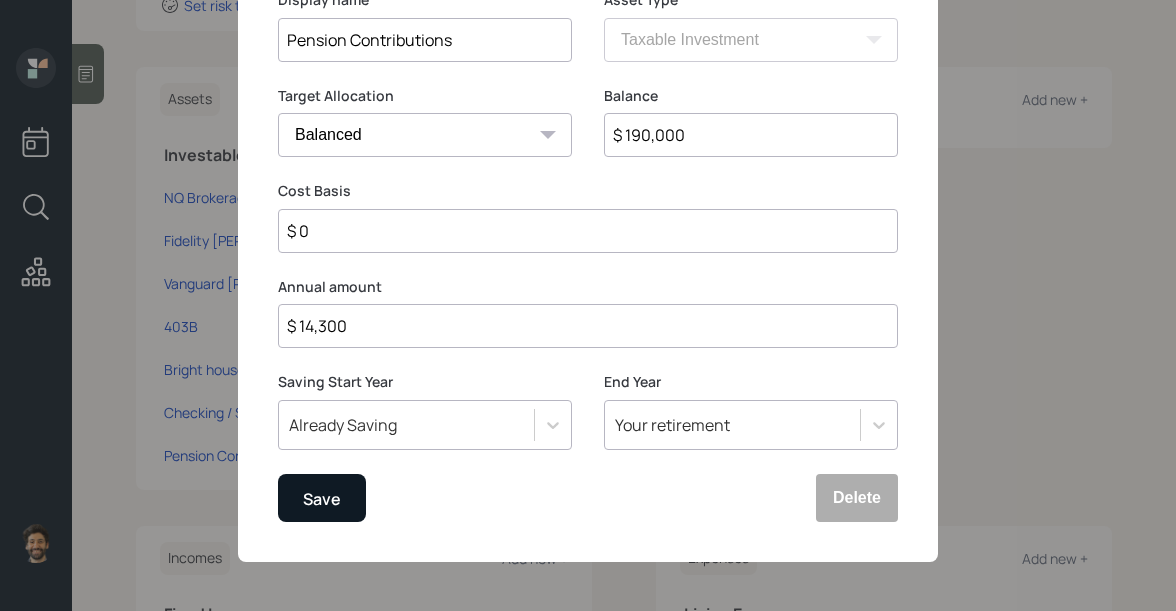 type on "$ 190,000" 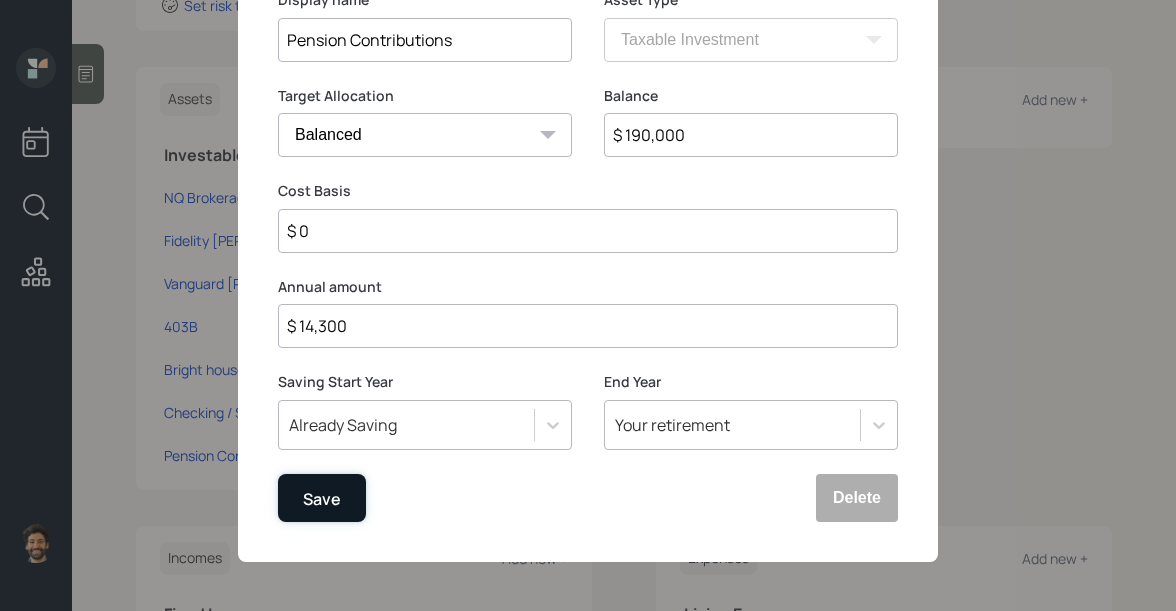 click on "Save" at bounding box center [322, 498] 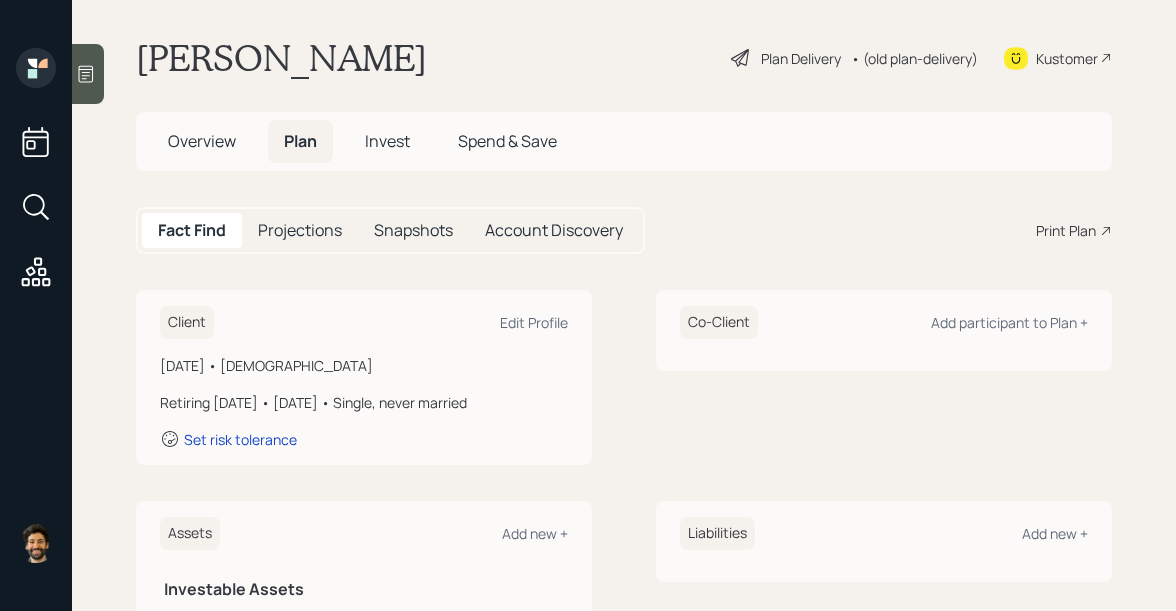 scroll, scrollTop: 0, scrollLeft: 0, axis: both 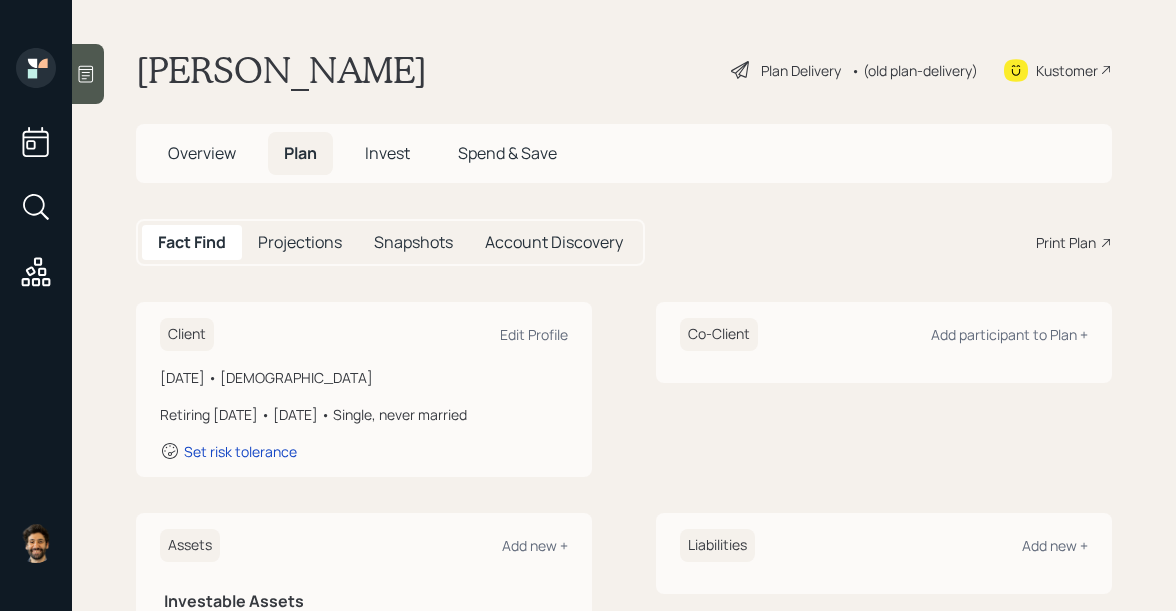 click on "• (old plan-delivery)" at bounding box center (914, 70) 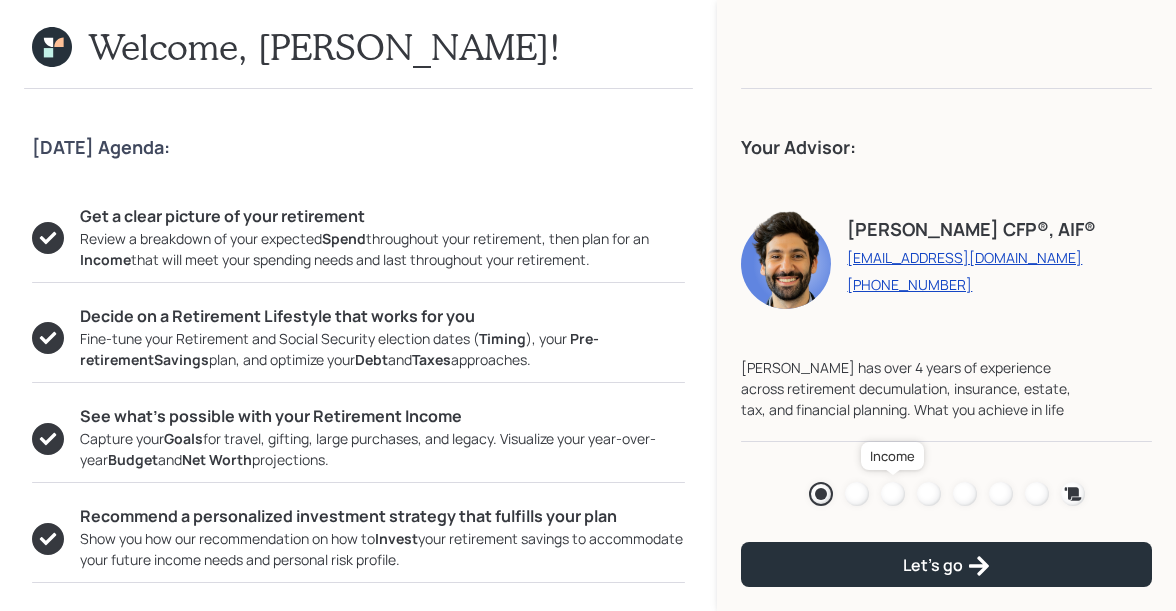 click at bounding box center [893, 494] 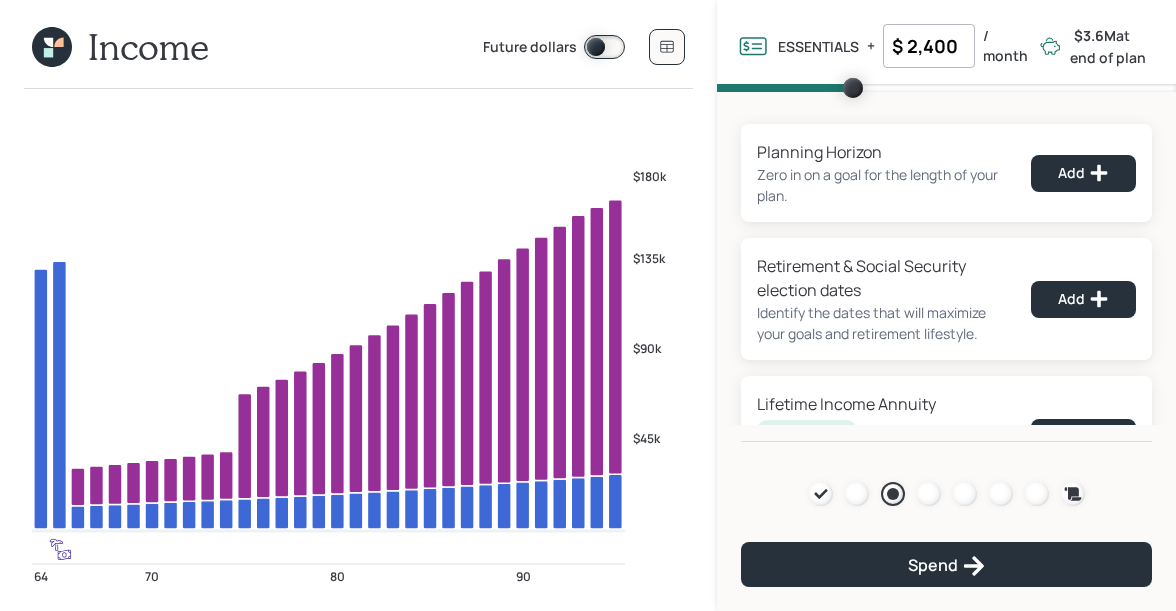 click 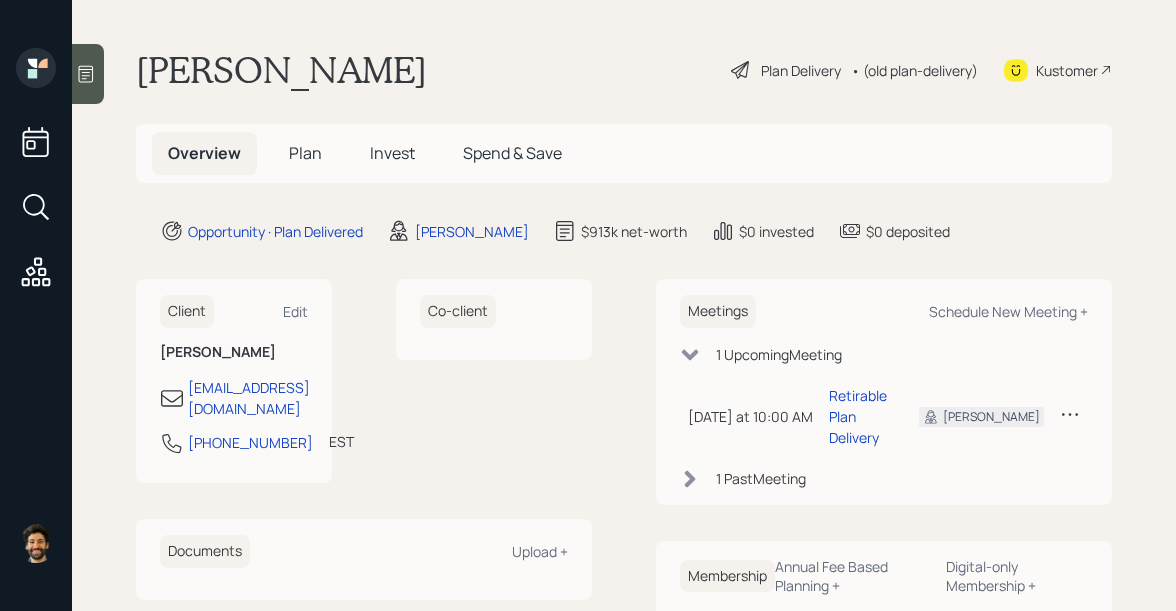 click on "Plan" at bounding box center [305, 153] 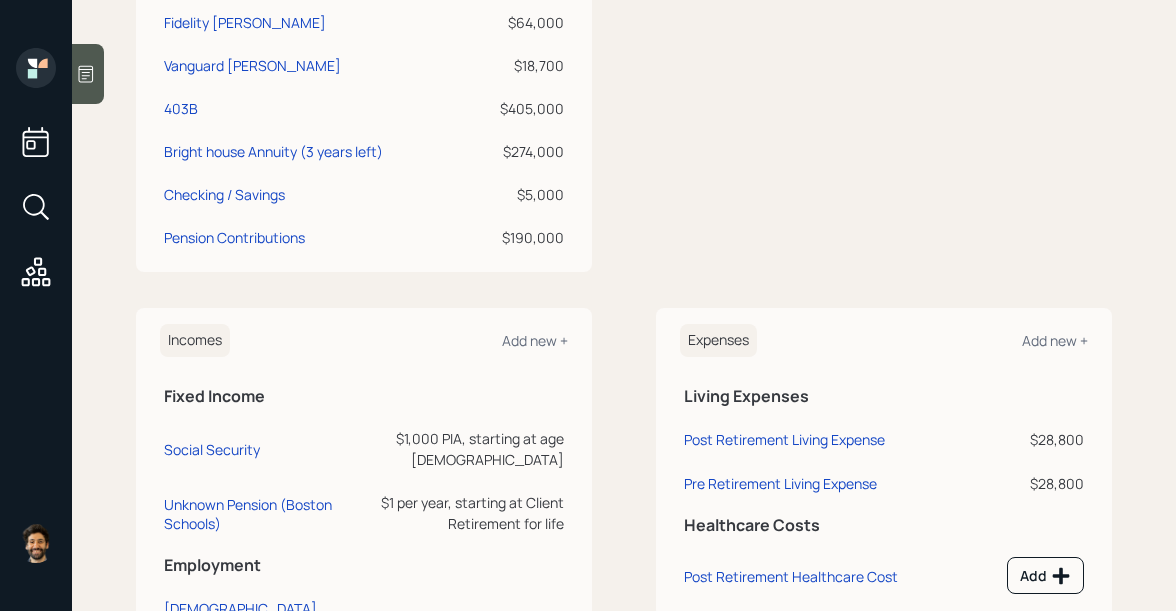 scroll, scrollTop: 724, scrollLeft: 0, axis: vertical 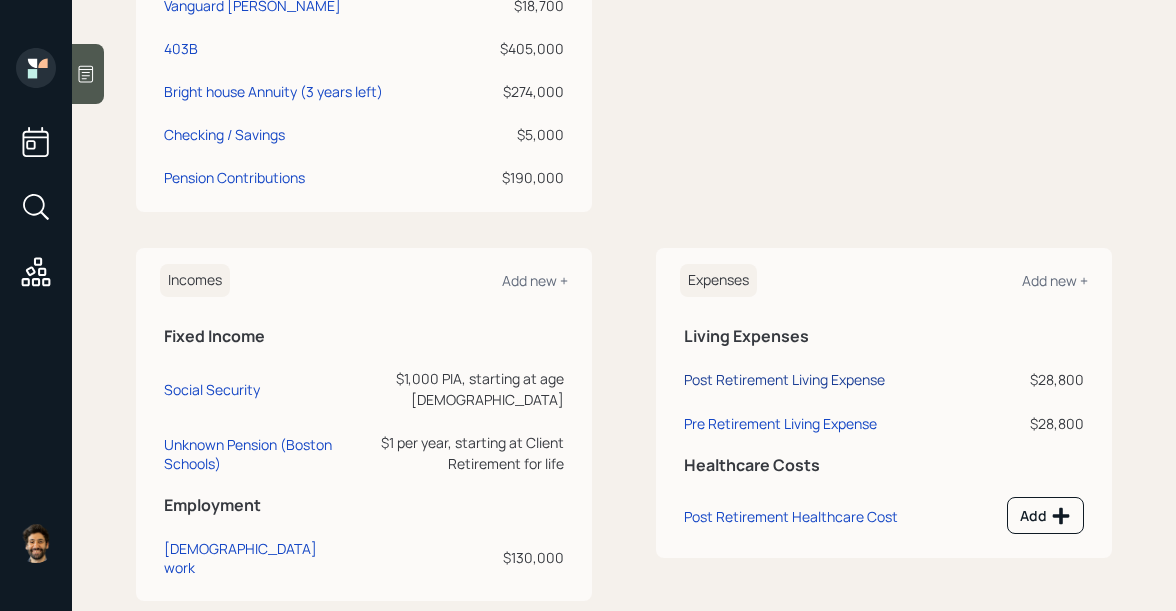 click on "Post Retirement Living Expense" at bounding box center [784, 379] 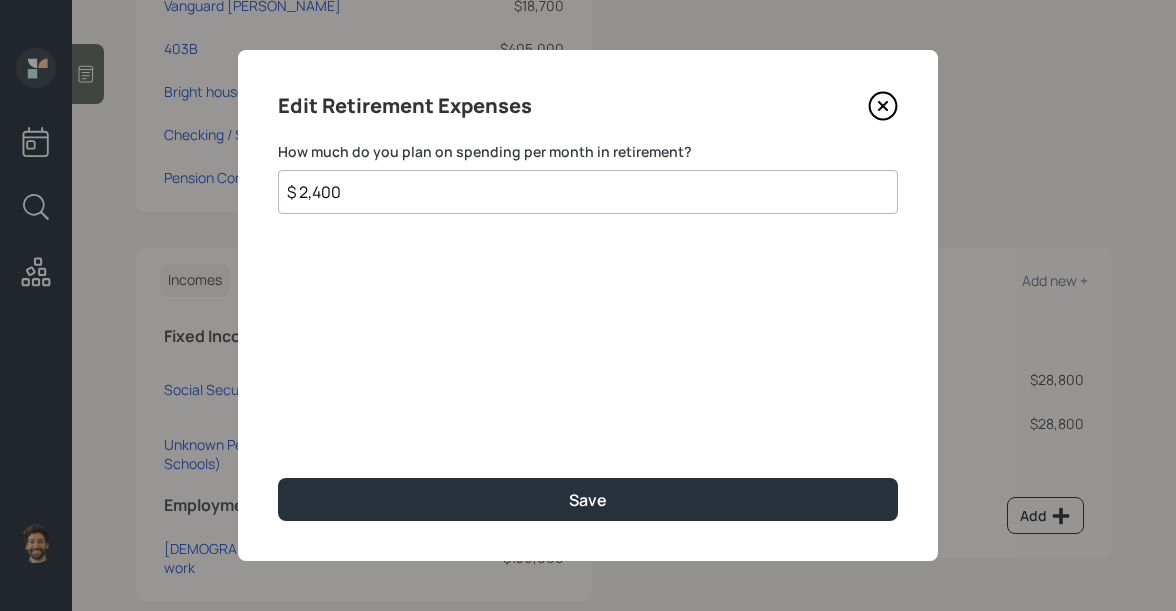 click 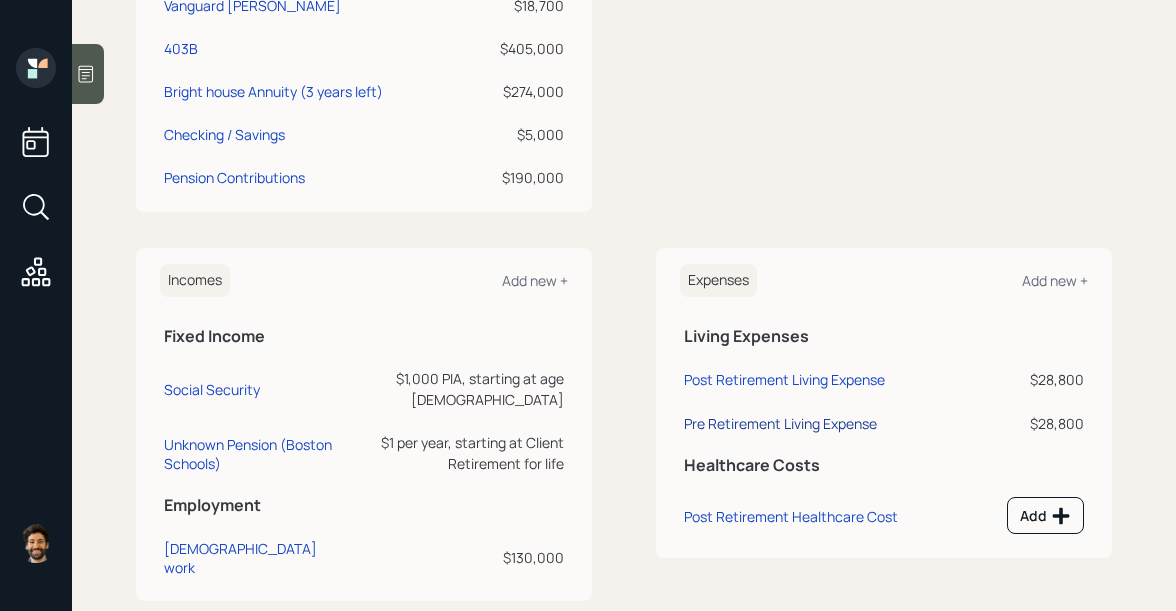 click on "Pre Retirement Living Expense" at bounding box center [780, 423] 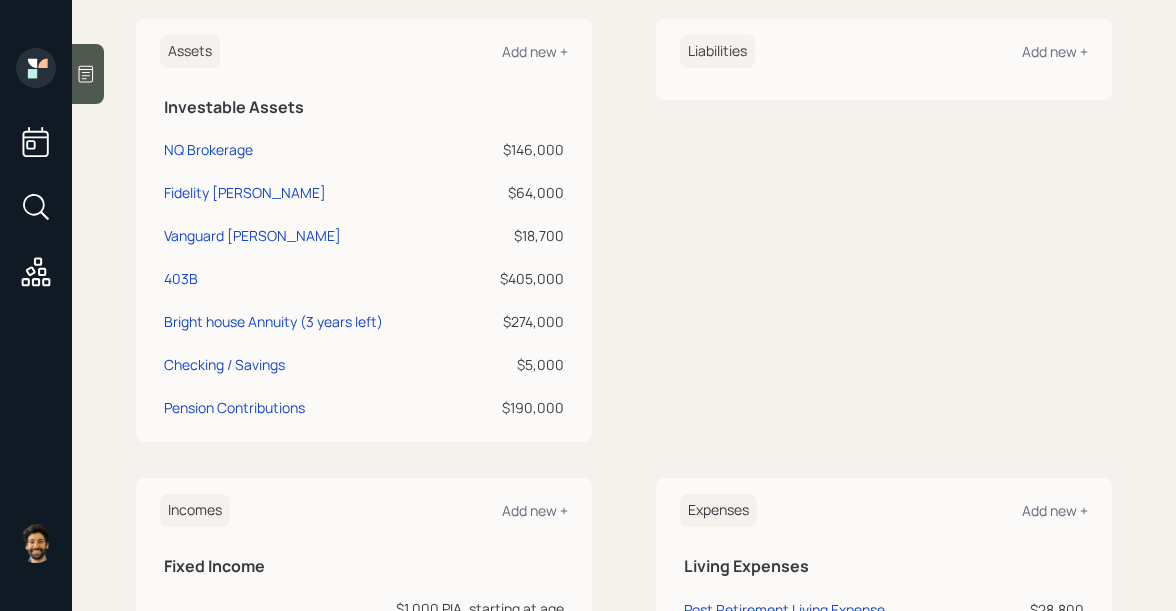 scroll, scrollTop: 0, scrollLeft: 0, axis: both 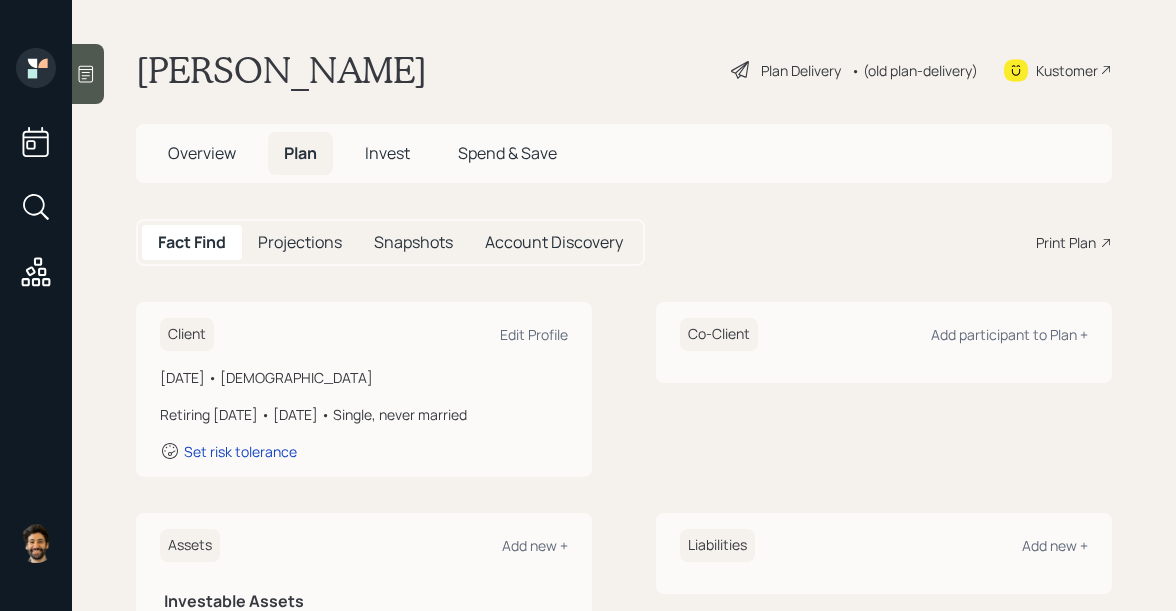 click on "• (old plan-delivery)" at bounding box center (914, 70) 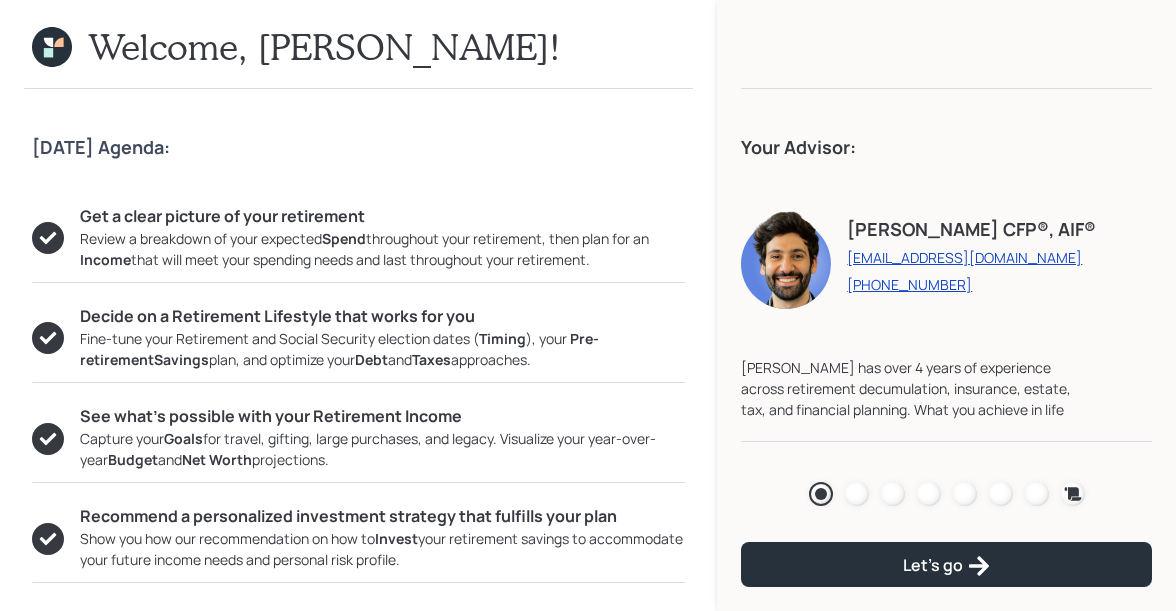 click 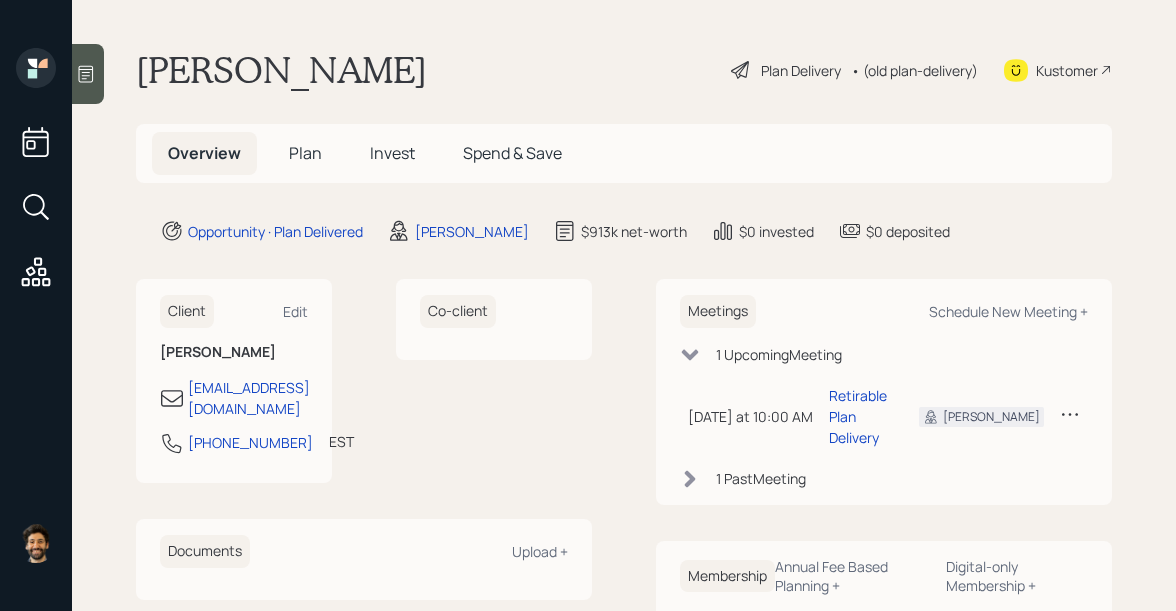 click on "• (old plan-delivery)" at bounding box center (914, 70) 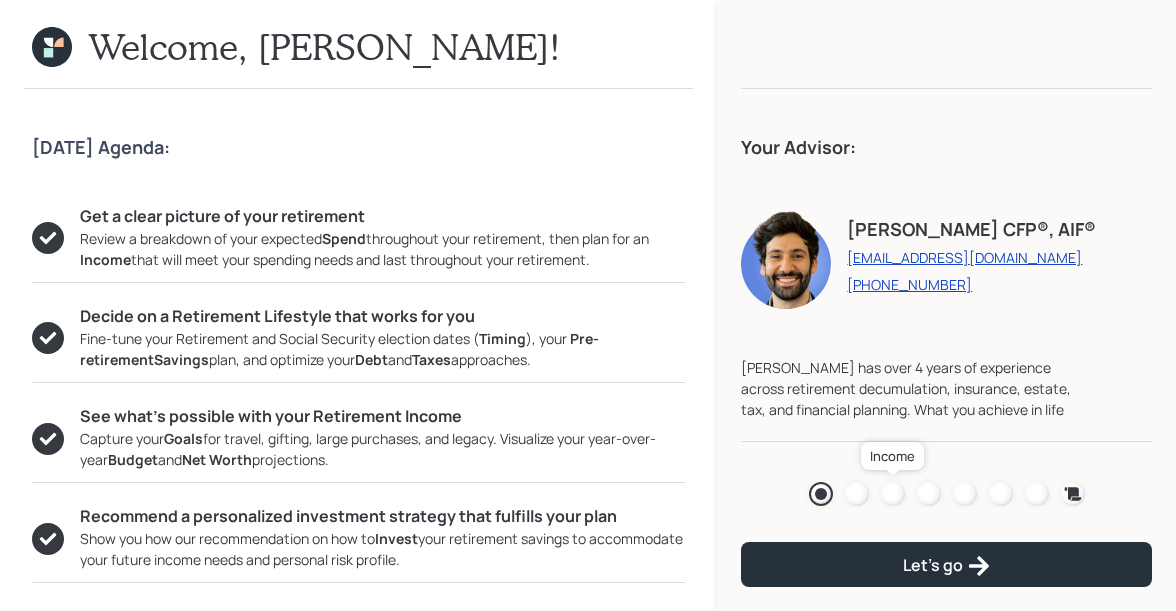 click at bounding box center (893, 494) 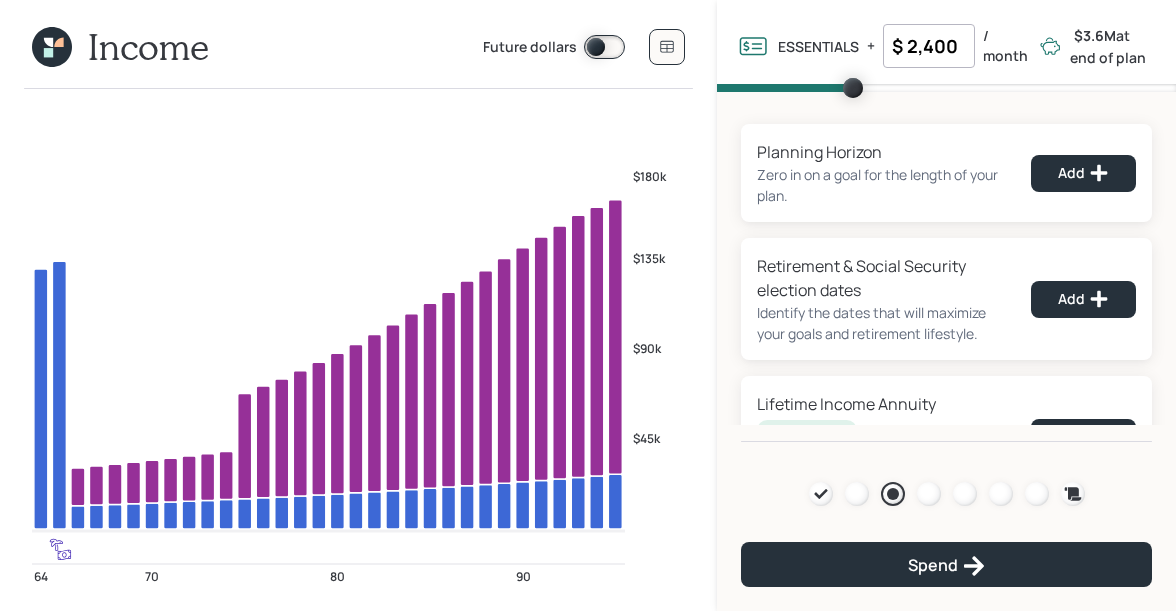 click 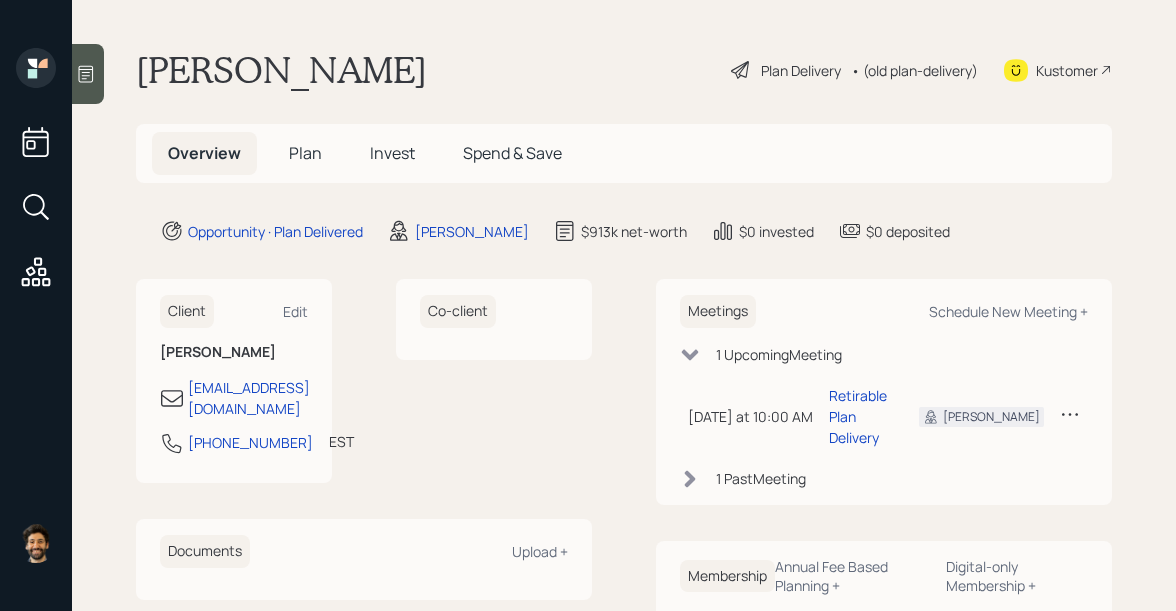 click on "Plan" at bounding box center (305, 153) 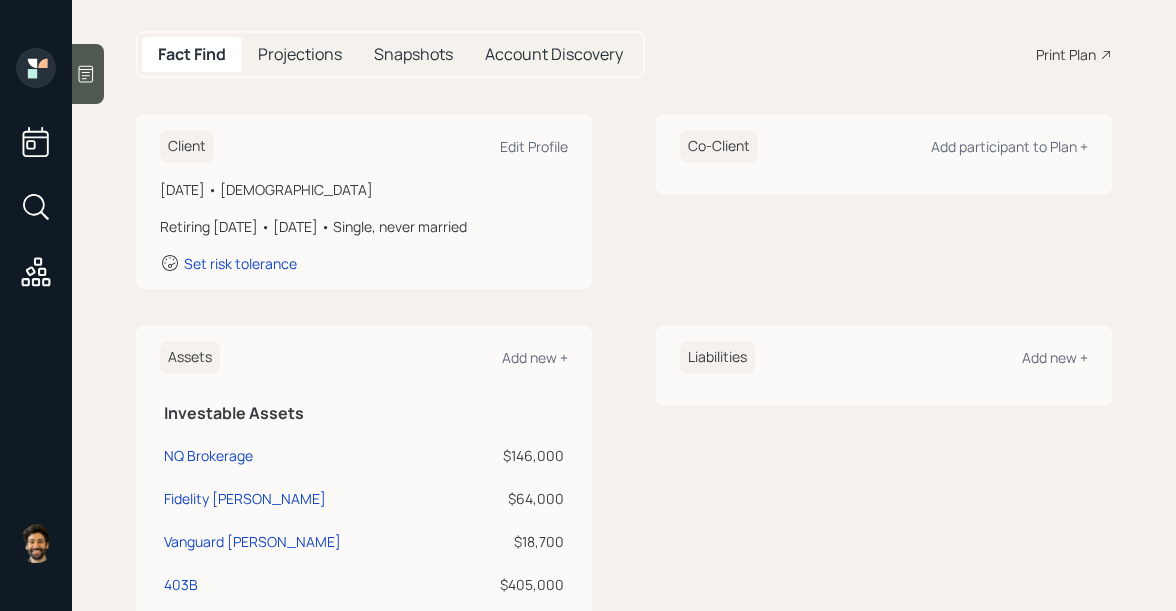 scroll, scrollTop: 0, scrollLeft: 0, axis: both 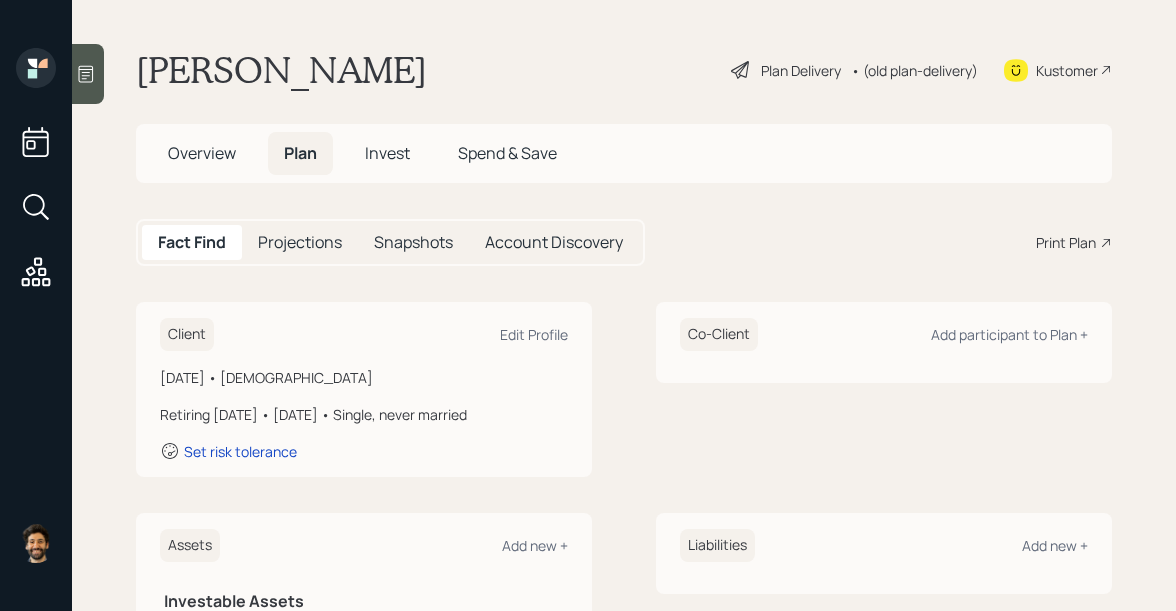 click on "Projections" at bounding box center (300, 242) 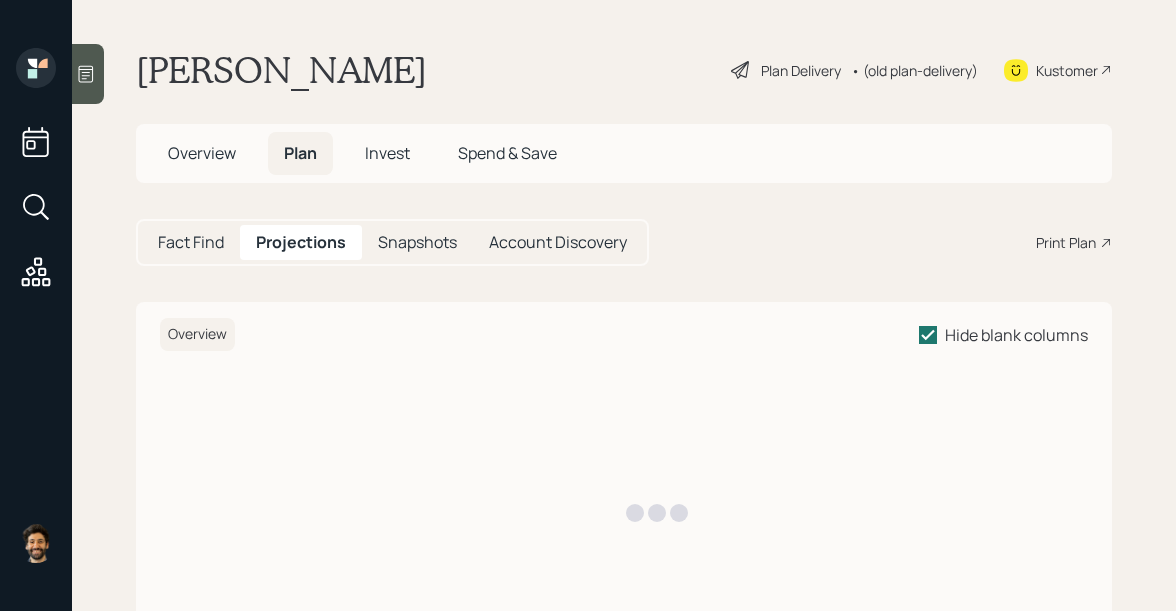 click on "Fact Find" at bounding box center [191, 242] 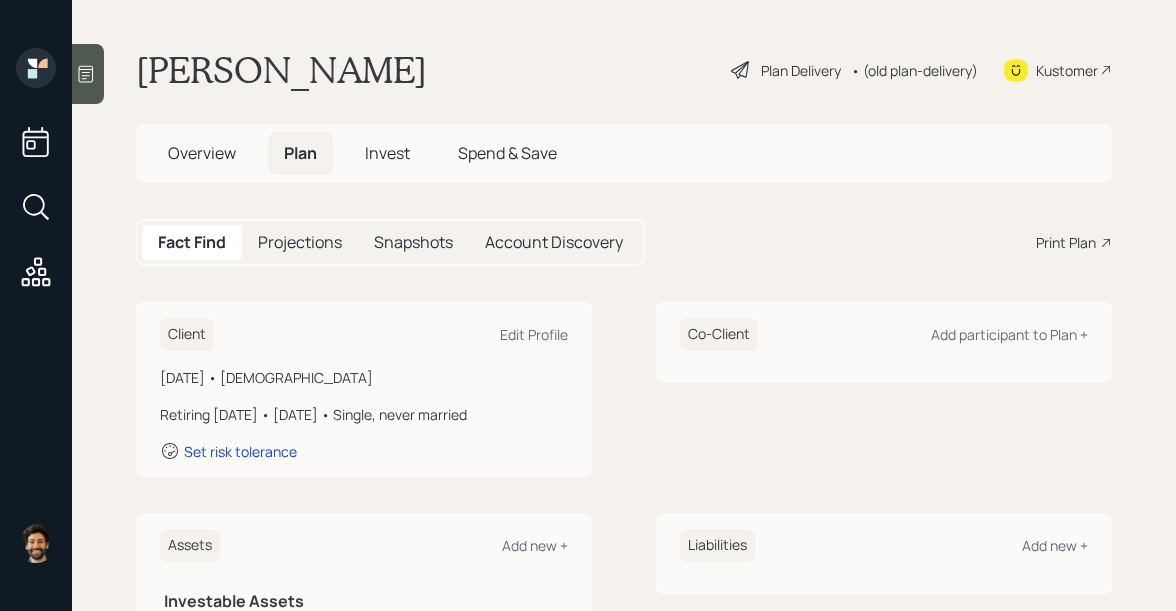 click on "Projections" at bounding box center [300, 242] 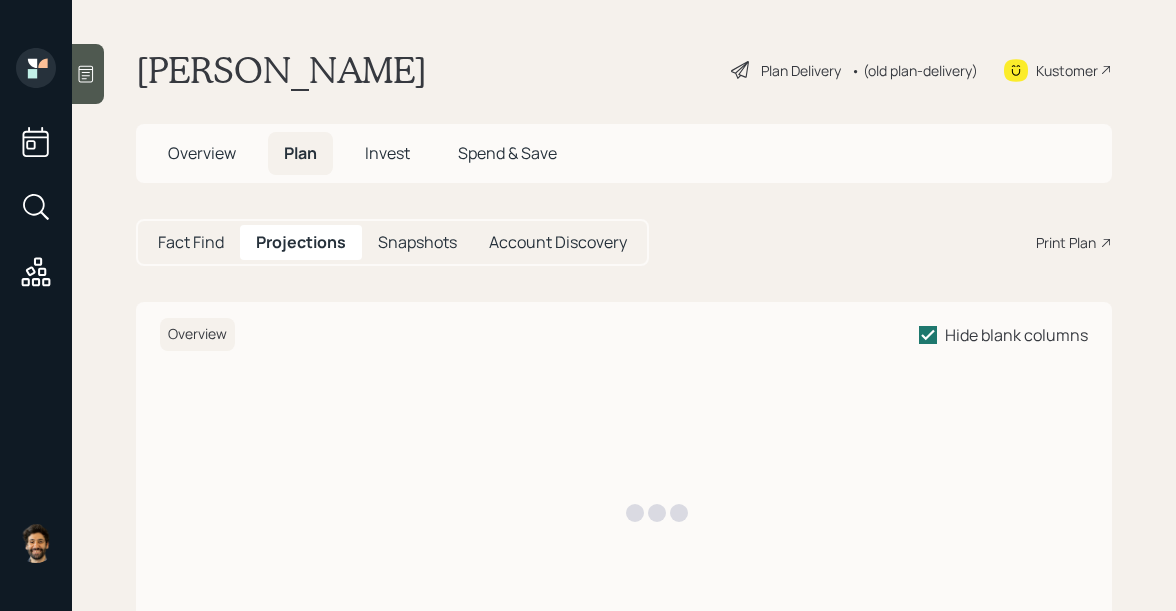 click on "Fact Find" at bounding box center [191, 242] 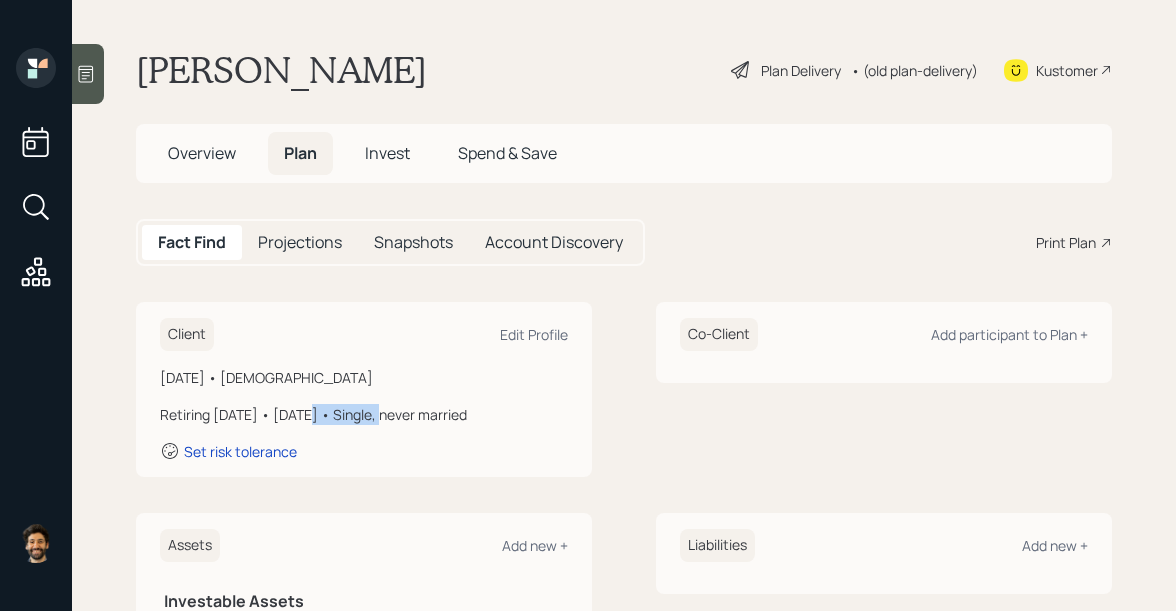 drag, startPoint x: 378, startPoint y: 419, endPoint x: 292, endPoint y: 415, distance: 86.09297 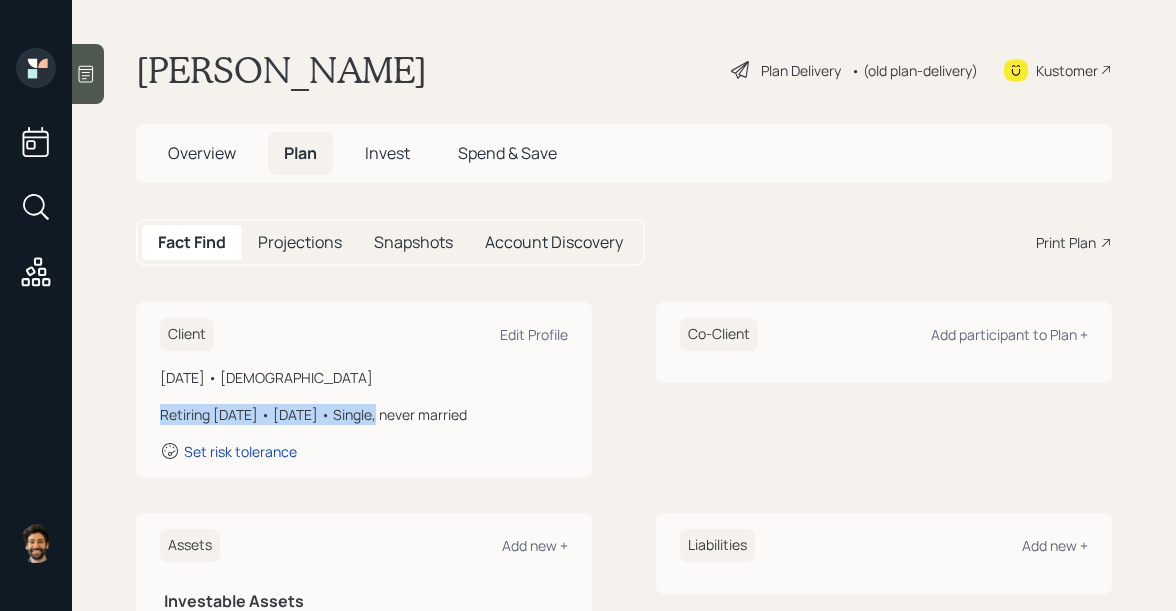 drag, startPoint x: 375, startPoint y: 415, endPoint x: 162, endPoint y: 410, distance: 213.05867 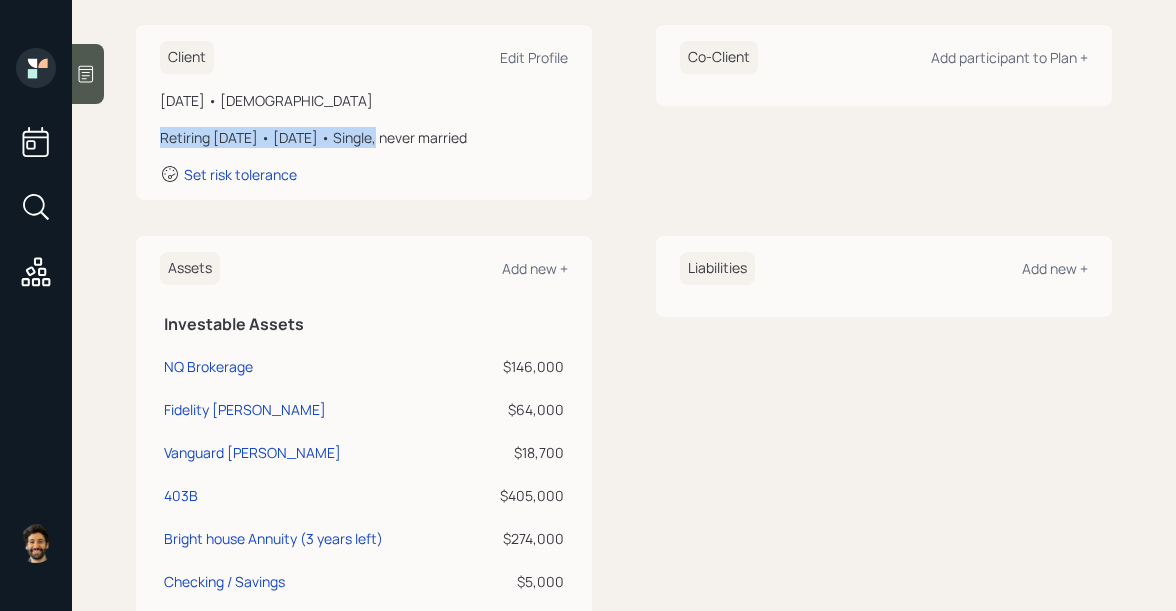 scroll, scrollTop: 0, scrollLeft: 0, axis: both 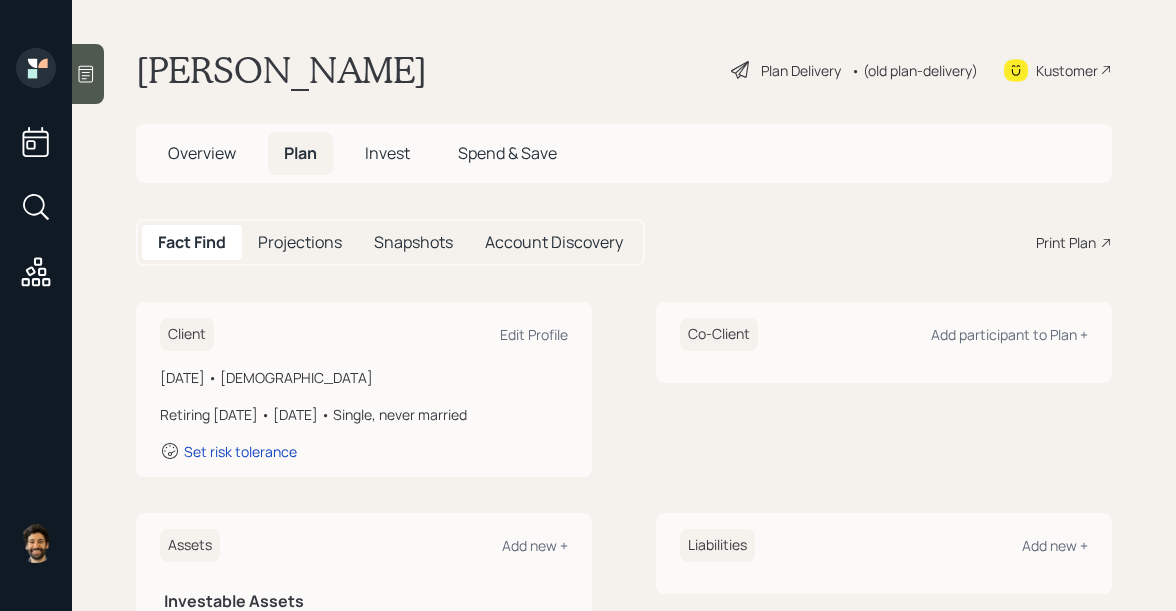 click on "Invest" at bounding box center (387, 153) 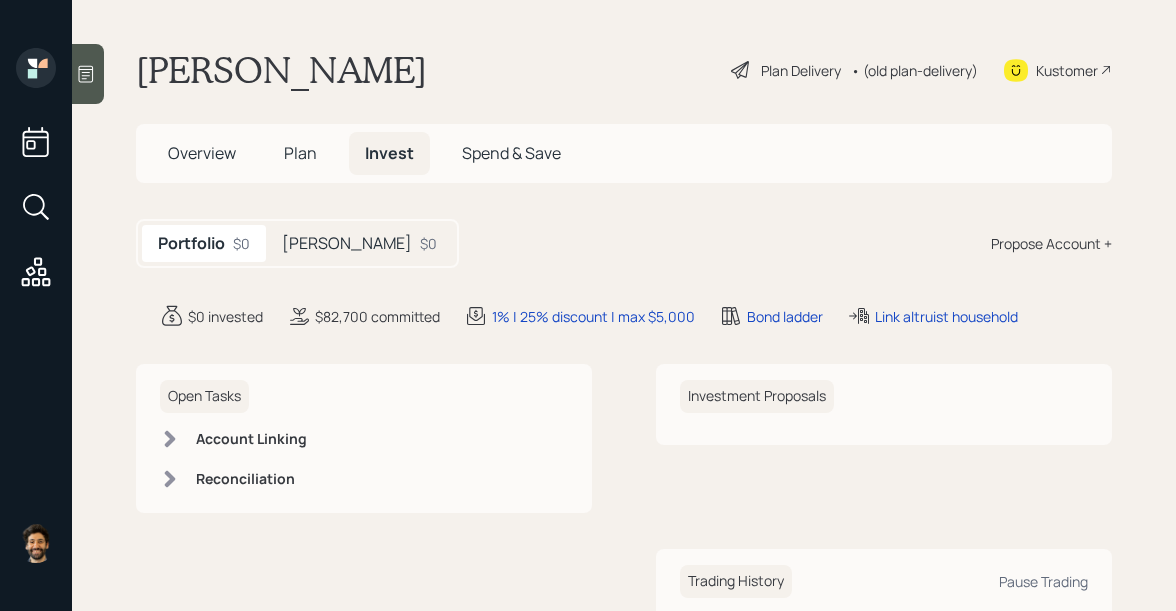 click on "Plan" at bounding box center [300, 153] 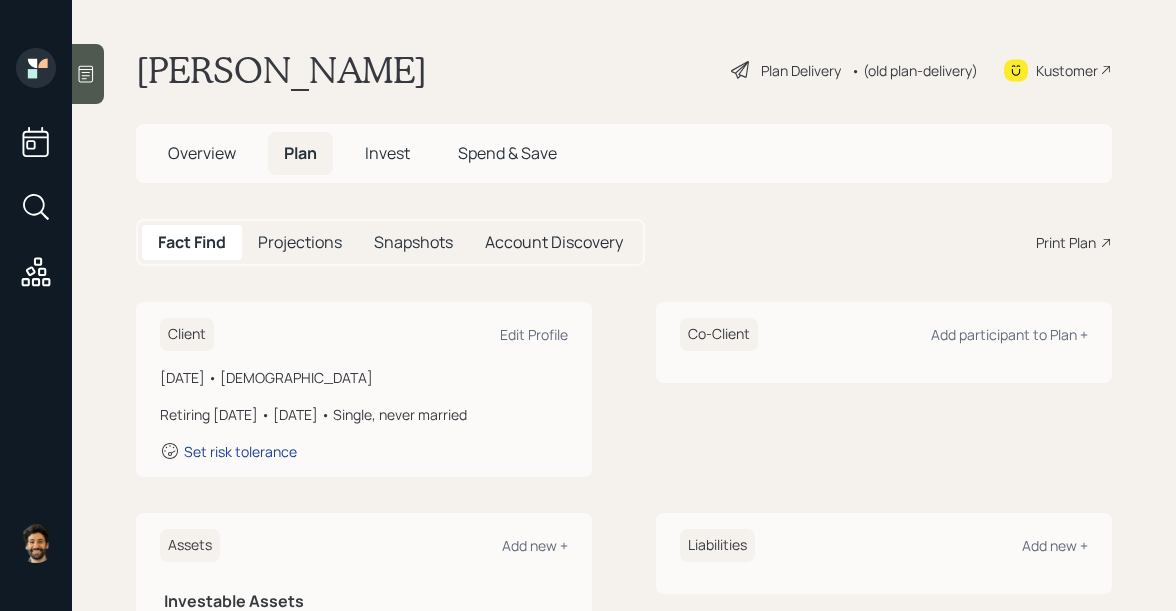 click on "Set risk tolerance" at bounding box center [240, 451] 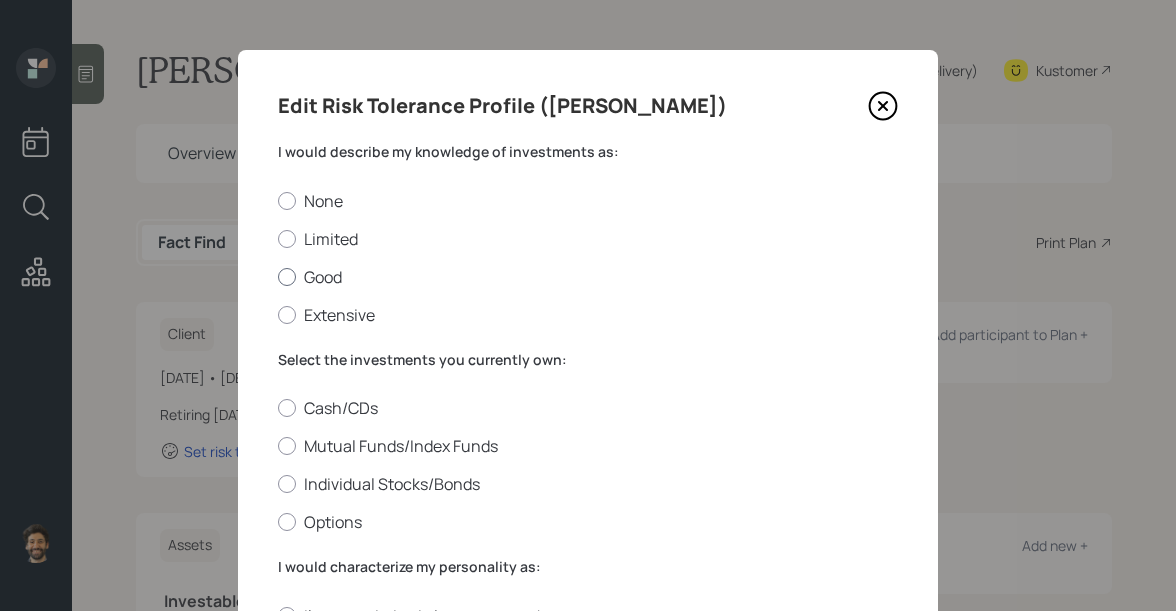 click on "Good" at bounding box center [588, 277] 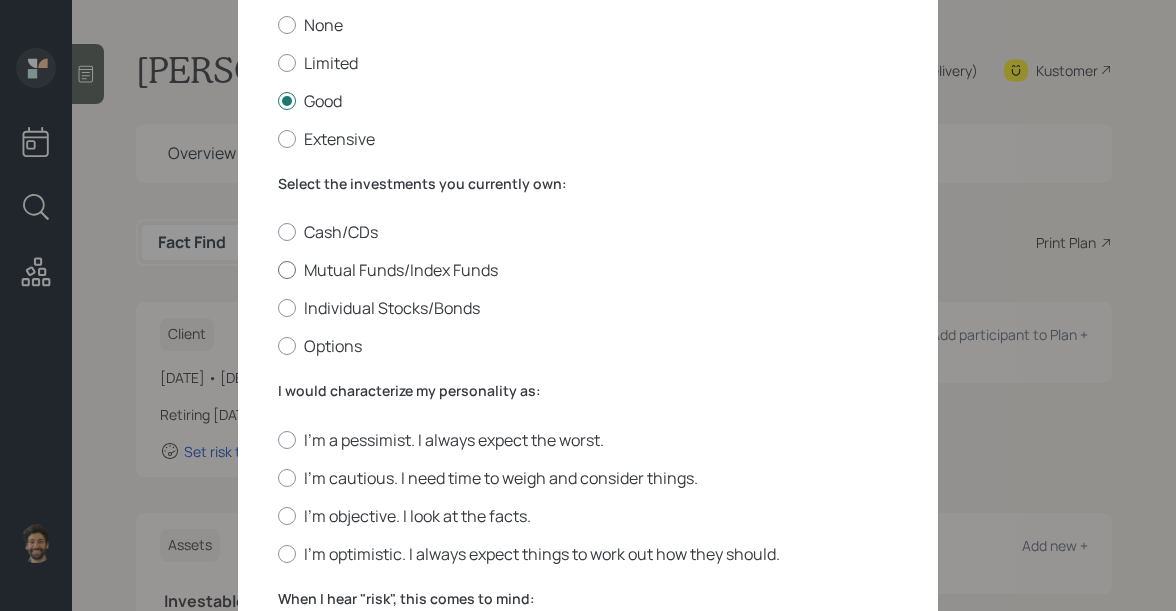 click on "Mutual Funds/Index Funds" at bounding box center (588, 270) 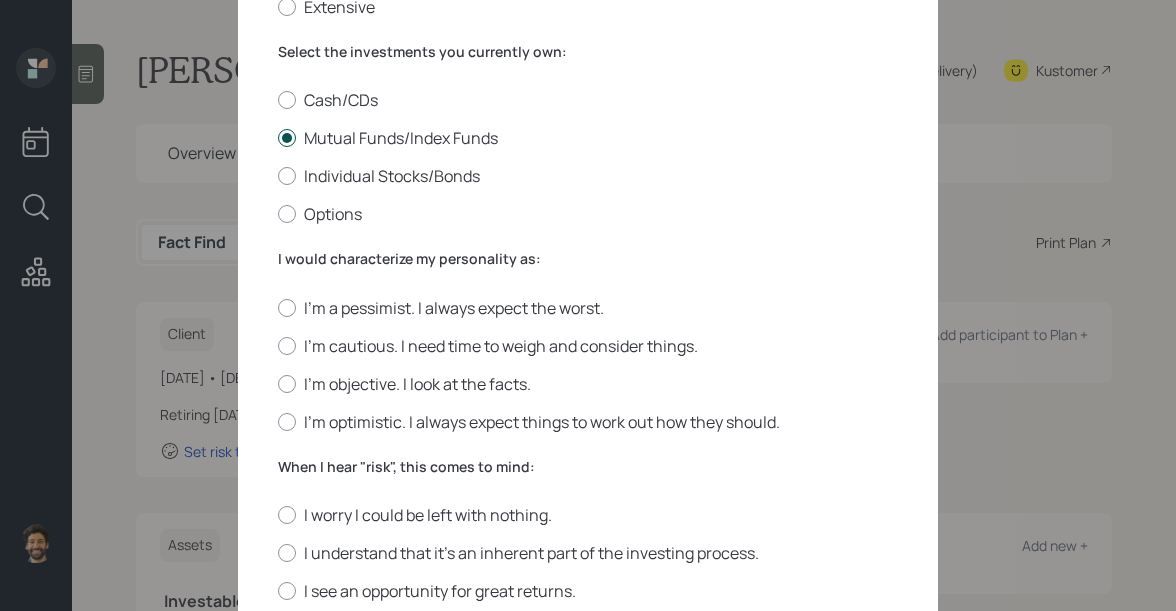 scroll, scrollTop: 540, scrollLeft: 0, axis: vertical 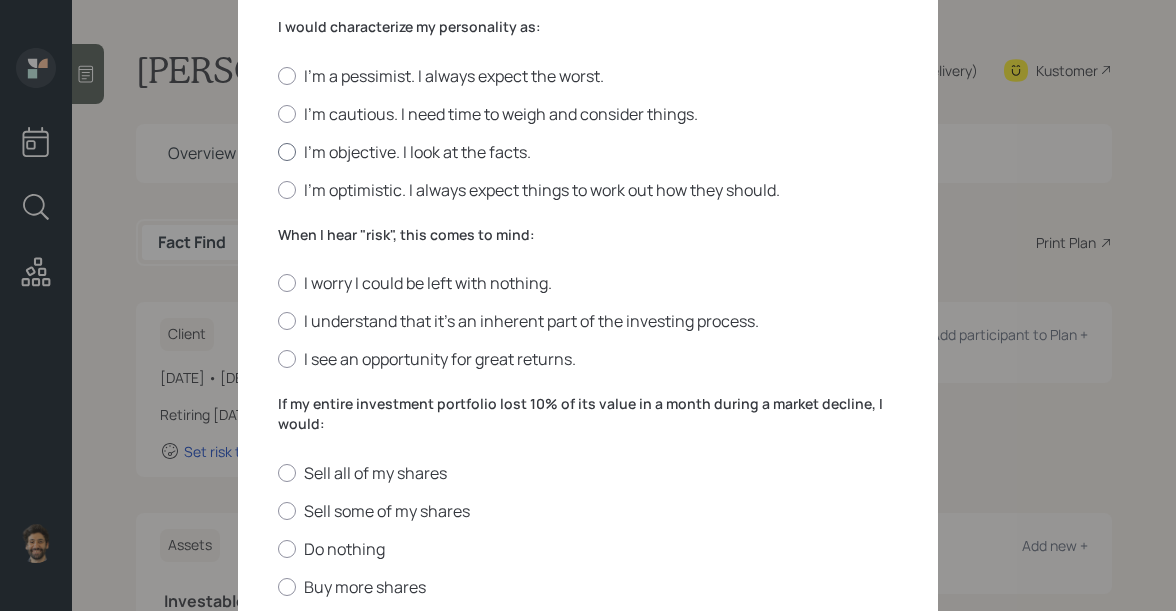 click on "I'm objective. I look at the facts." at bounding box center (588, 152) 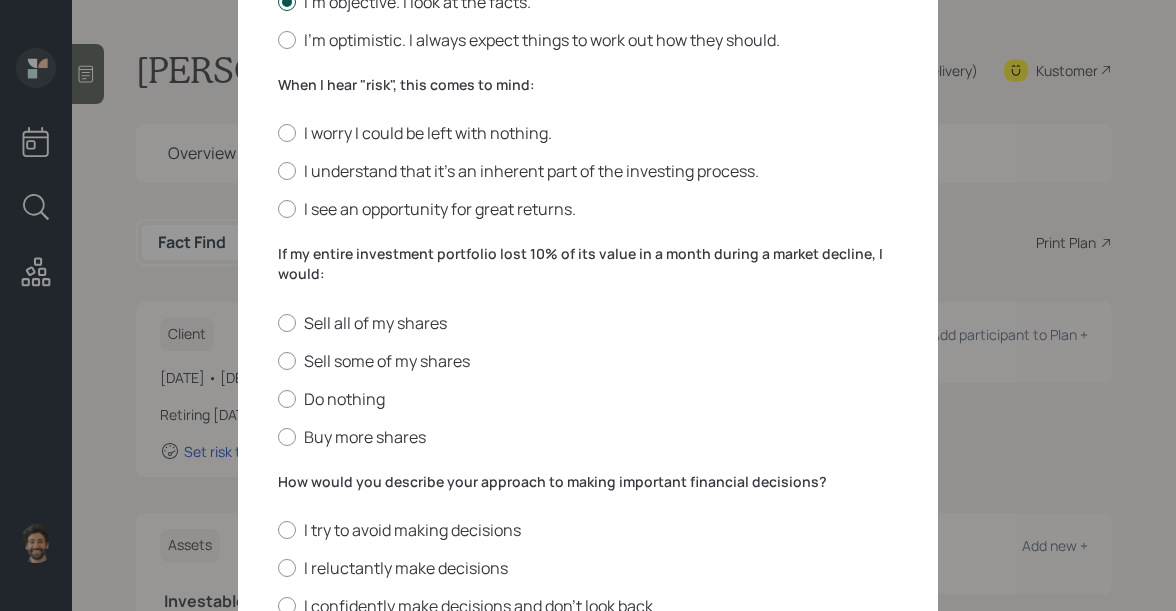 scroll, scrollTop: 692, scrollLeft: 0, axis: vertical 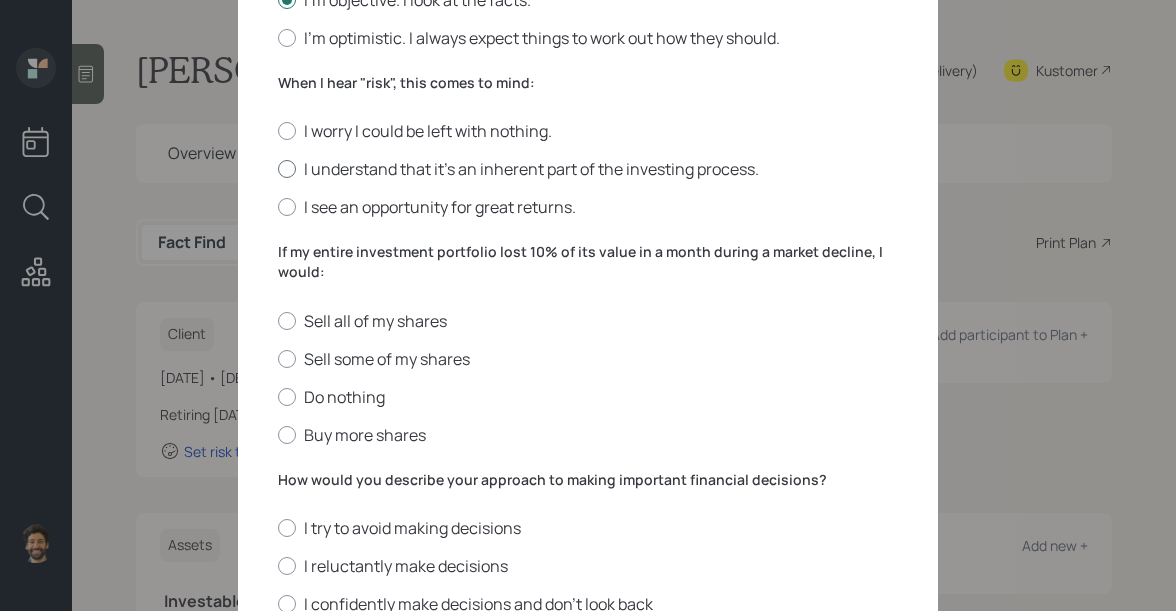 click on "I understand that it’s an inherent part of the investing process." at bounding box center [588, 169] 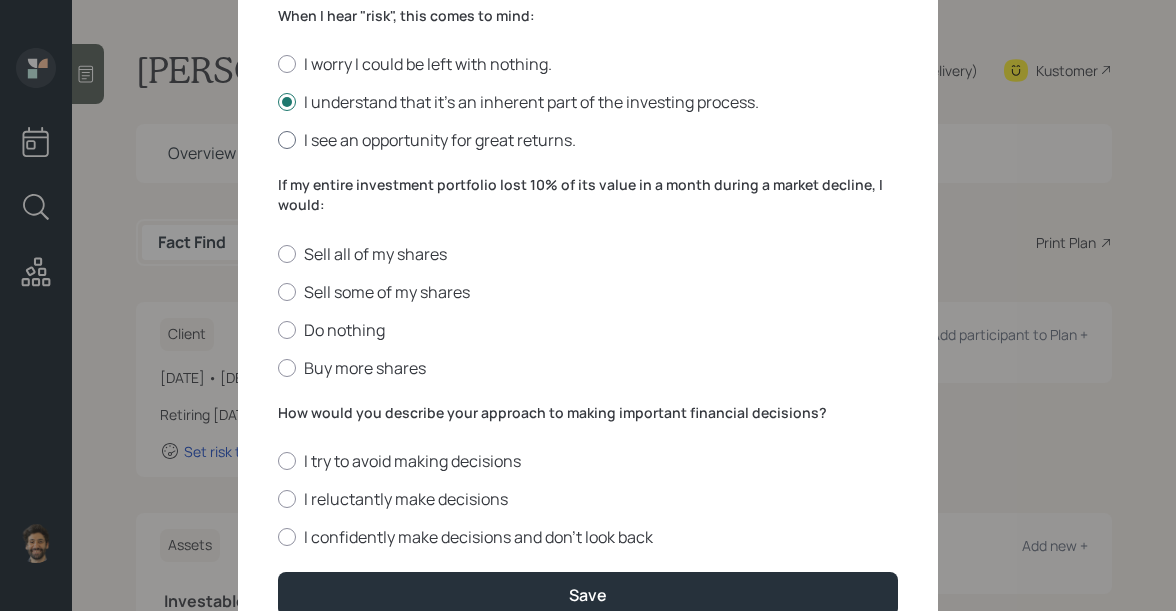 click on "I see an opportunity for great returns." at bounding box center [588, 140] 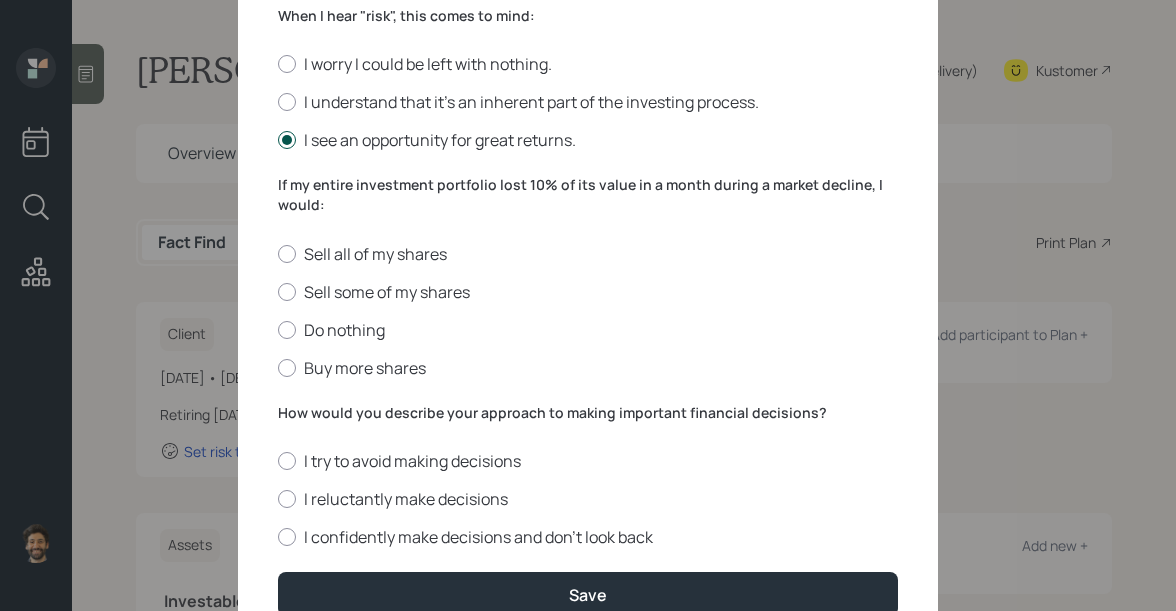 scroll, scrollTop: 811, scrollLeft: 0, axis: vertical 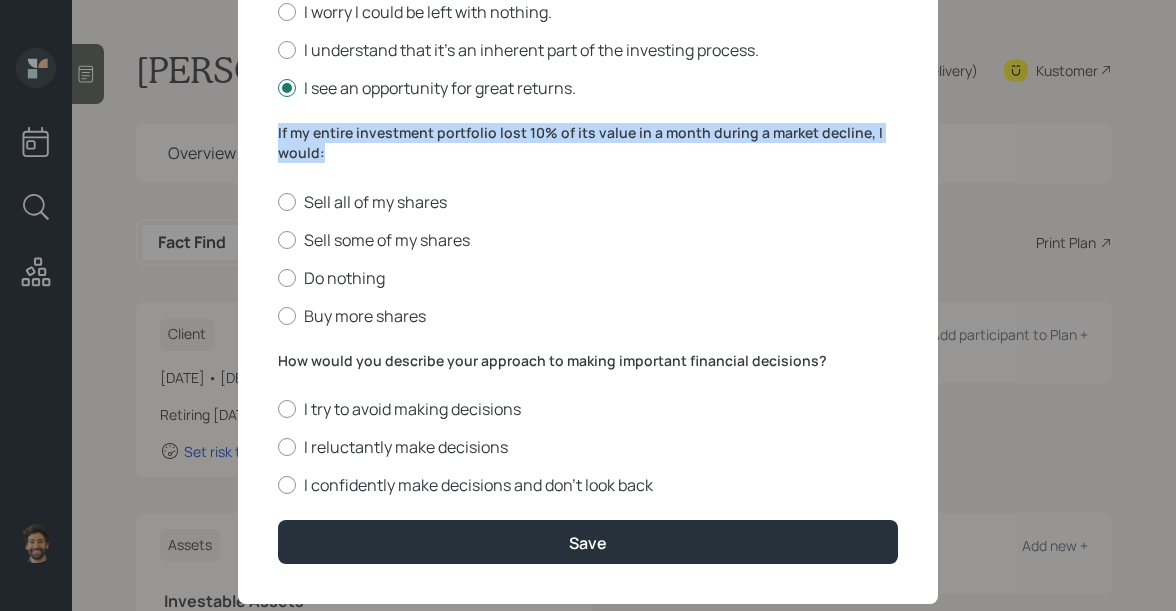 drag, startPoint x: 330, startPoint y: 151, endPoint x: 263, endPoint y: 130, distance: 70.21396 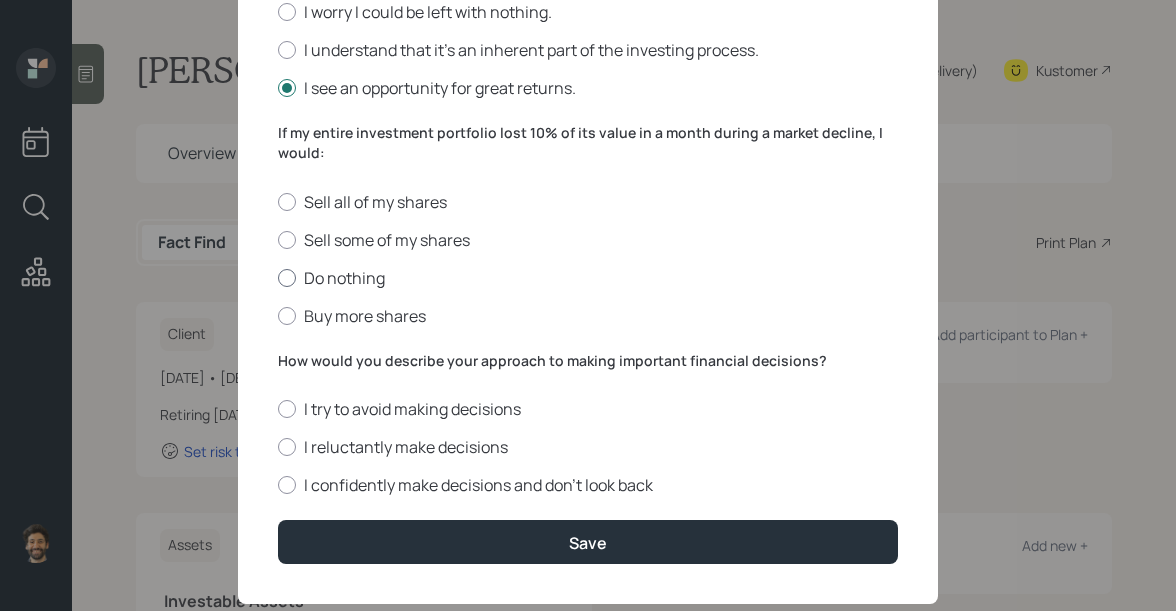 click on "Do nothing" at bounding box center (588, 278) 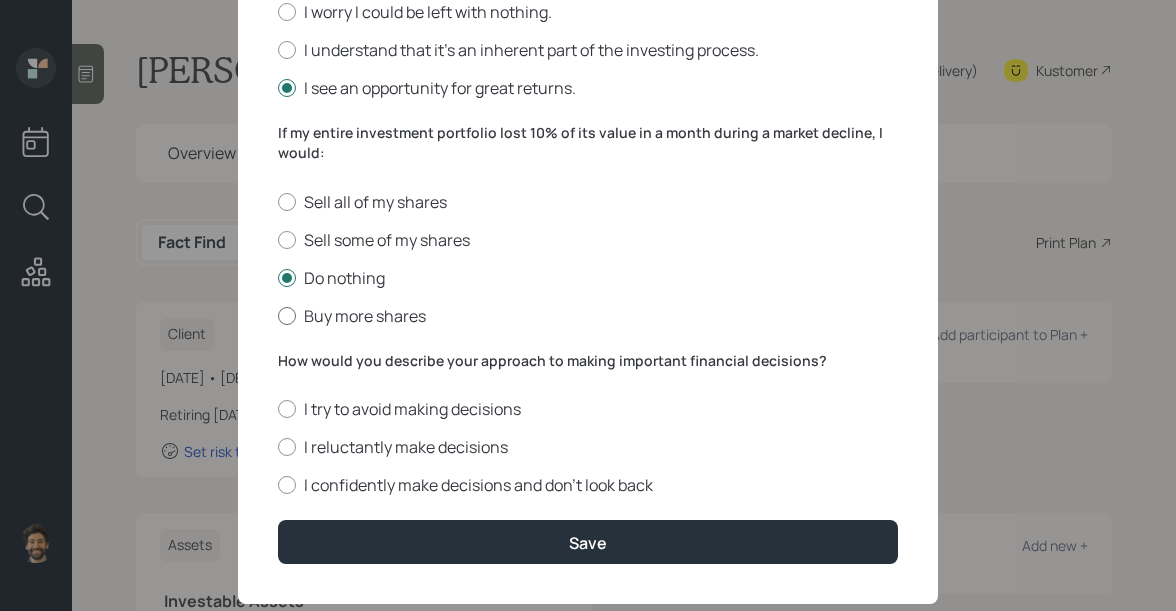 click on "Buy more shares" at bounding box center (588, 316) 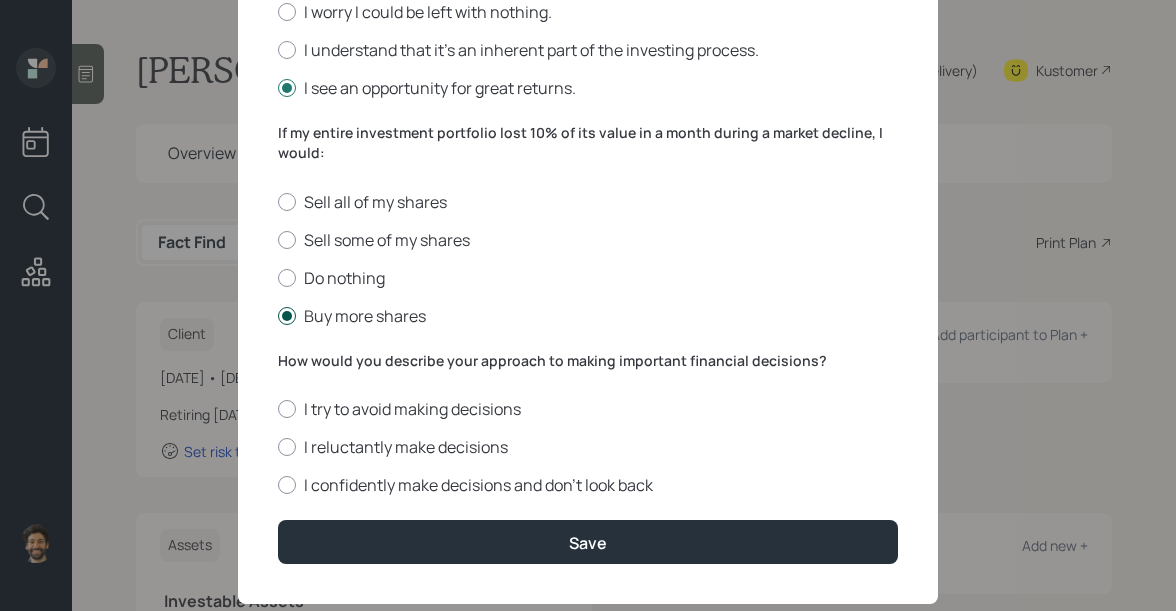 scroll, scrollTop: 854, scrollLeft: 0, axis: vertical 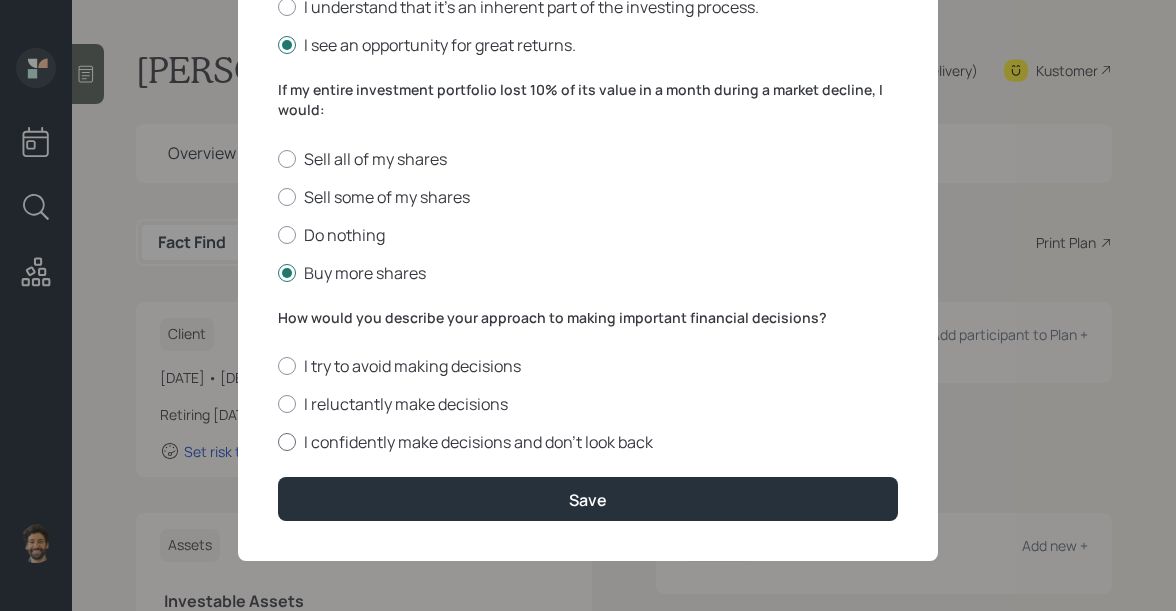 click at bounding box center (287, 442) 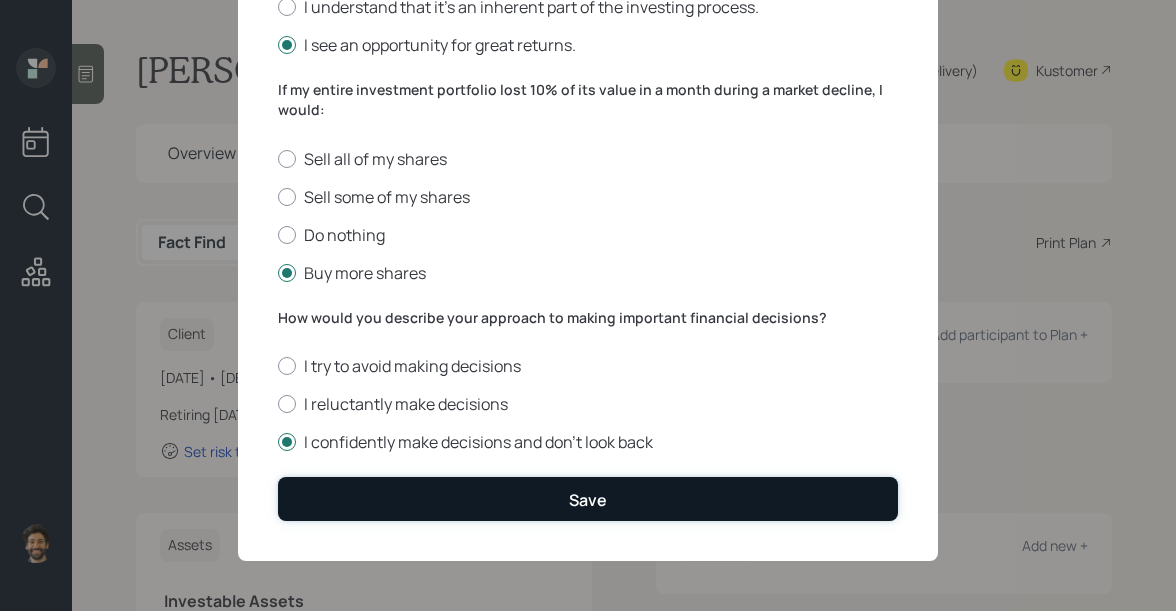 click on "Save" at bounding box center (588, 498) 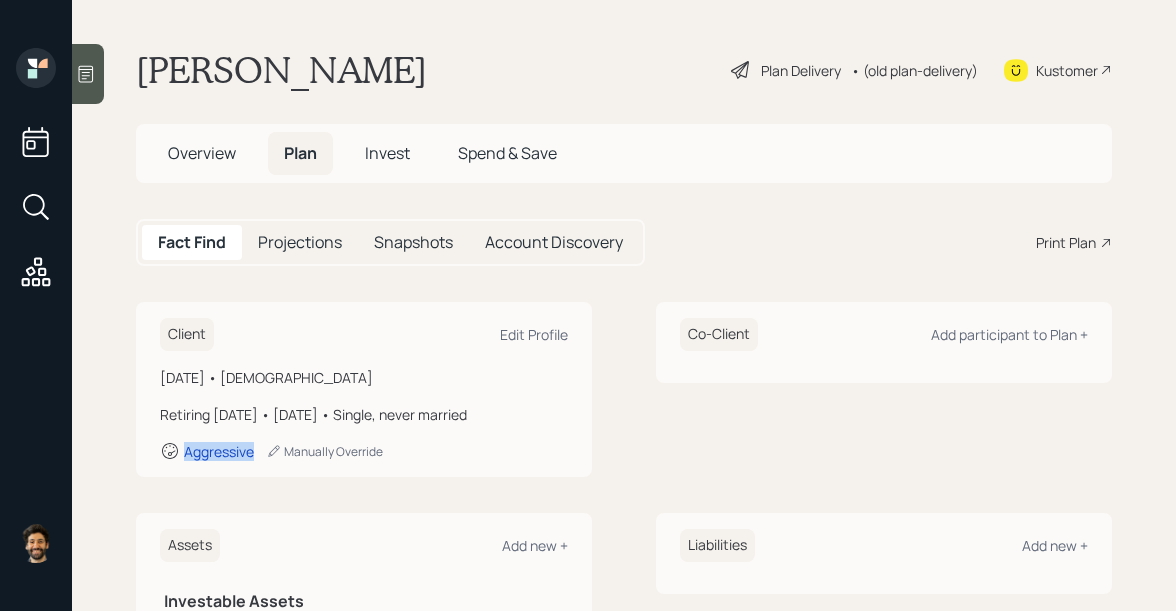 drag, startPoint x: 256, startPoint y: 451, endPoint x: 159, endPoint y: 434, distance: 98.478424 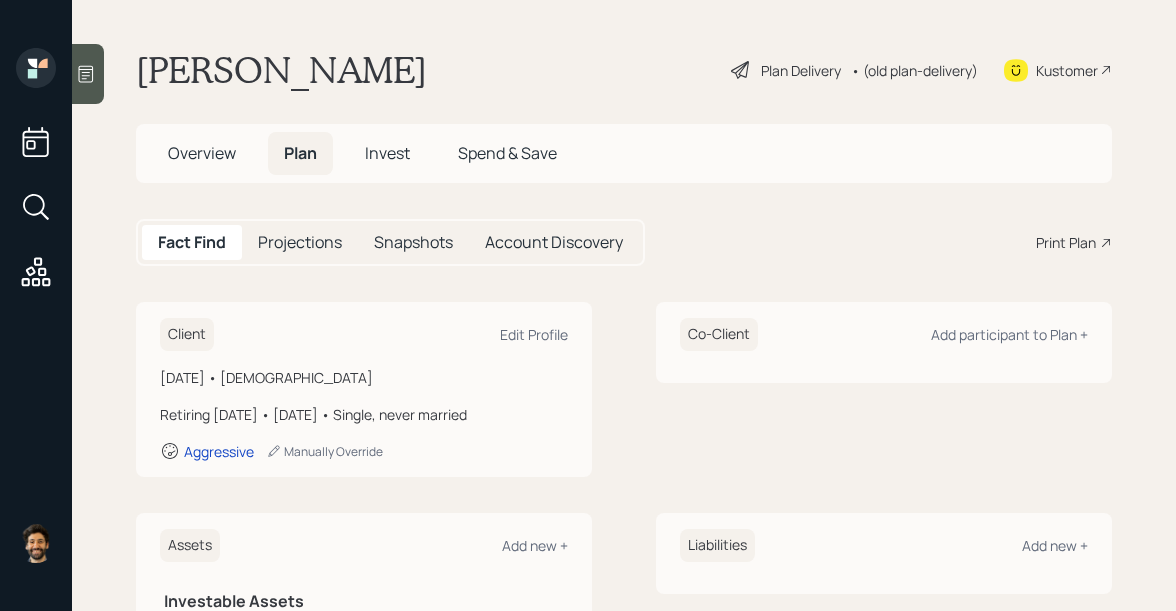 click on "Invest" at bounding box center (387, 153) 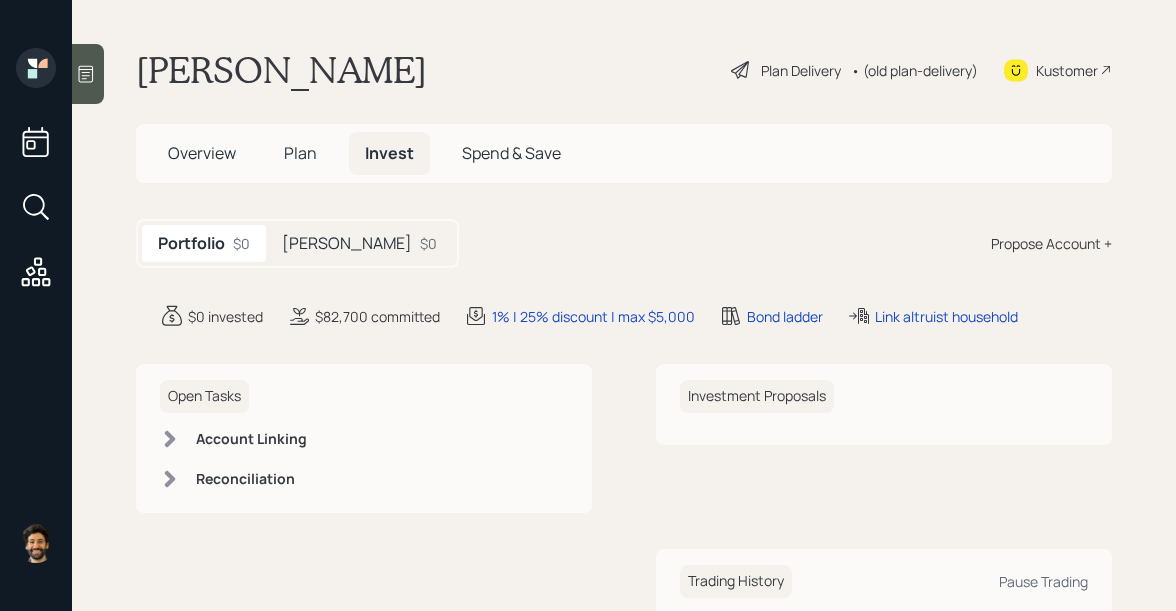 click on "Propose Account +" at bounding box center [1051, 243] 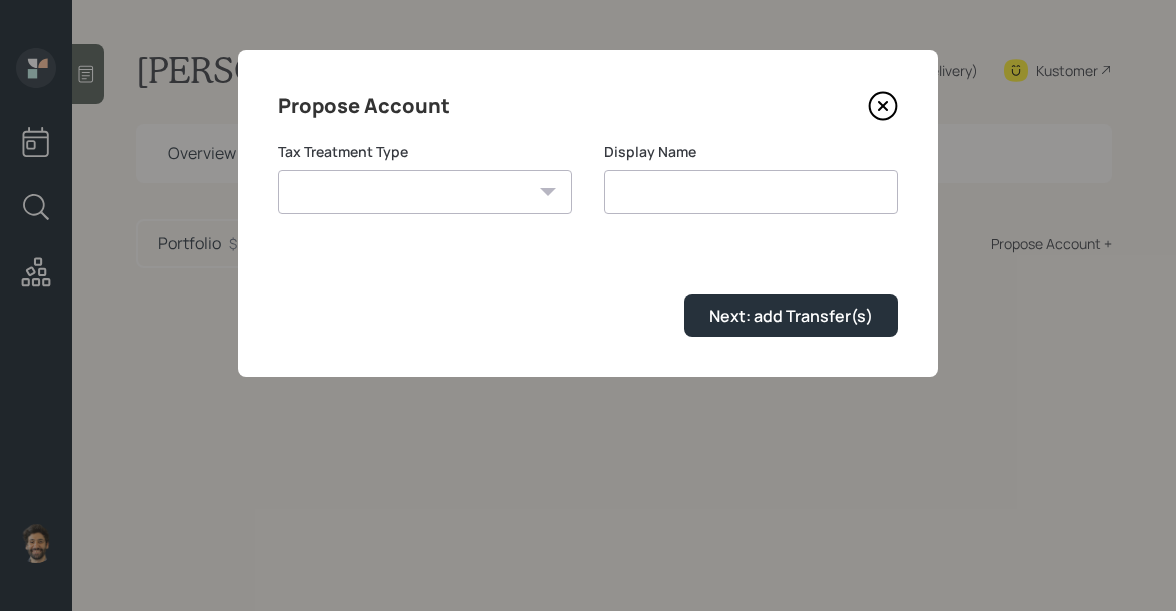 click 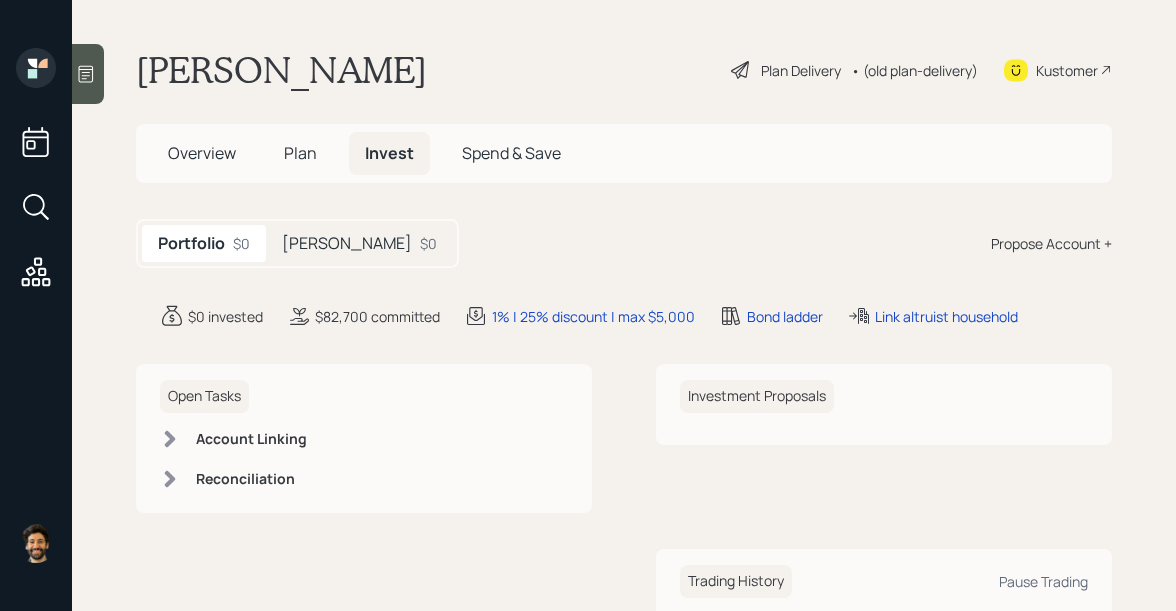 click on "[PERSON_NAME] $0" at bounding box center (359, 243) 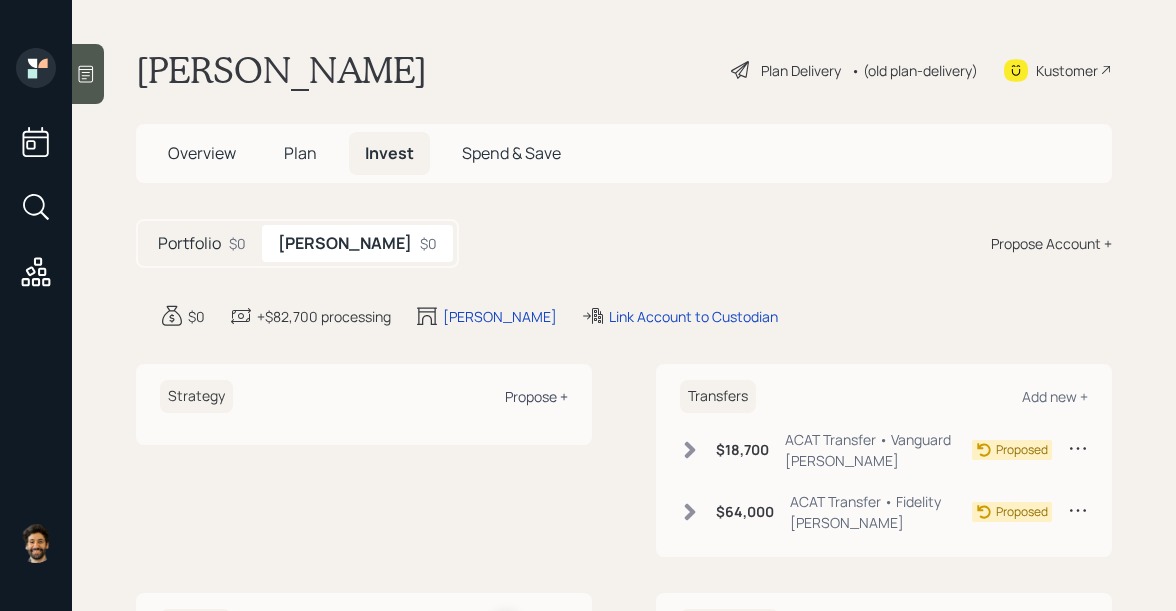 click on "Propose +" at bounding box center [536, 396] 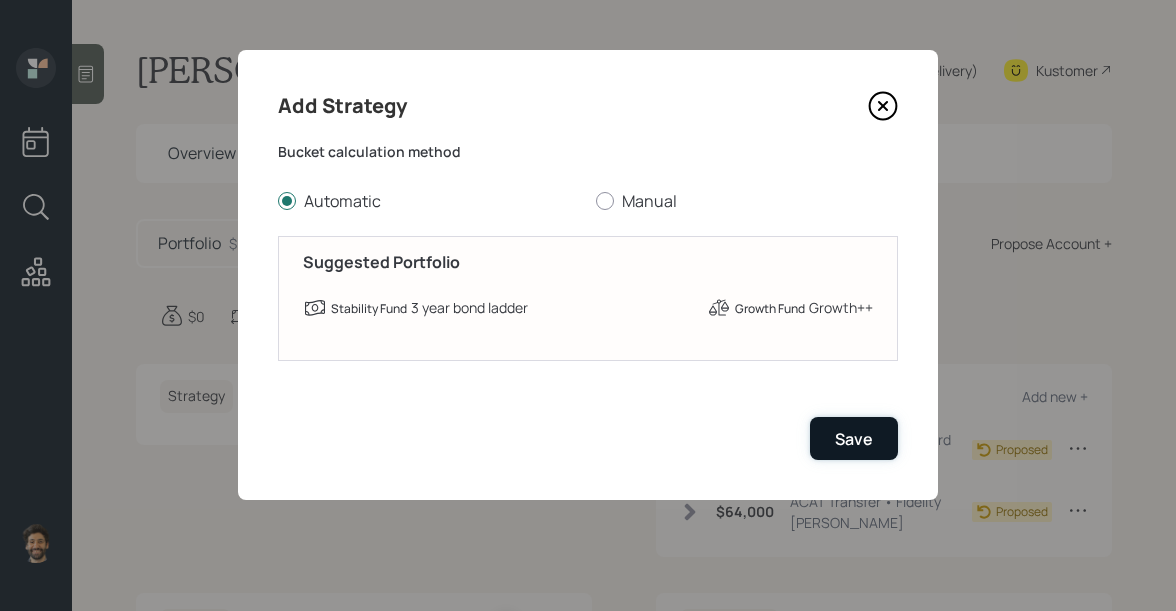 click on "Save" at bounding box center [854, 438] 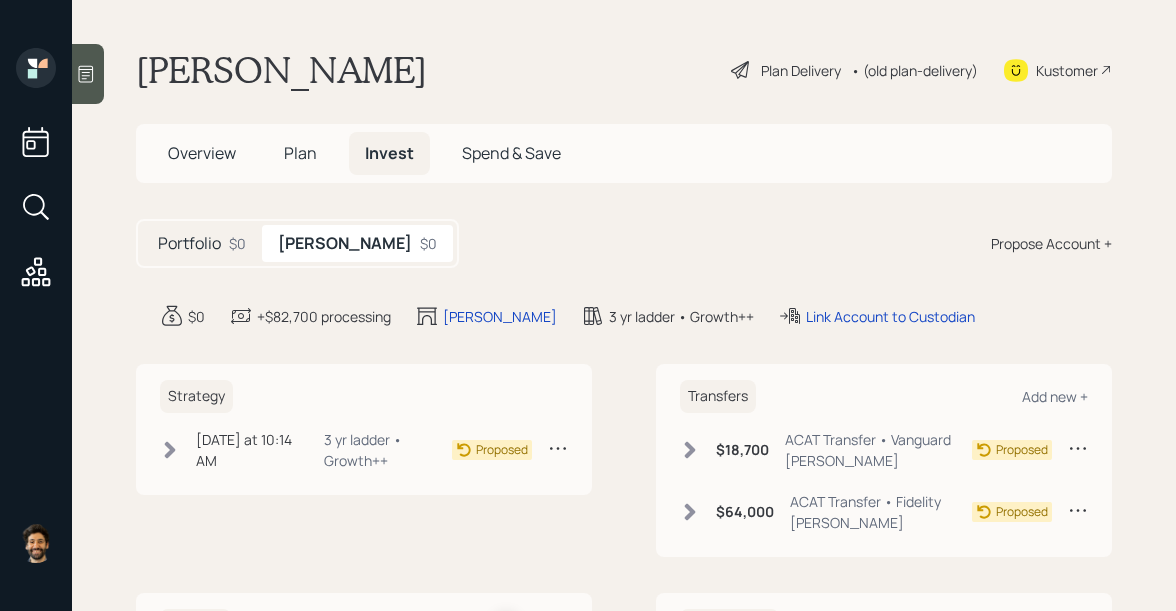 click on "• (old plan-delivery)" at bounding box center (914, 70) 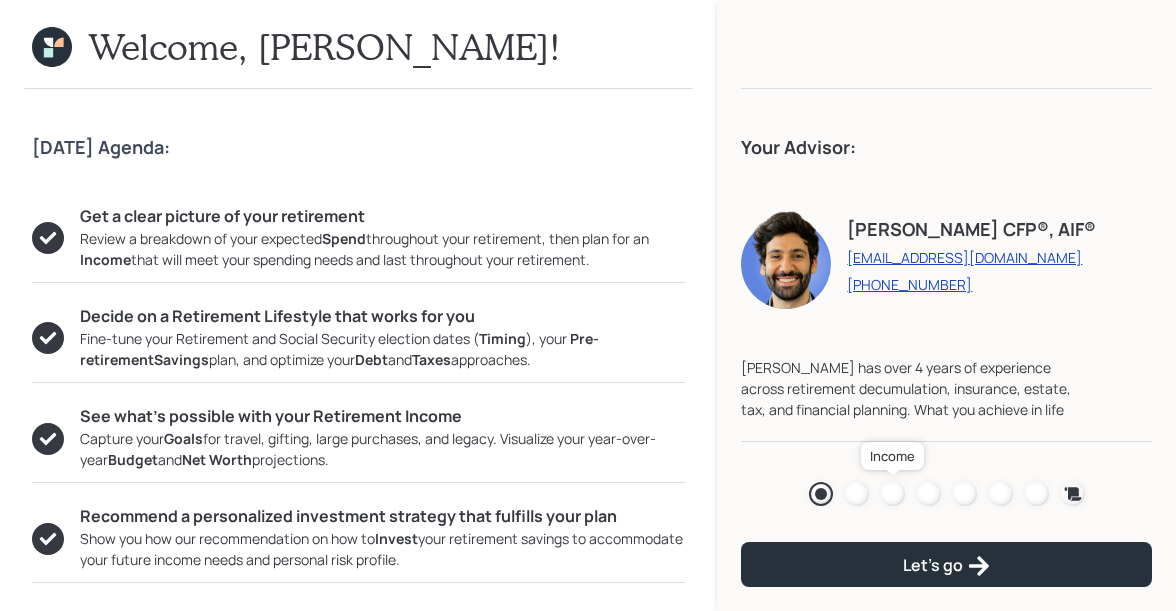click at bounding box center [893, 494] 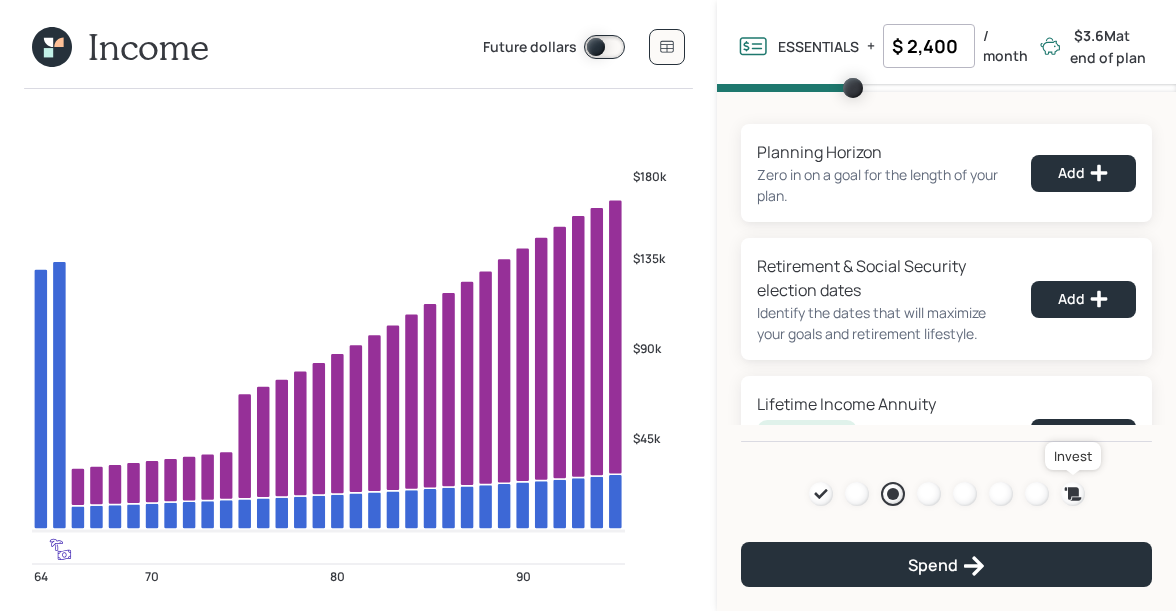 click 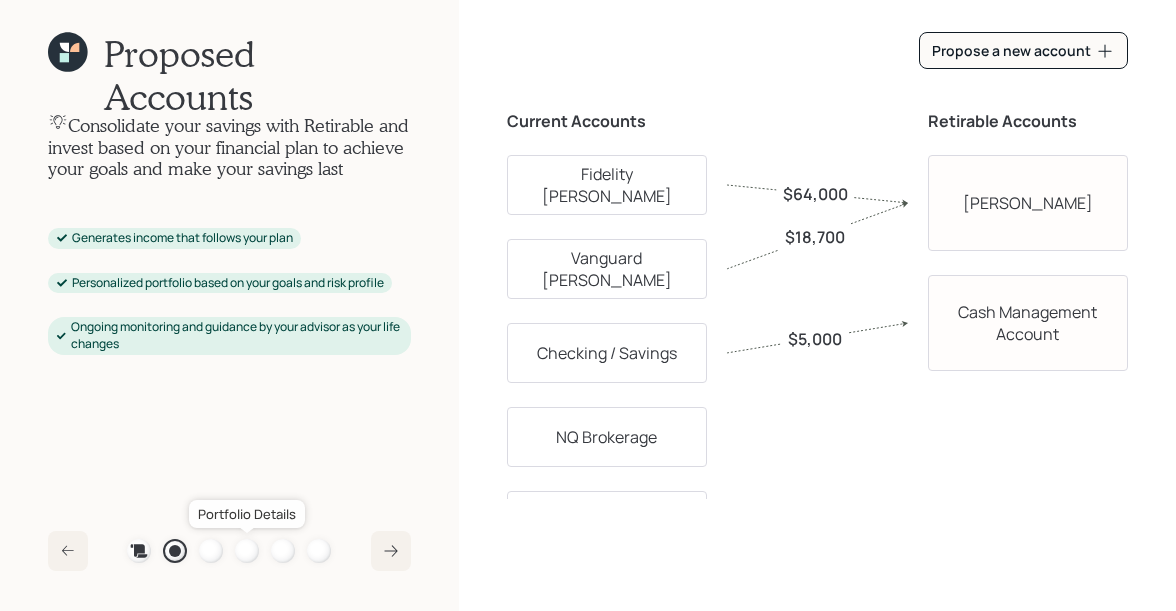 click at bounding box center (247, 551) 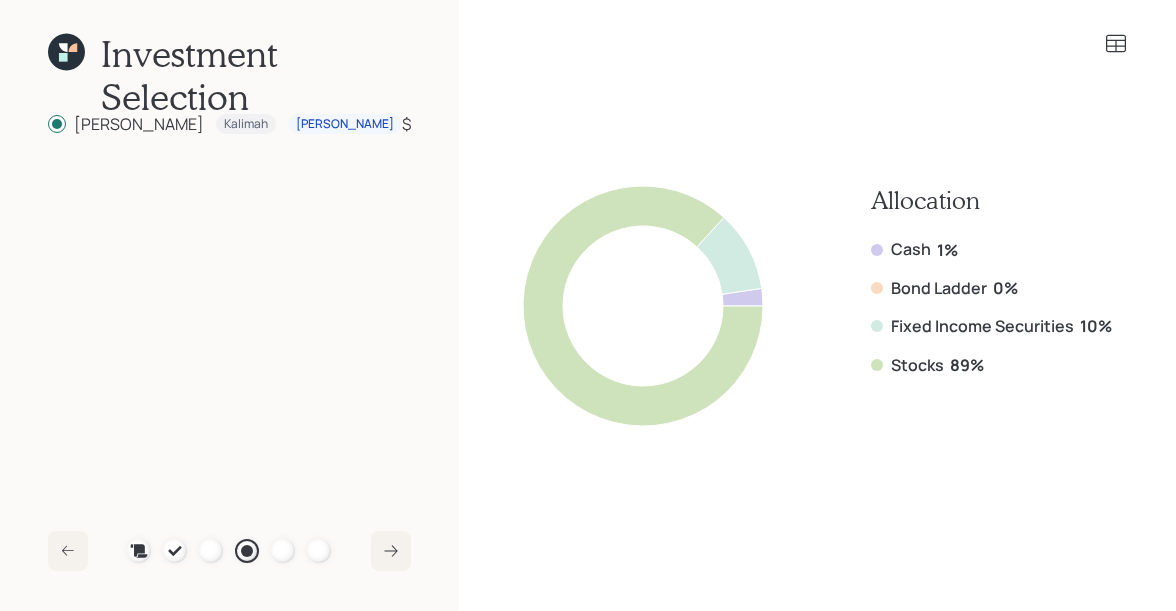 click on "1%" at bounding box center [947, 250] 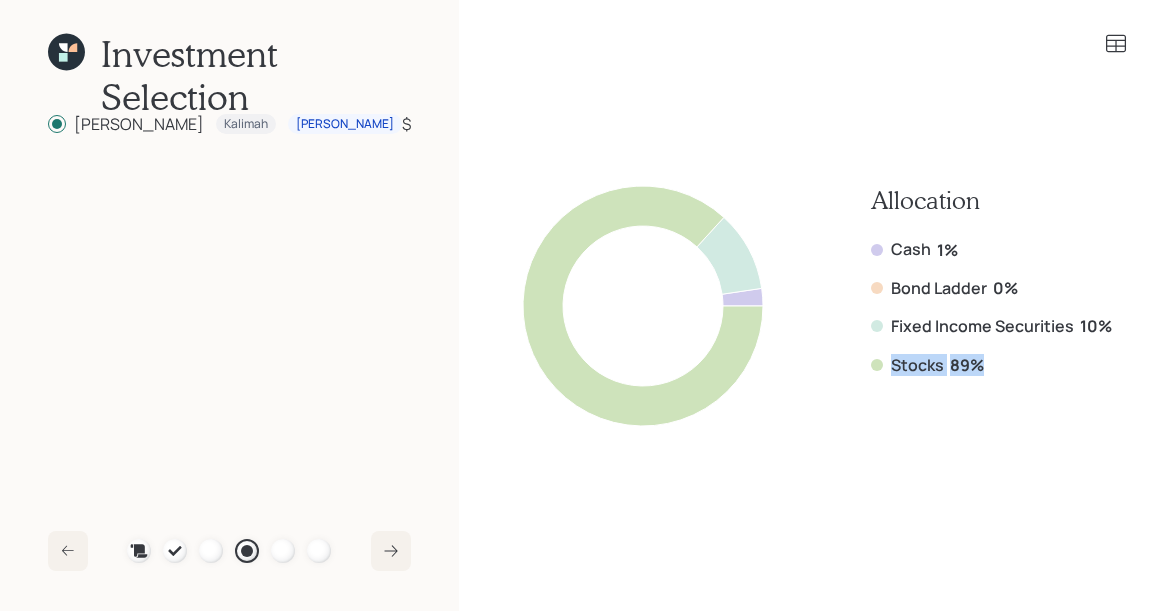drag, startPoint x: 996, startPoint y: 363, endPoint x: 889, endPoint y: 359, distance: 107.07474 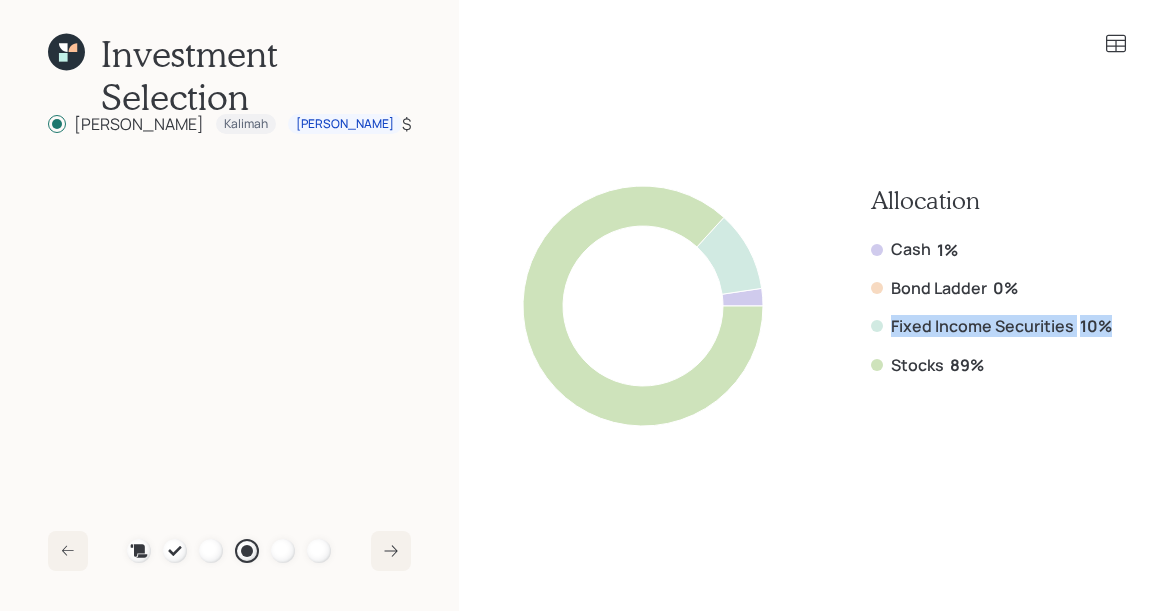 drag, startPoint x: 1112, startPoint y: 327, endPoint x: 892, endPoint y: 323, distance: 220.03636 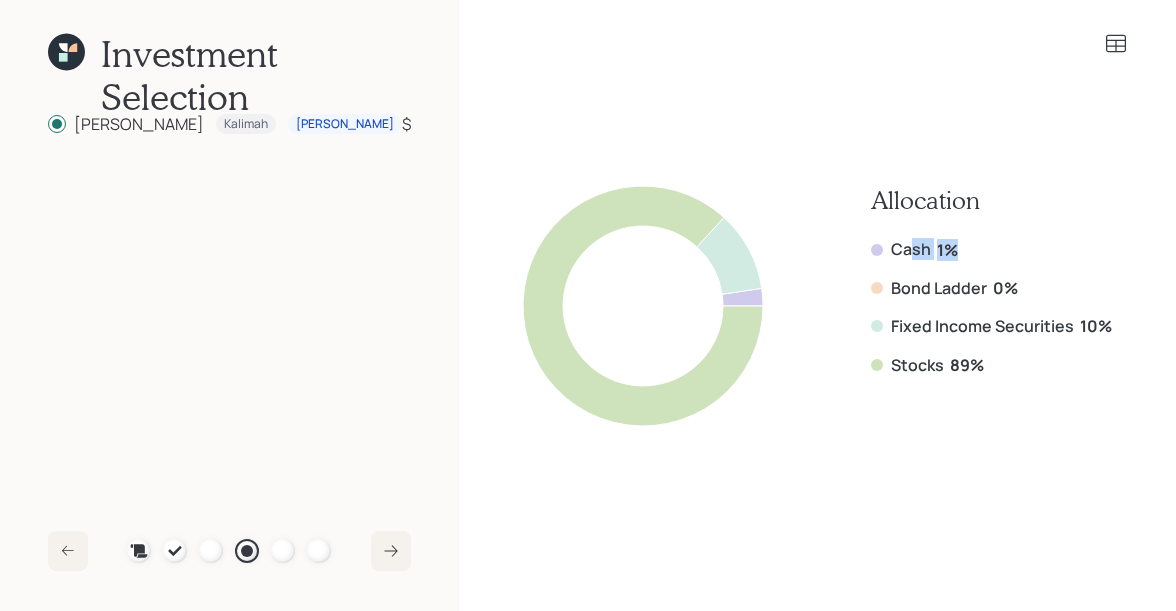 drag, startPoint x: 960, startPoint y: 248, endPoint x: 864, endPoint y: 245, distance: 96.04687 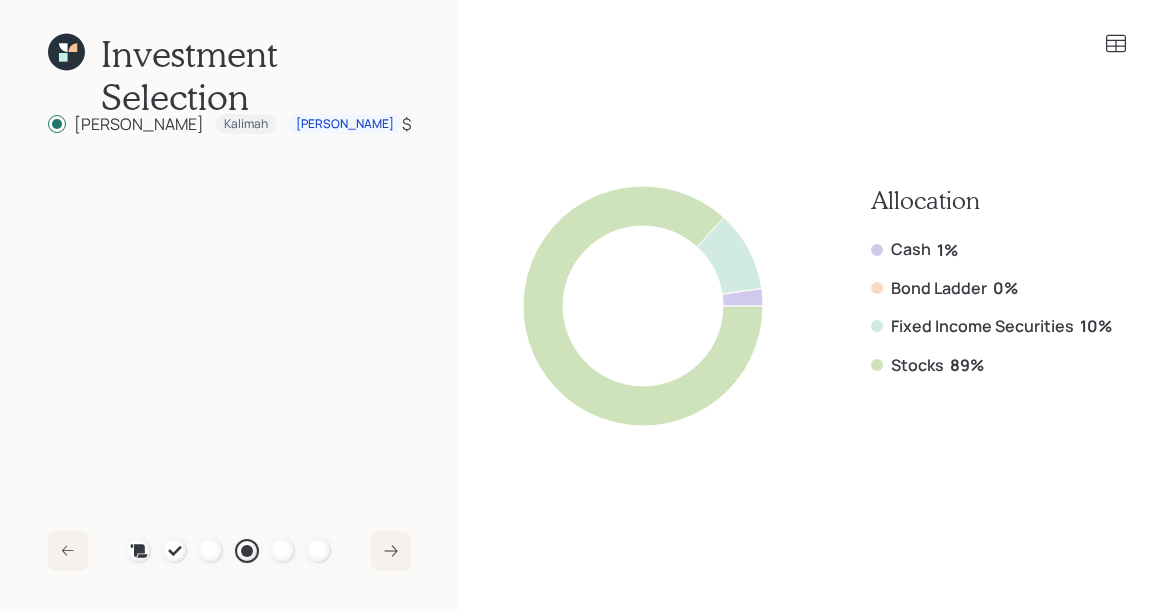 click 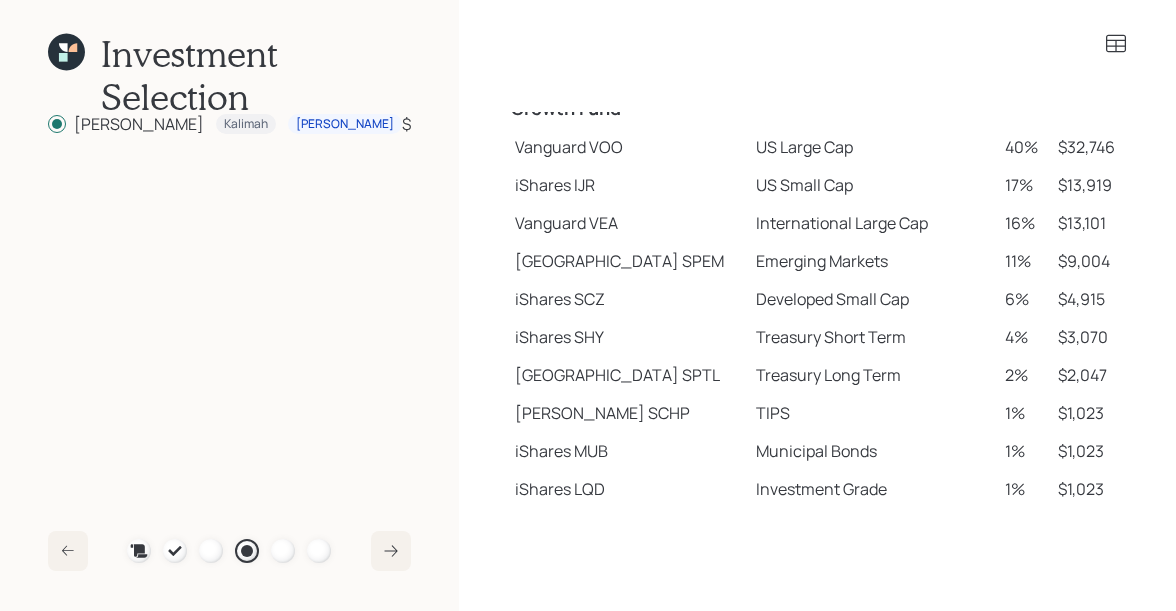 scroll, scrollTop: 249, scrollLeft: 0, axis: vertical 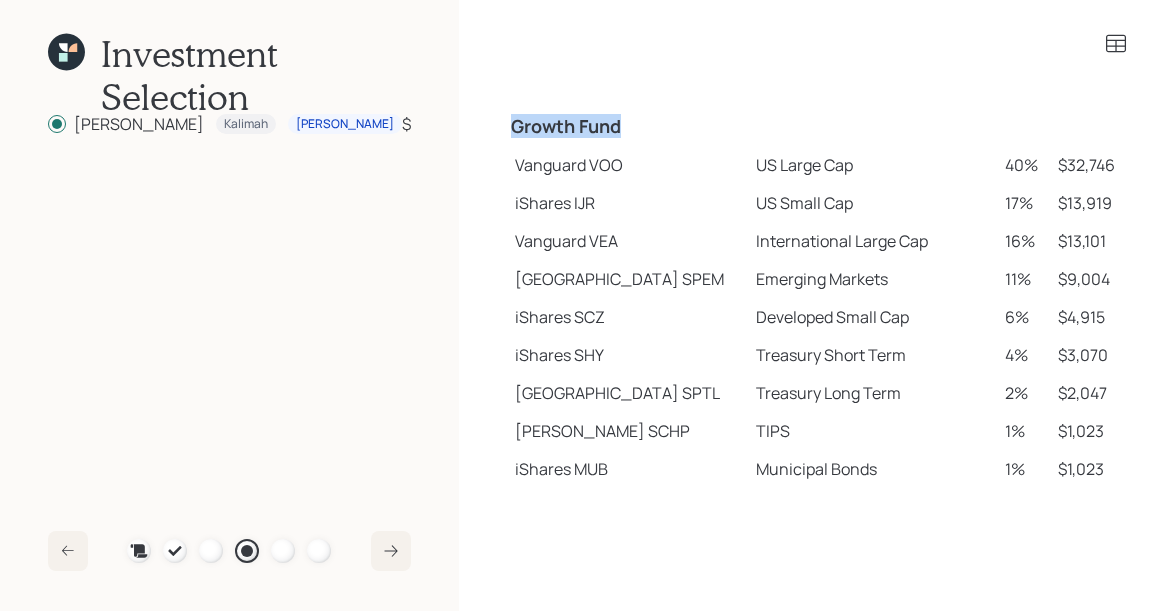 drag, startPoint x: 512, startPoint y: 132, endPoint x: 621, endPoint y: 132, distance: 109 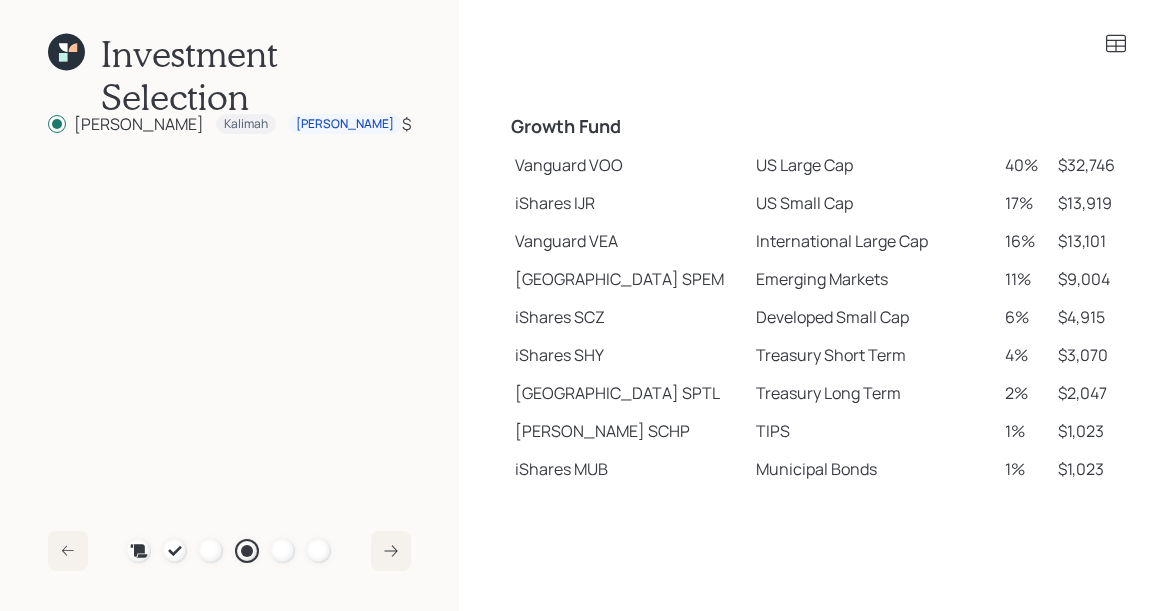 click on "Vanguard   VOO" at bounding box center (627, 165) 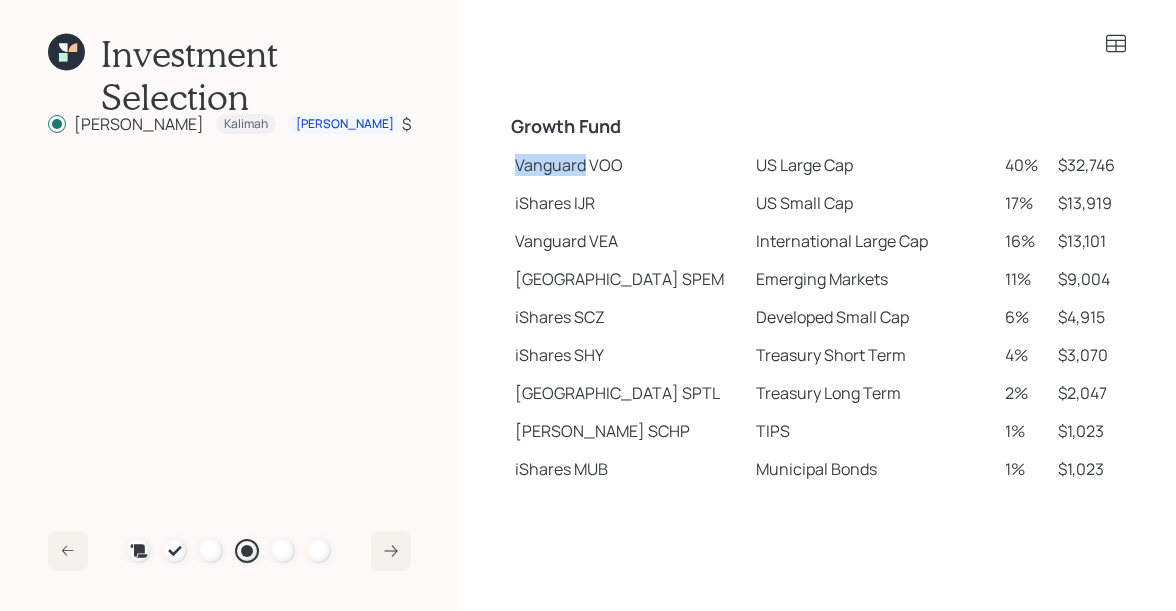 click on "Vanguard   VOO" at bounding box center (627, 165) 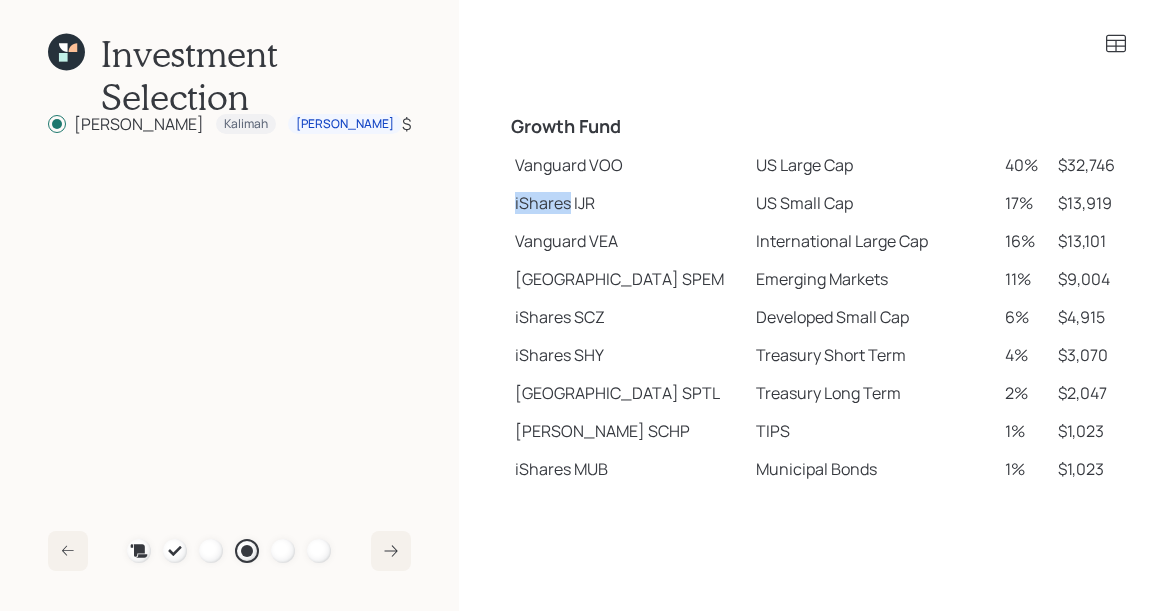 drag, startPoint x: 509, startPoint y: 199, endPoint x: 567, endPoint y: 202, distance: 58.077534 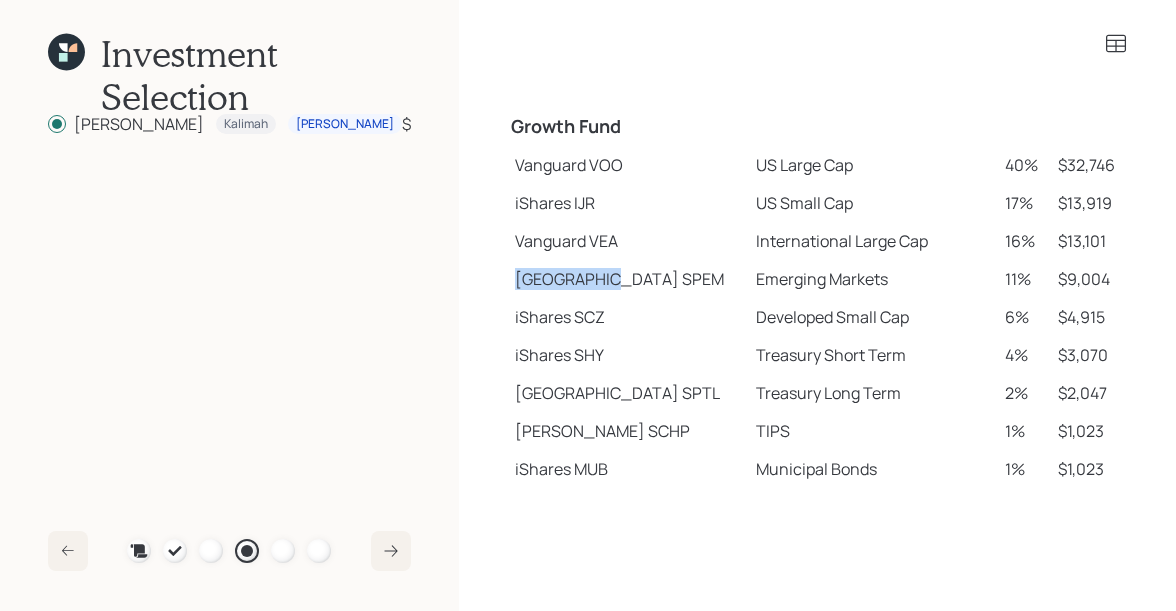 drag, startPoint x: 513, startPoint y: 281, endPoint x: 597, endPoint y: 282, distance: 84.00595 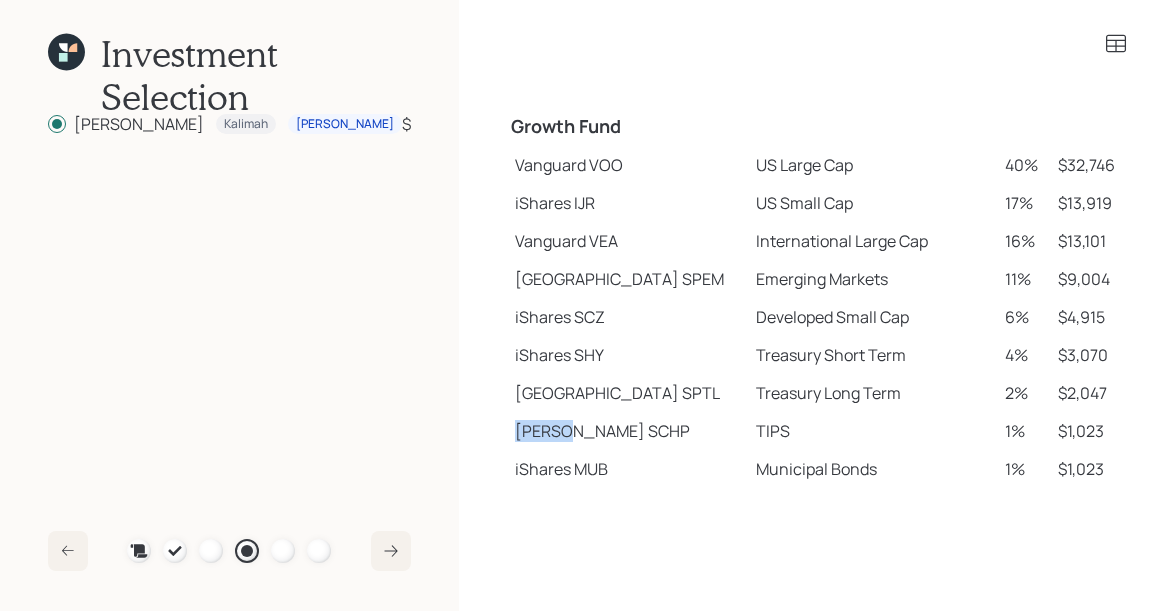 drag, startPoint x: 517, startPoint y: 428, endPoint x: 571, endPoint y: 429, distance: 54.00926 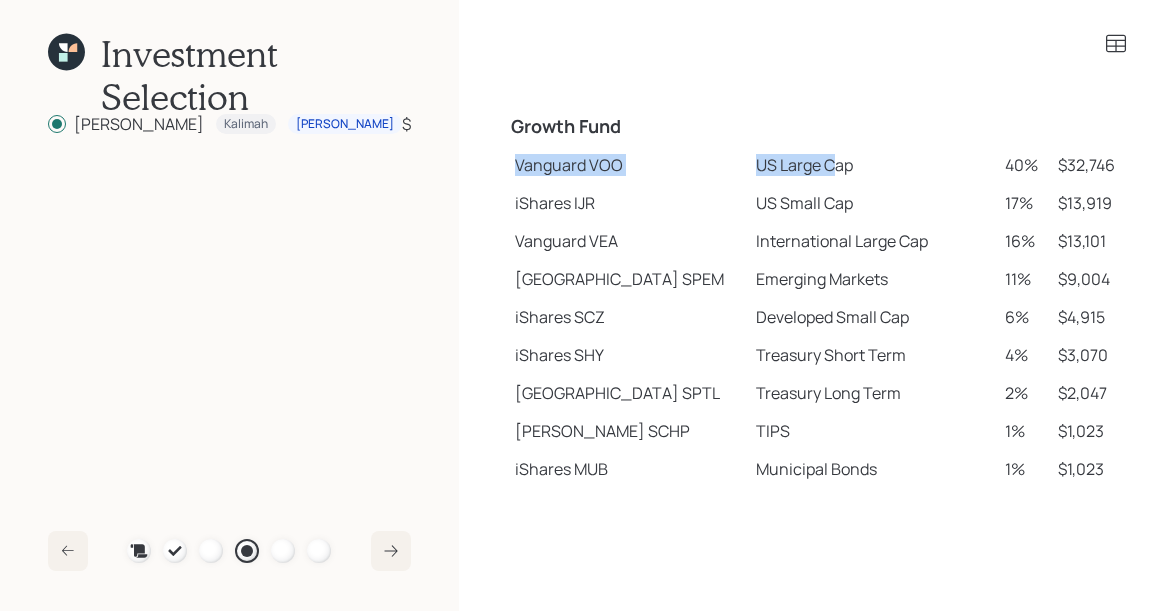 drag, startPoint x: 515, startPoint y: 165, endPoint x: 776, endPoint y: 174, distance: 261.15512 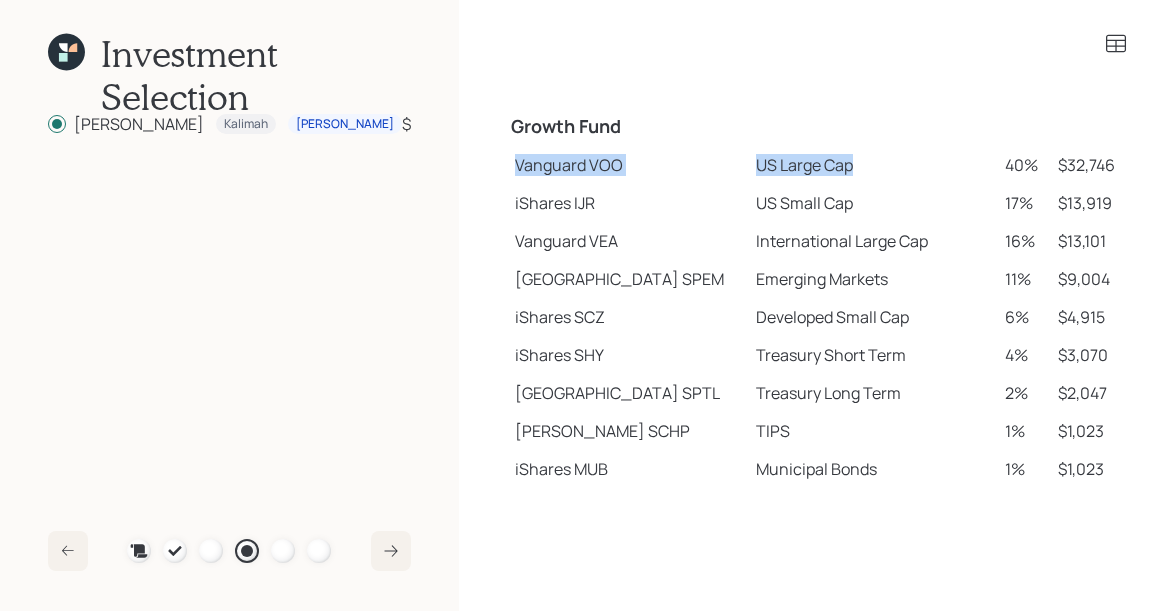 drag, startPoint x: 517, startPoint y: 163, endPoint x: 849, endPoint y: 175, distance: 332.2168 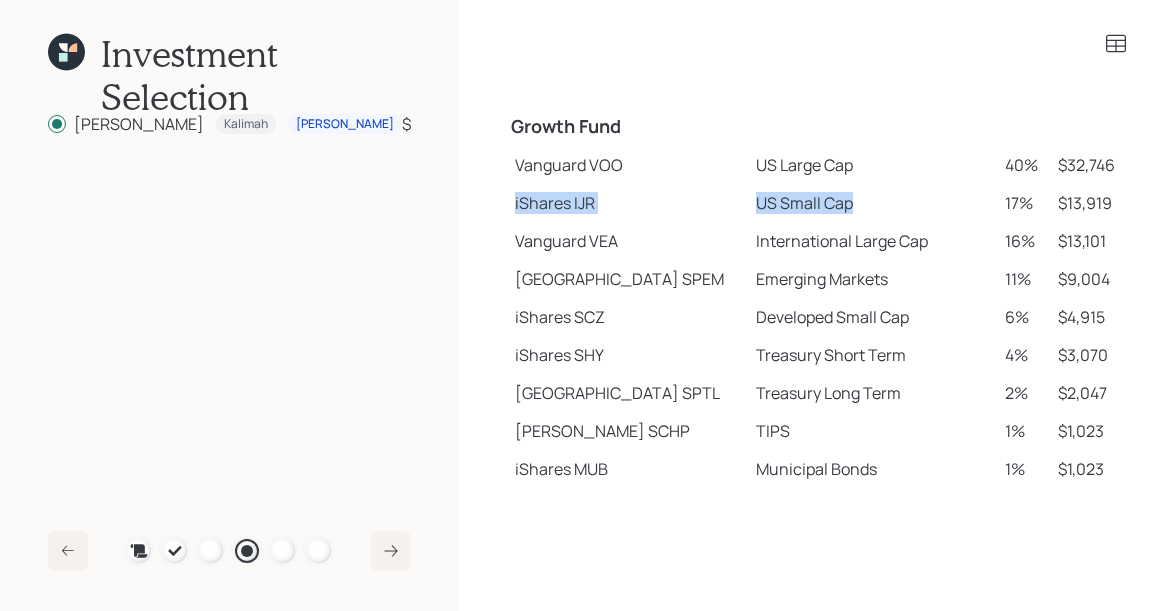 drag, startPoint x: 514, startPoint y: 204, endPoint x: 786, endPoint y: 218, distance: 272.36005 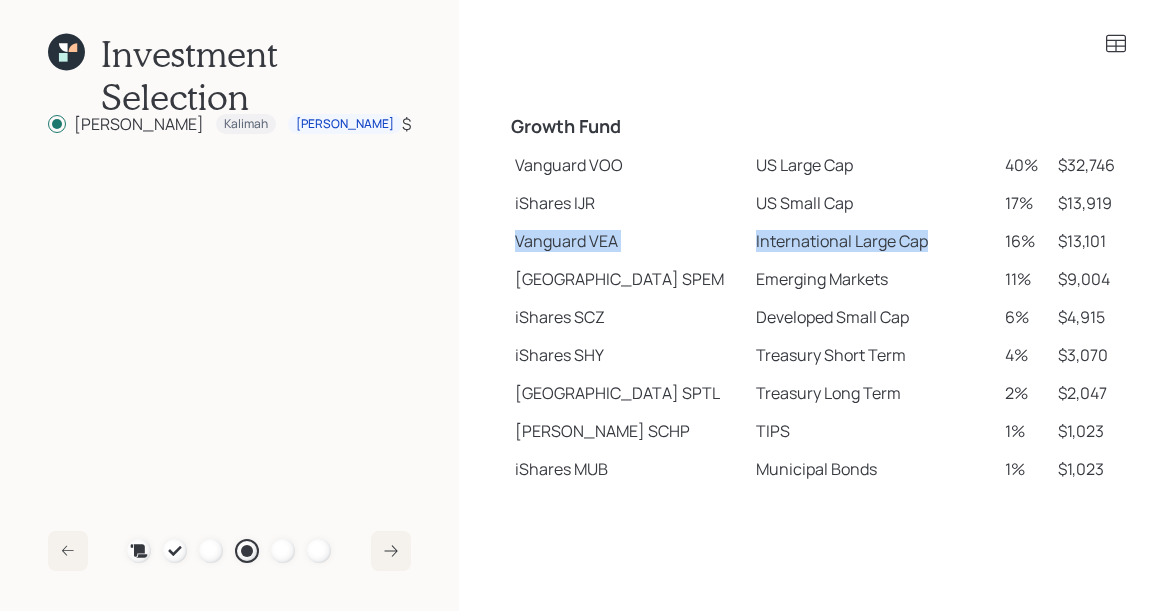drag, startPoint x: 518, startPoint y: 244, endPoint x: 863, endPoint y: 255, distance: 345.17532 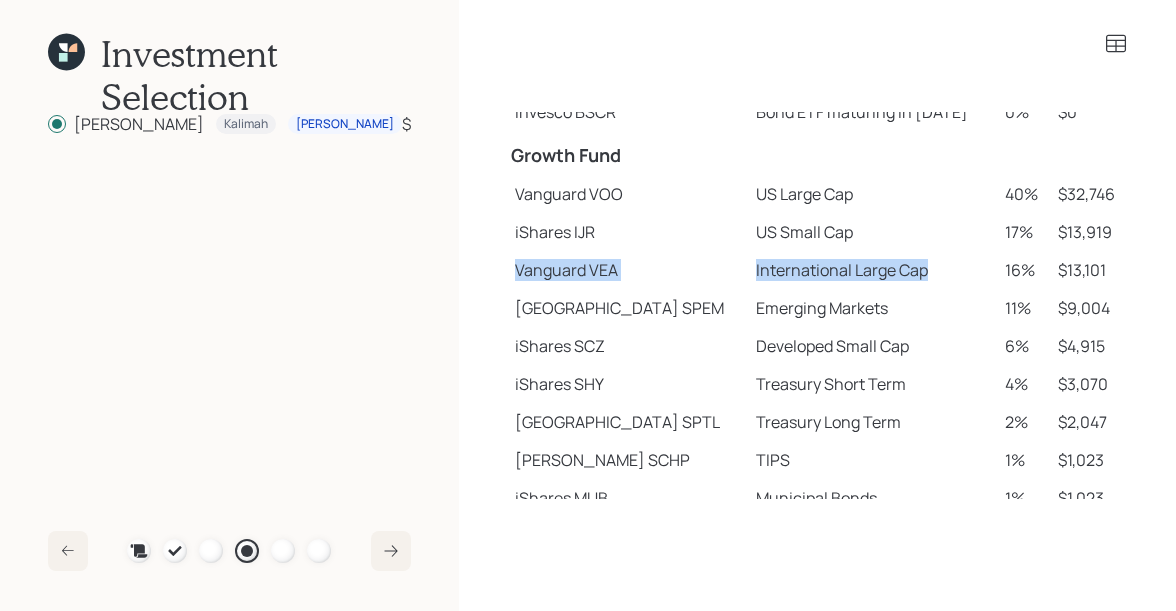 scroll, scrollTop: 196, scrollLeft: 0, axis: vertical 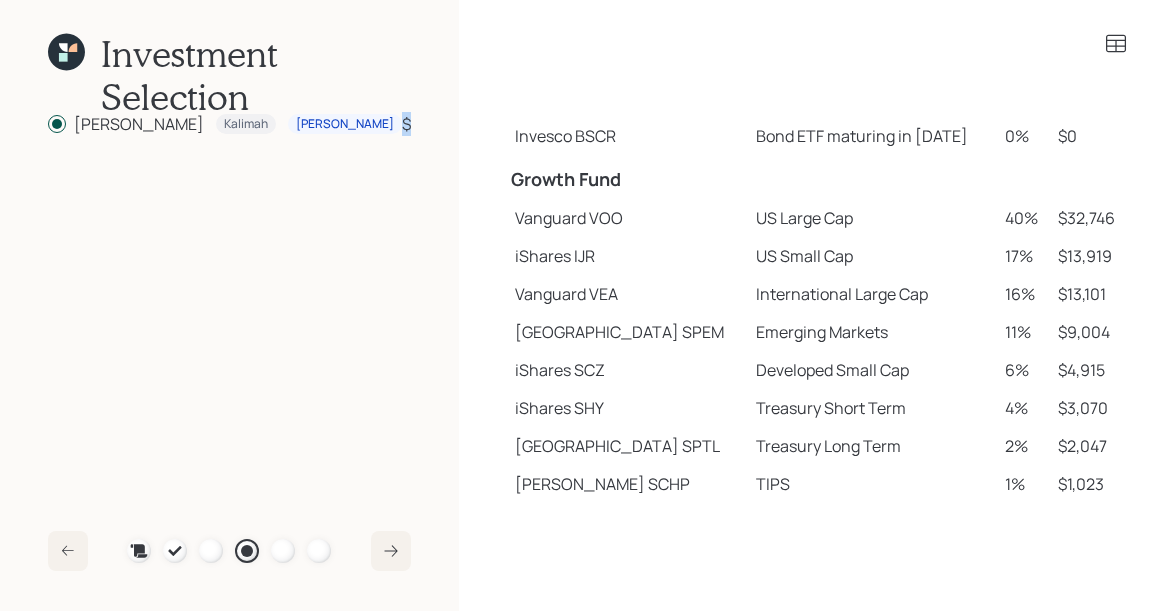 drag, startPoint x: 418, startPoint y: 124, endPoint x: 349, endPoint y: 121, distance: 69.065186 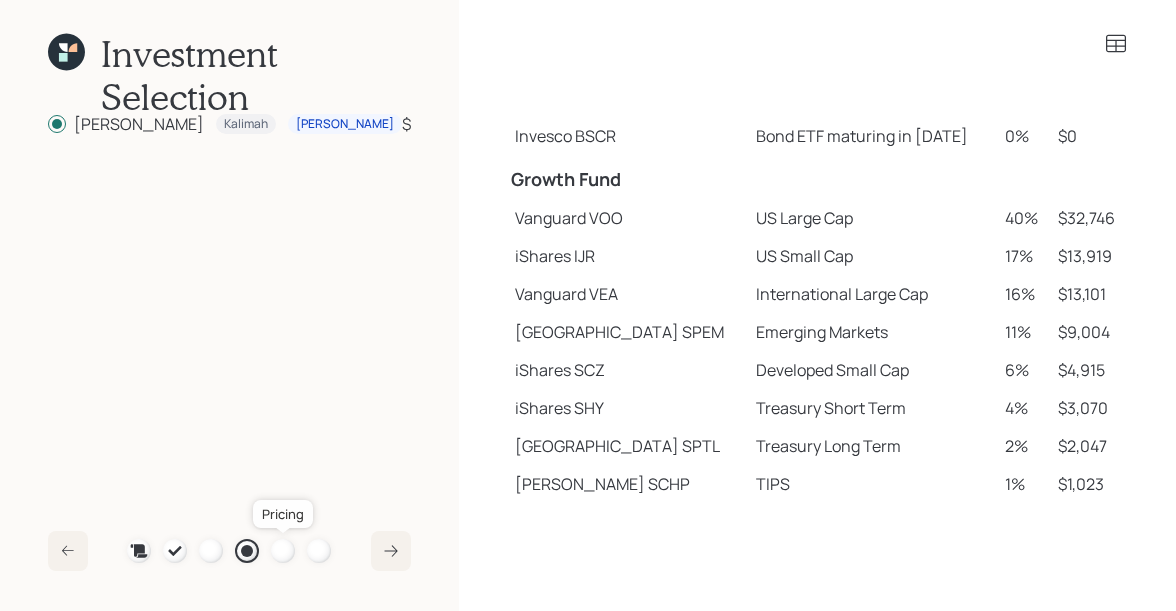 click at bounding box center (283, 551) 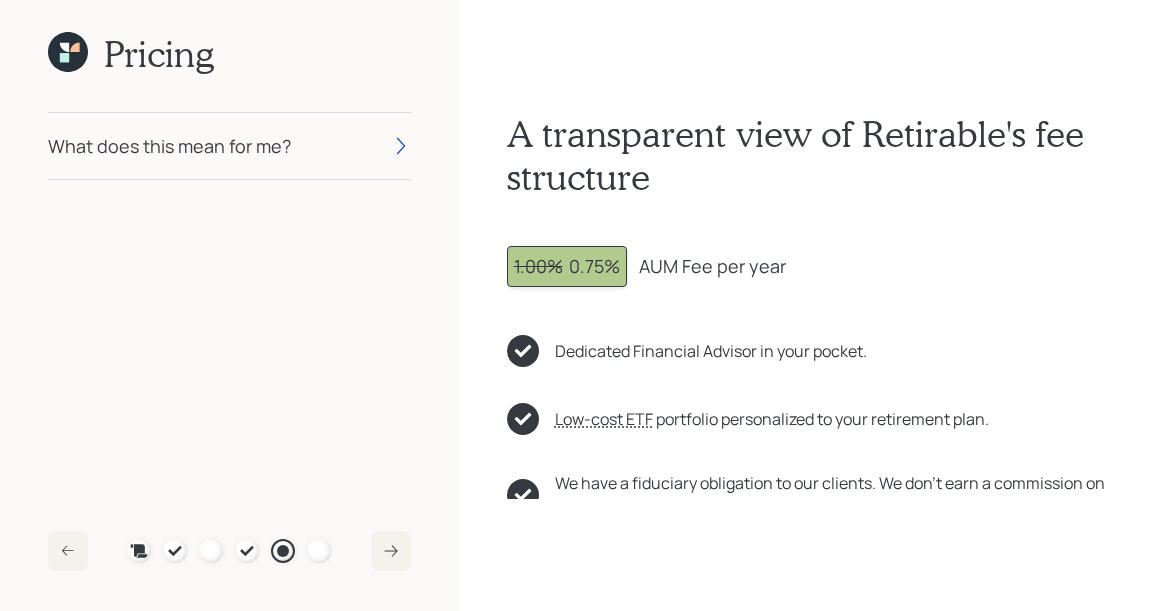 click 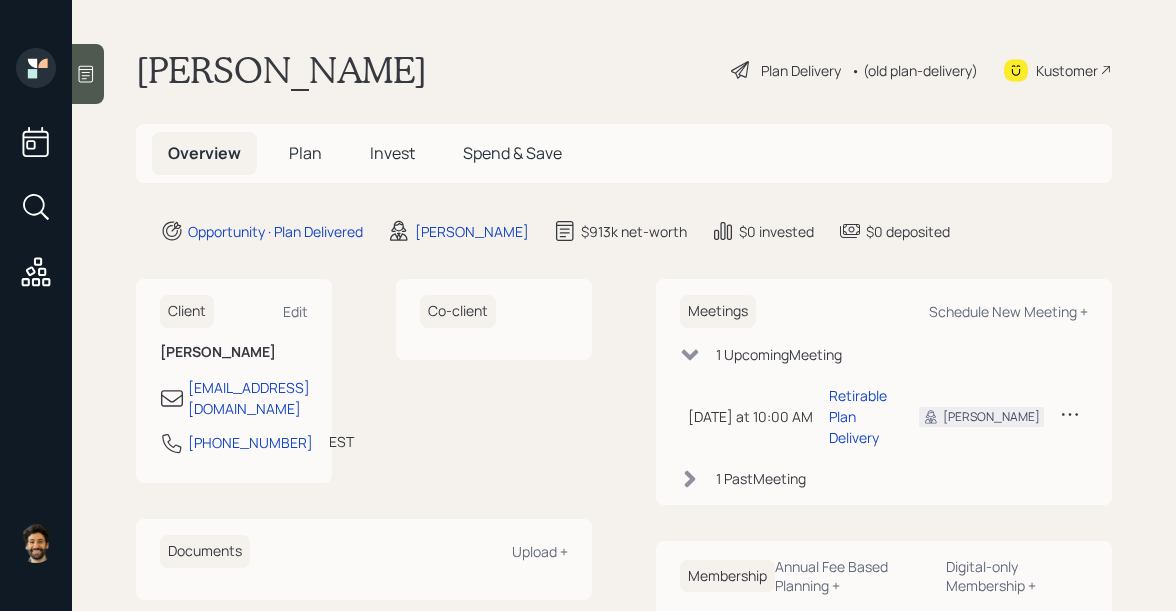 click on "Plan" at bounding box center [305, 153] 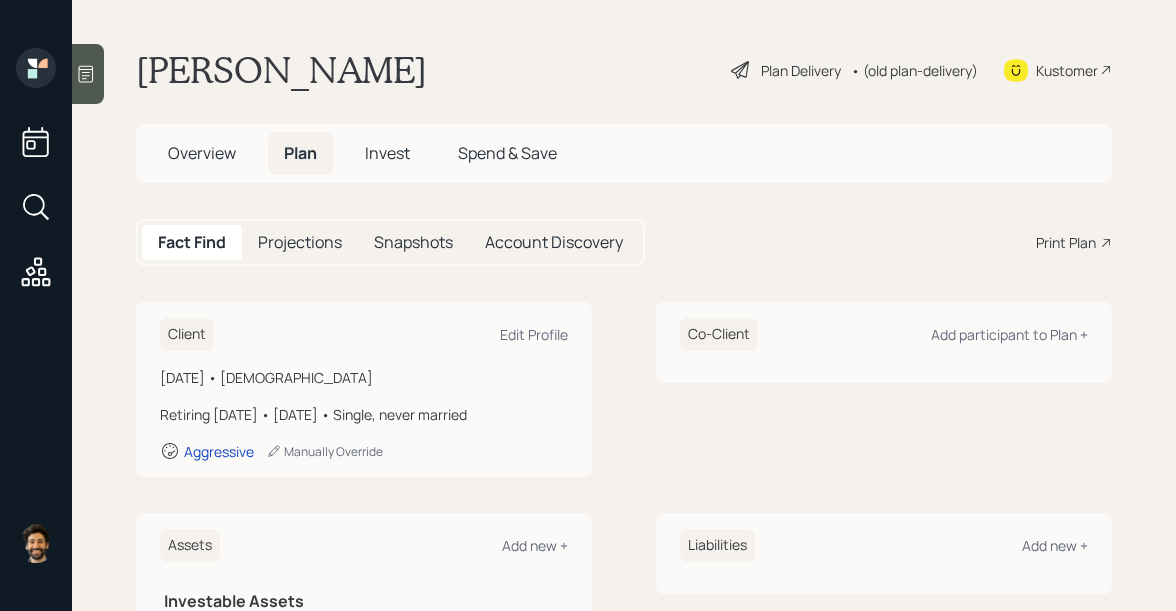 click on "Overview" at bounding box center (202, 153) 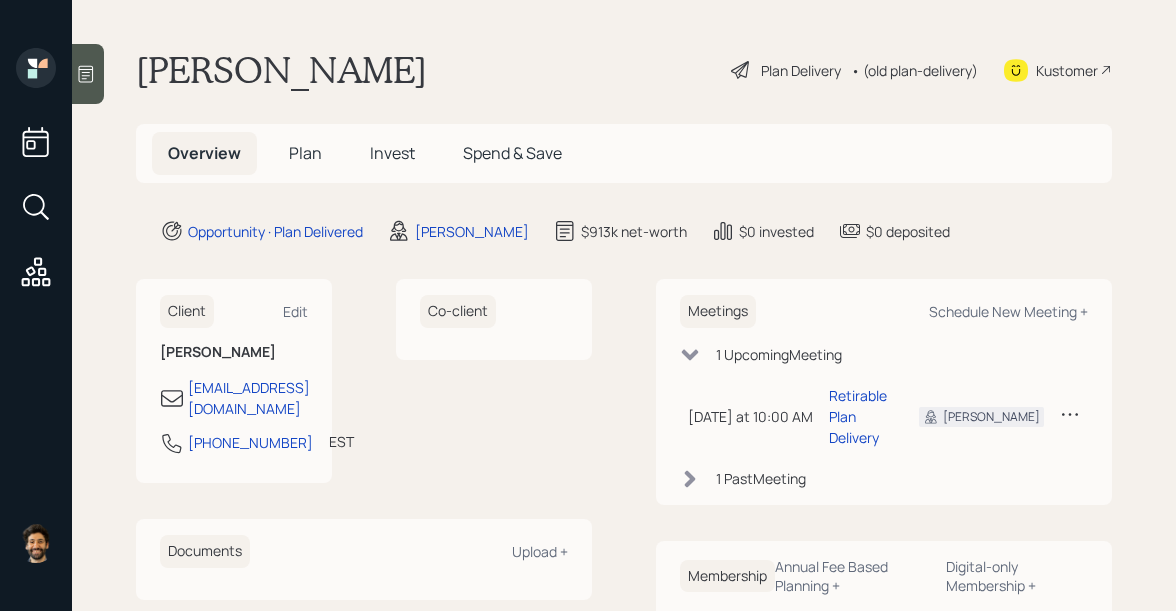 click on "Plan" at bounding box center [305, 153] 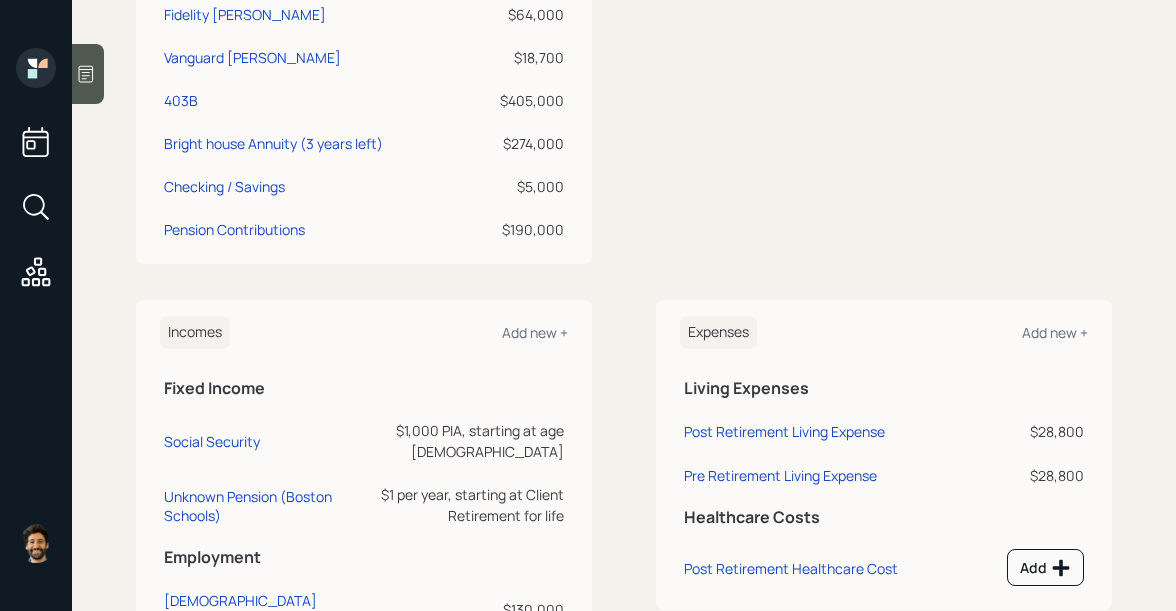 scroll, scrollTop: 667, scrollLeft: 0, axis: vertical 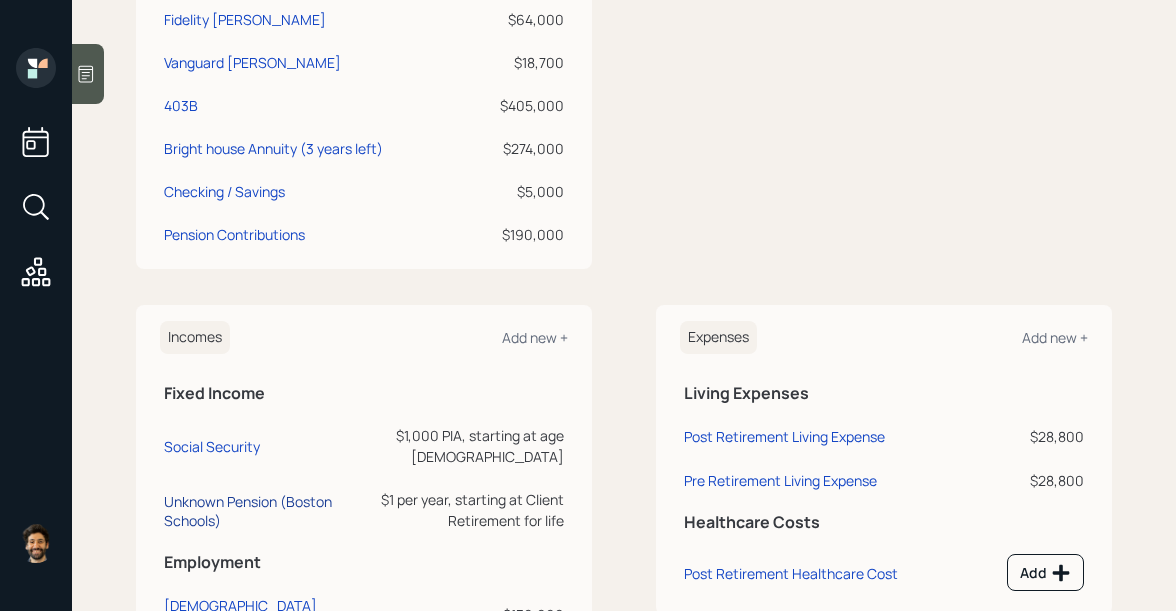 click on "Unknown Pension (Boston Schools)" at bounding box center [253, 511] 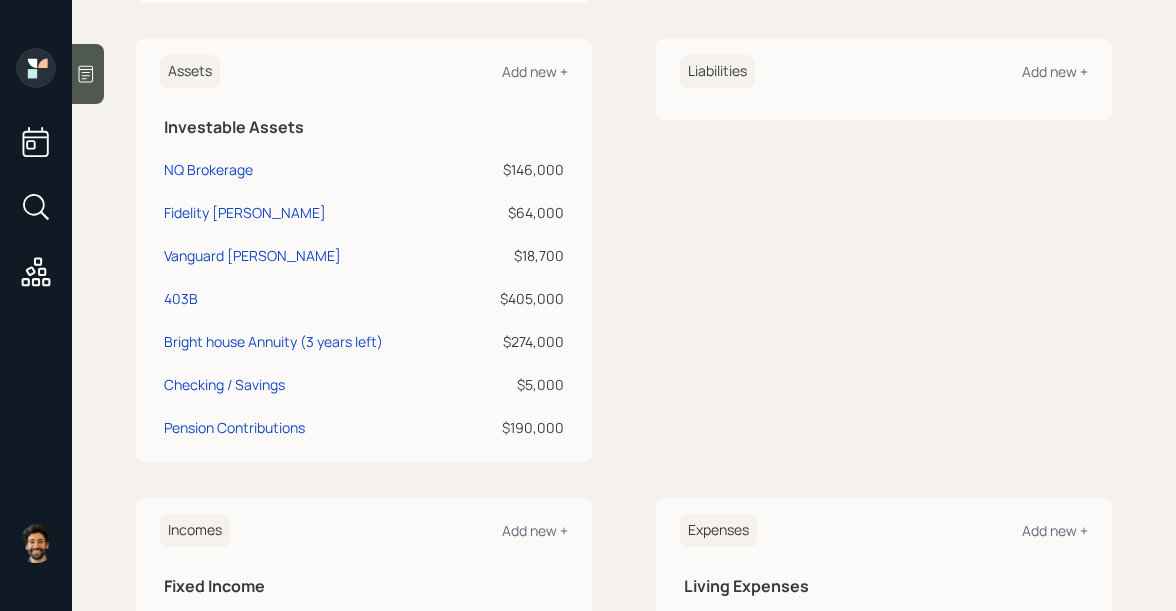 scroll, scrollTop: 471, scrollLeft: 0, axis: vertical 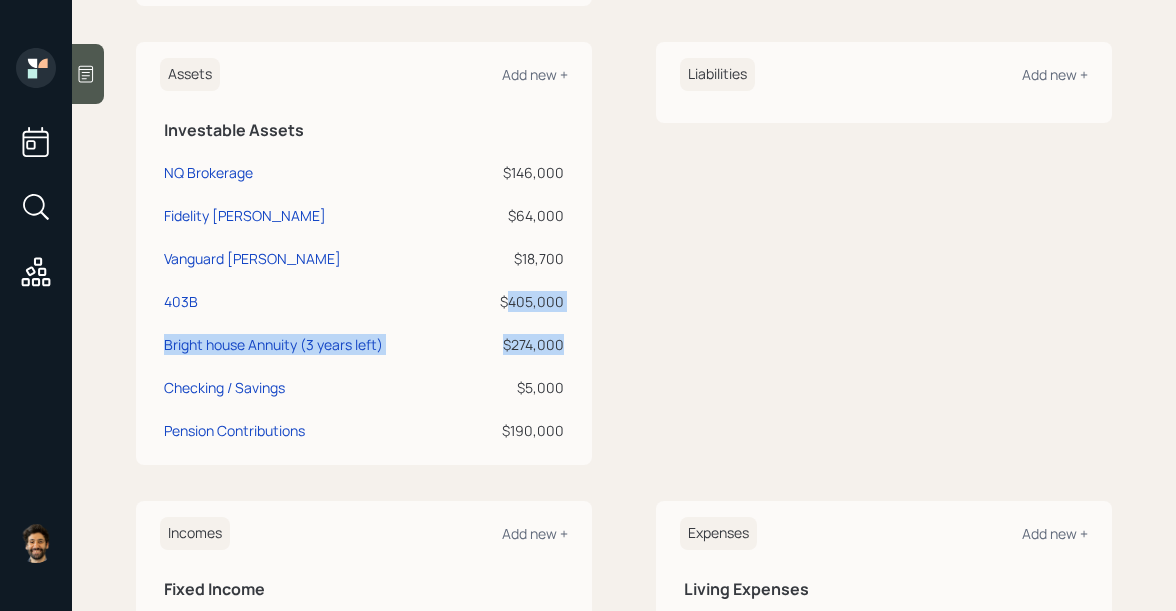 drag, startPoint x: 561, startPoint y: 343, endPoint x: 509, endPoint y: 302, distance: 66.21933 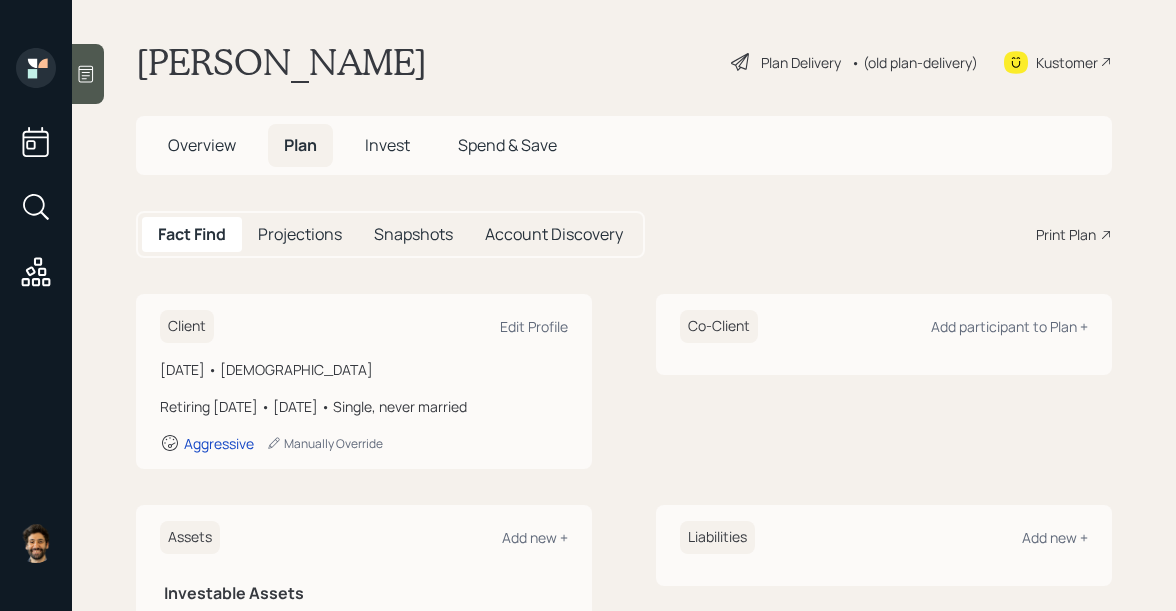 scroll, scrollTop: 0, scrollLeft: 0, axis: both 